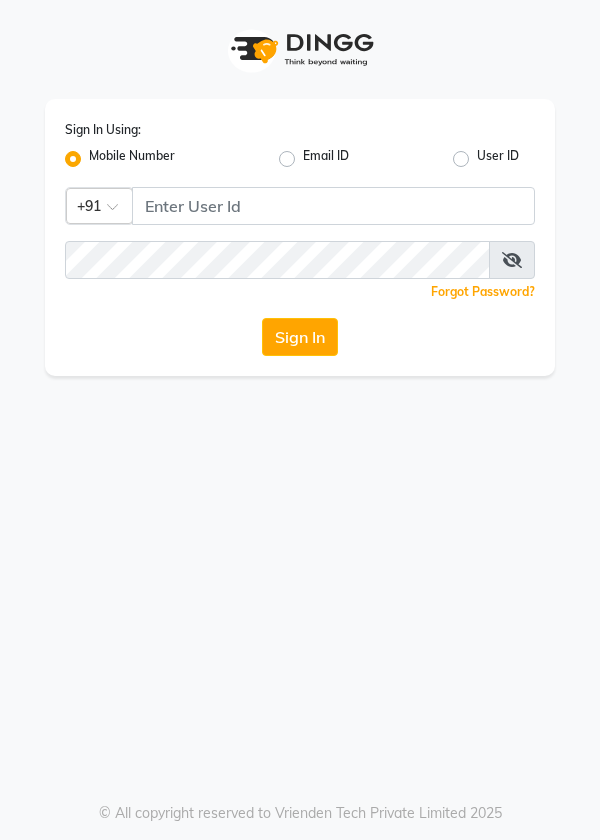 scroll, scrollTop: 0, scrollLeft: 0, axis: both 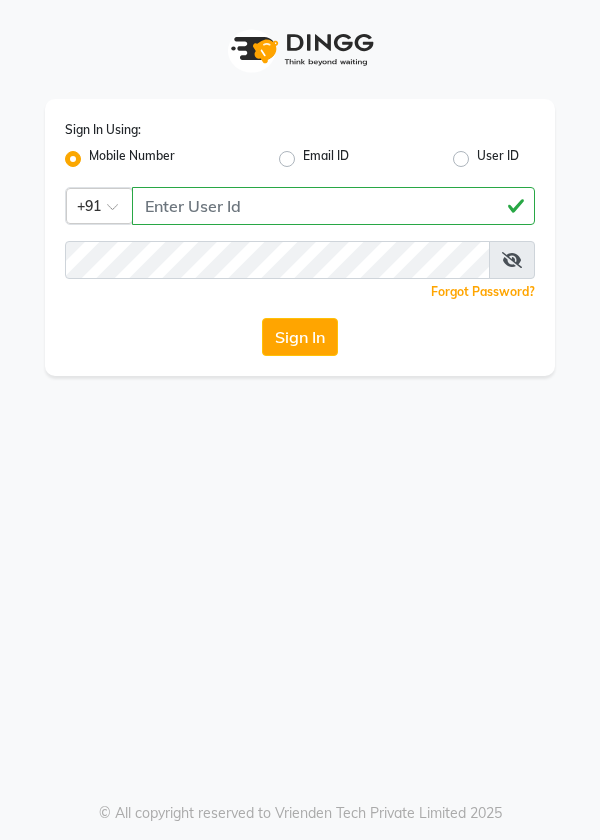 type on "[PHONE]" 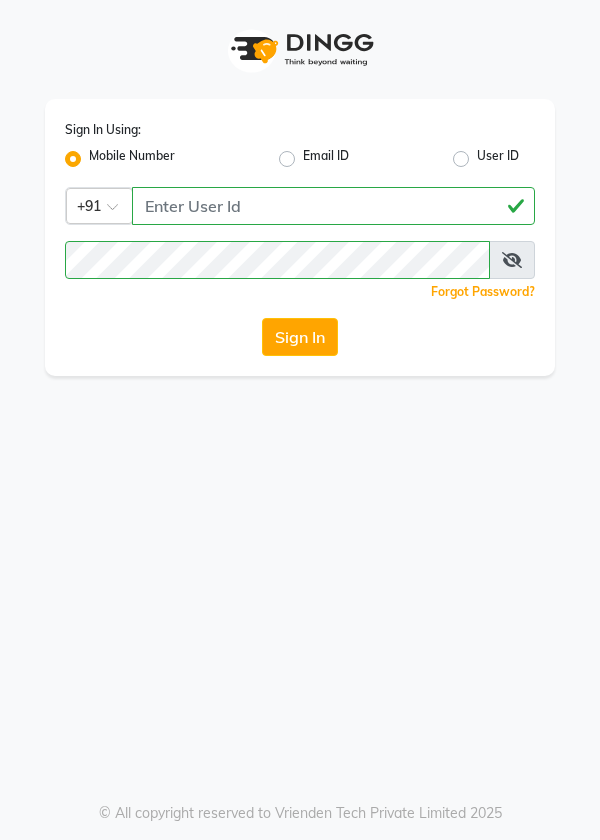 click on "Sign In" 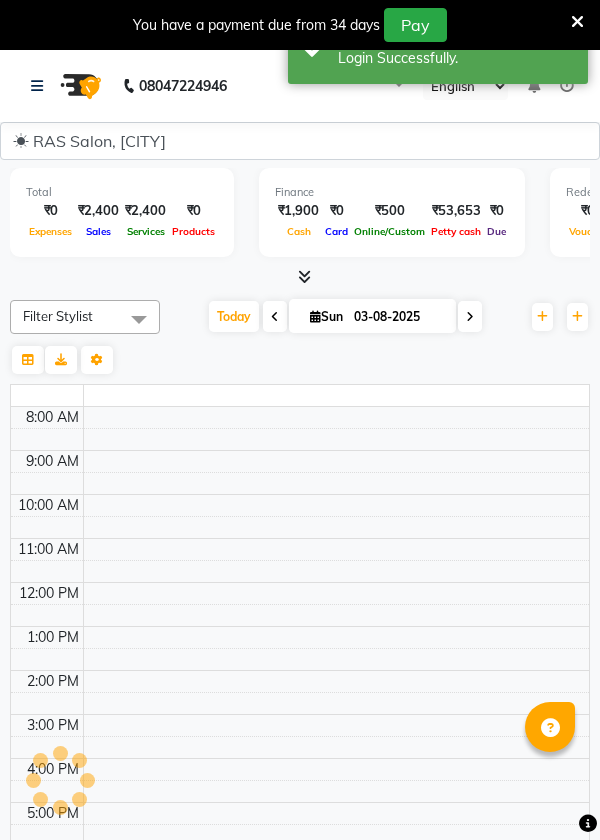 select on "en" 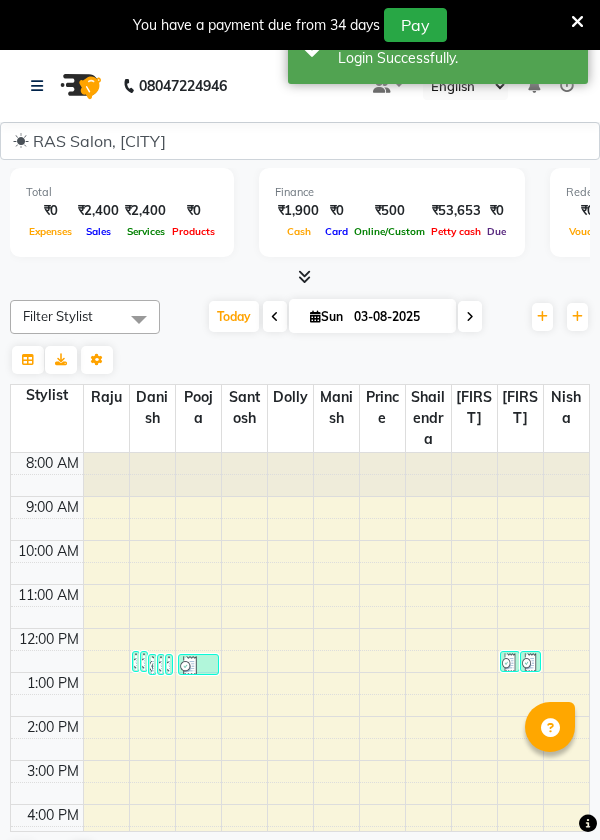 scroll, scrollTop: 0, scrollLeft: 0, axis: both 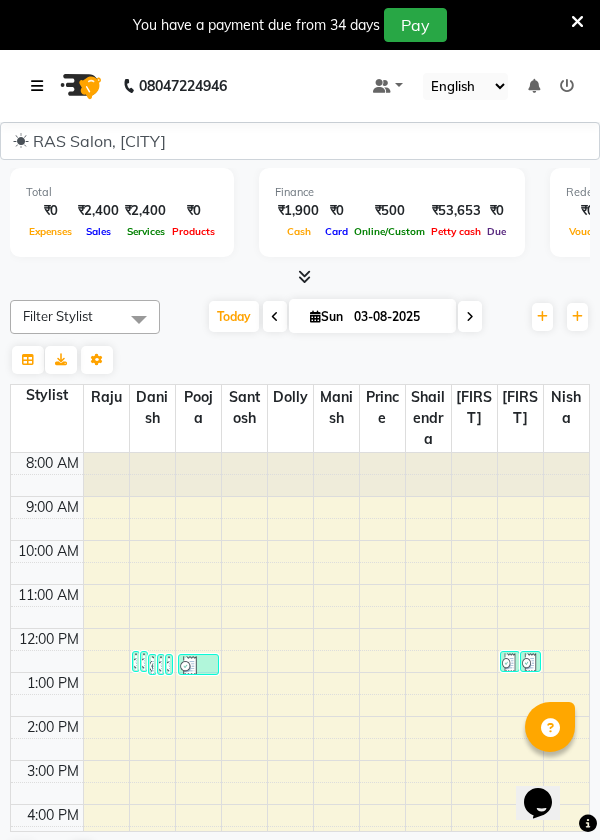 click at bounding box center [41, 86] 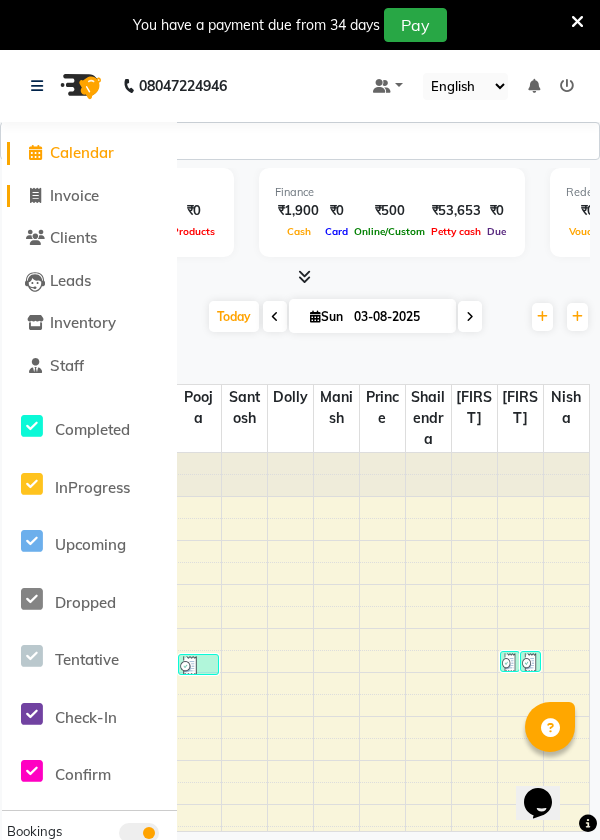 click on "Invoice" 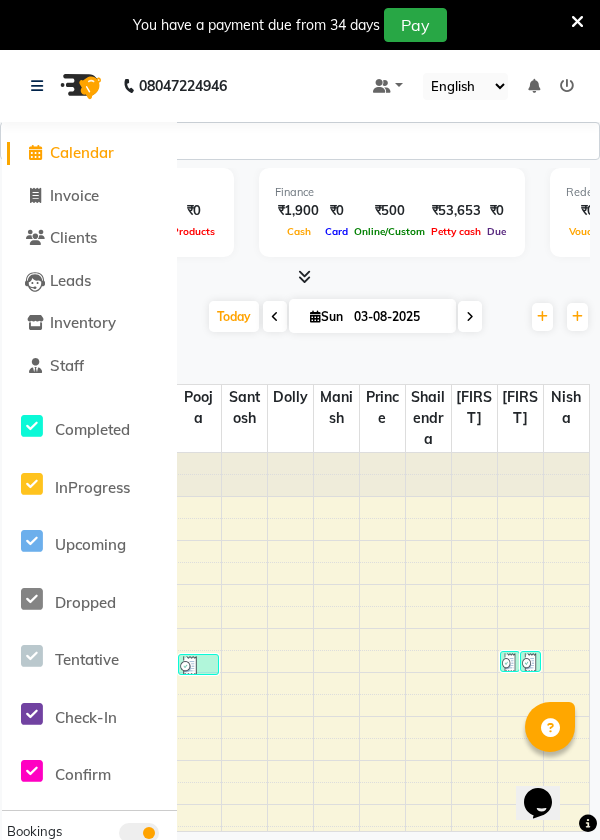 select on "service" 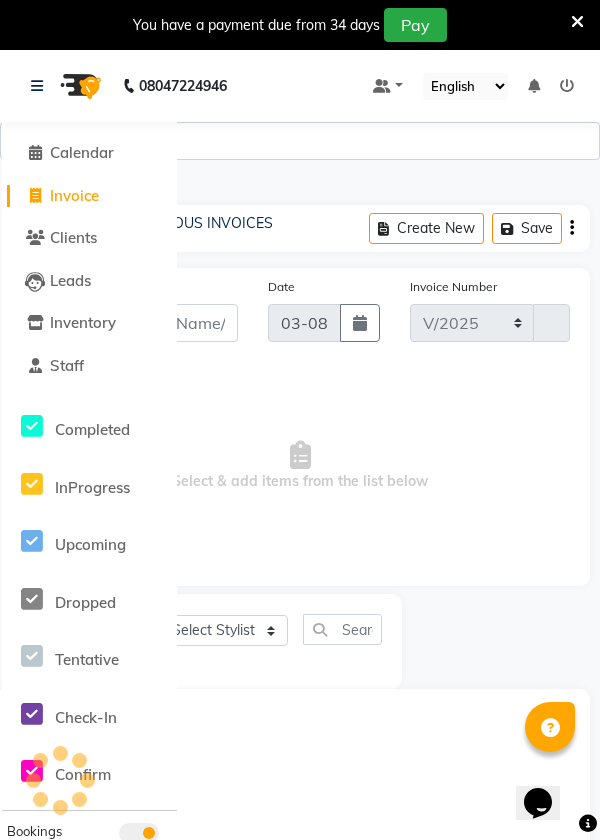 select on "5337" 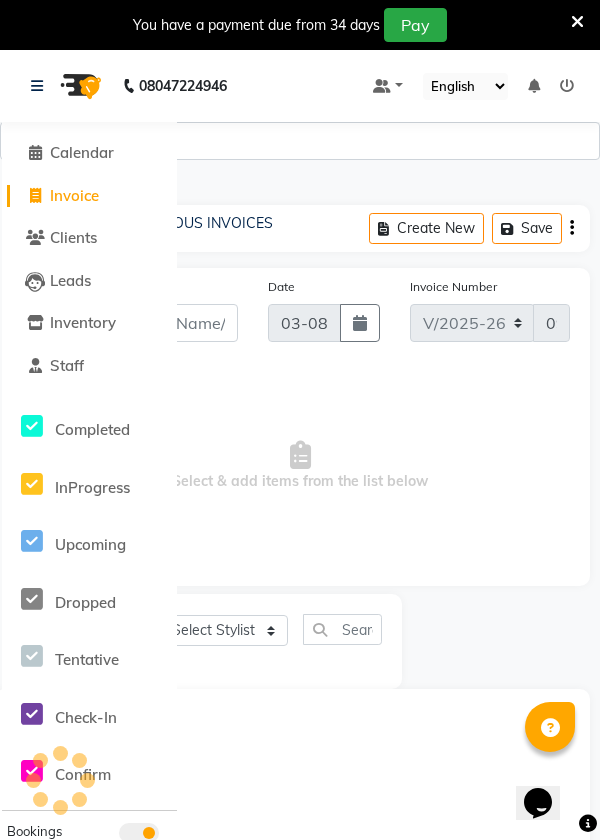 click on "Select & add items from the list below" at bounding box center [300, 466] 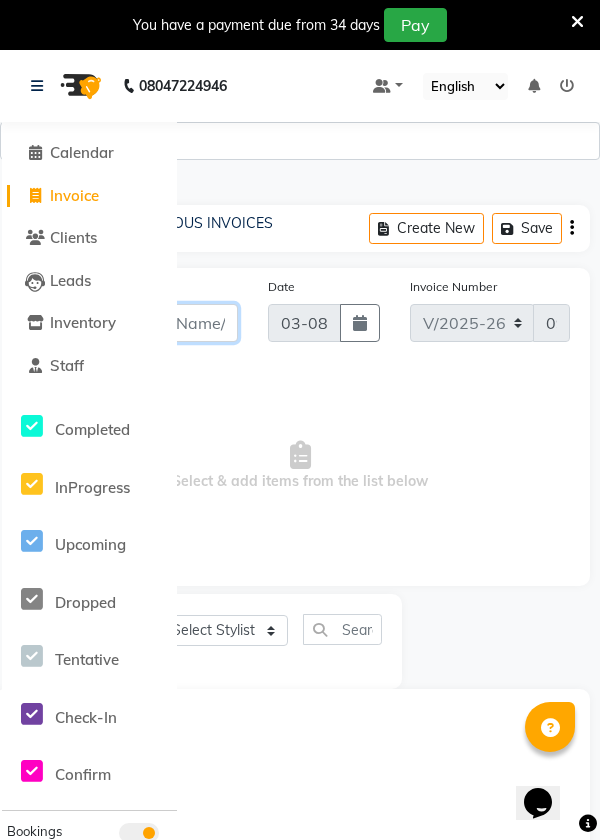 click on "Client" at bounding box center [161, 323] 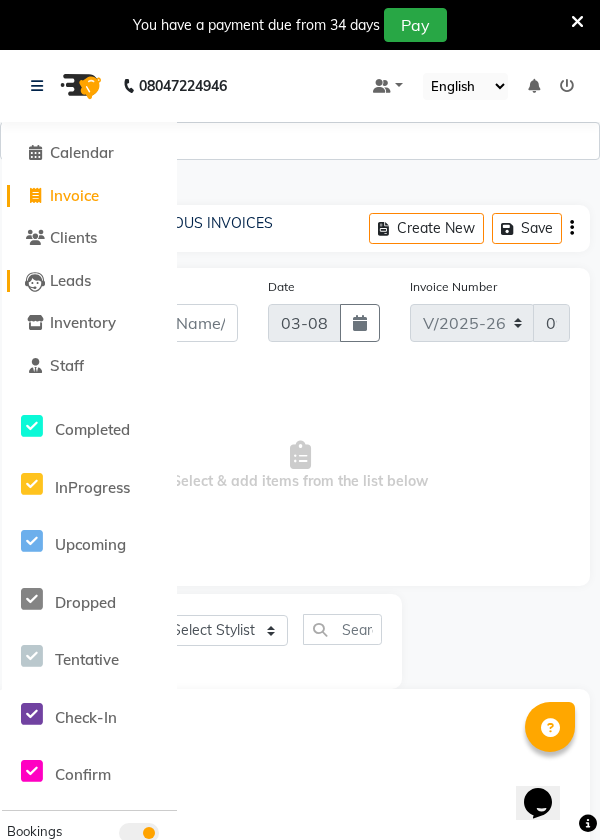 click on "Leads" 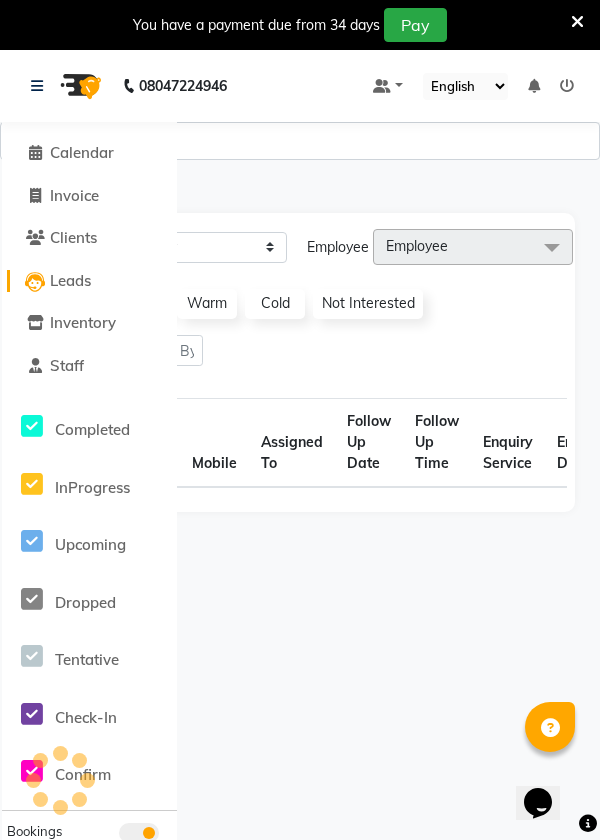 click on "Leads" 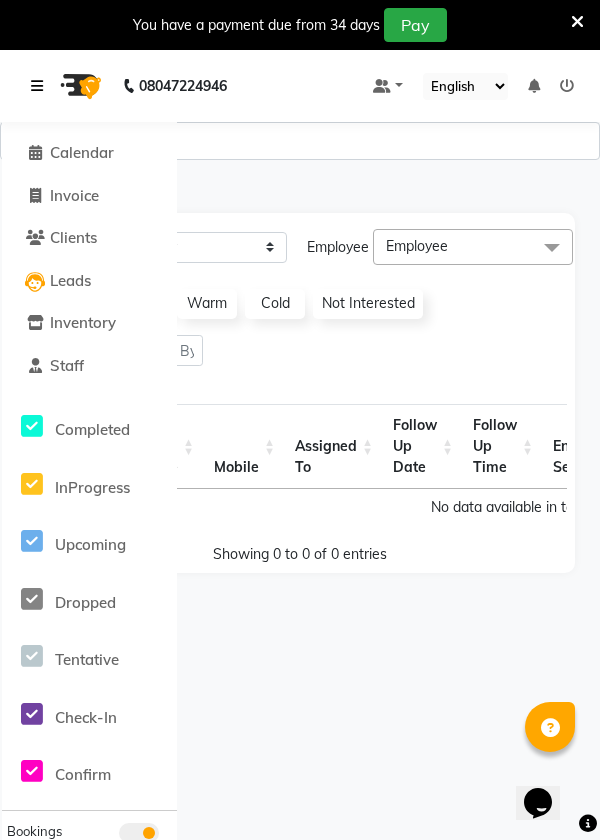 click at bounding box center [41, 86] 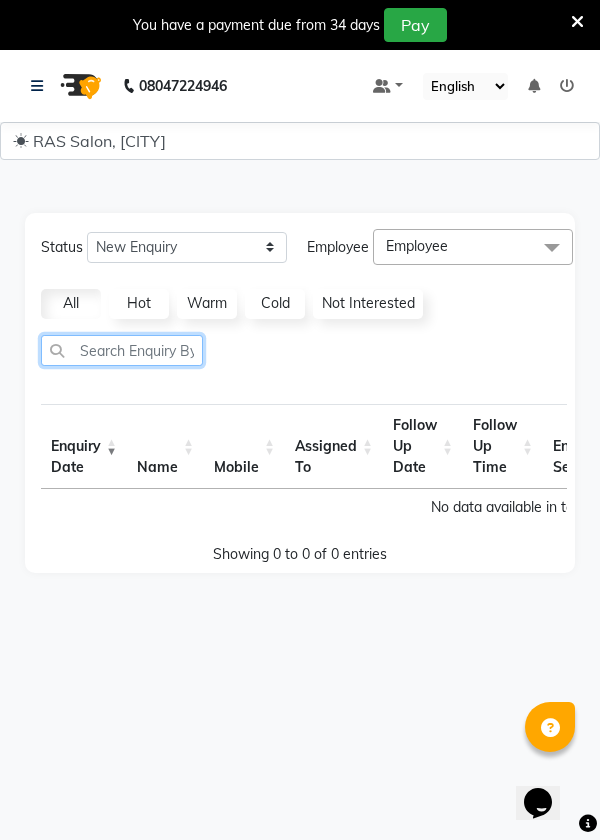 click 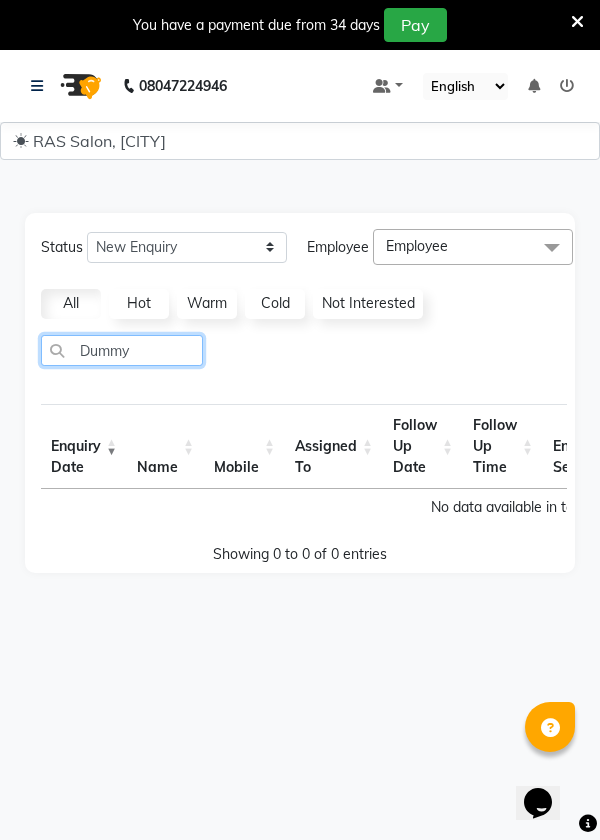 type on "Dummy" 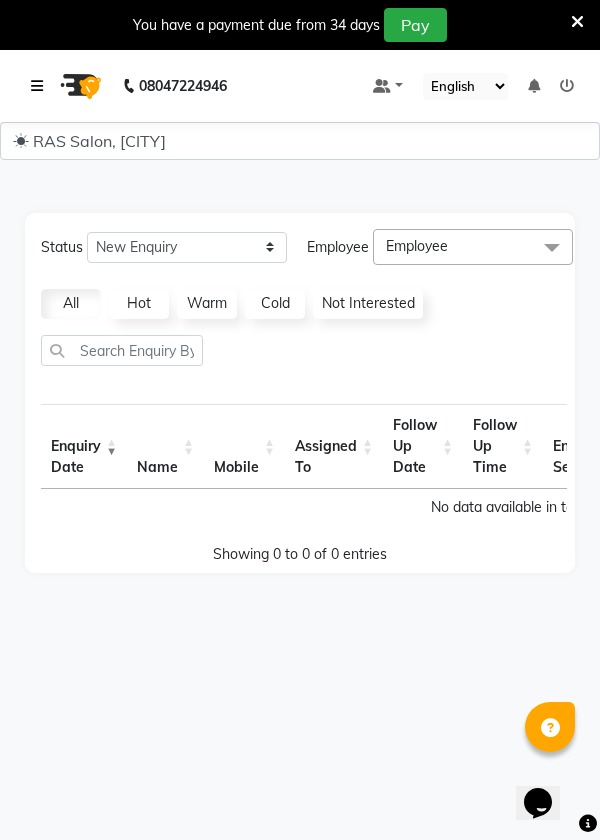 click at bounding box center (37, 86) 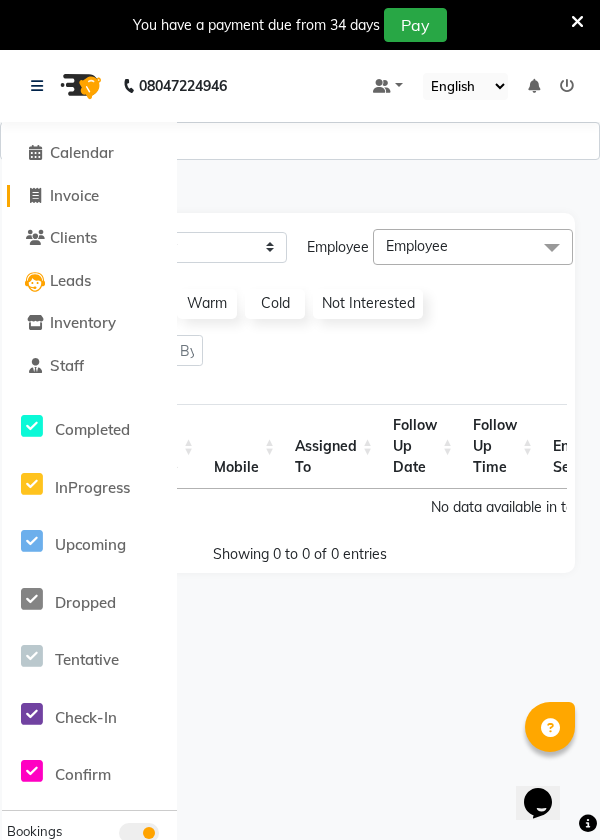 click on "Invoice" 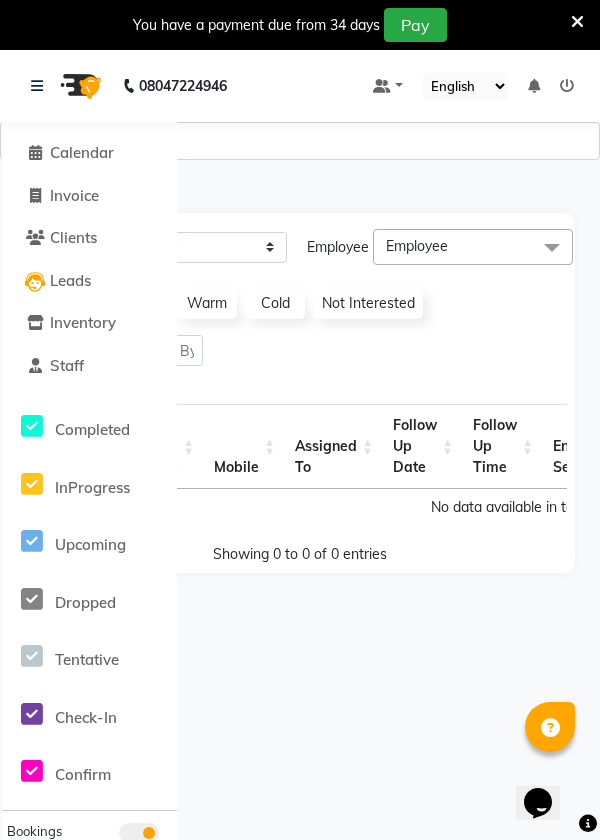 select on "service" 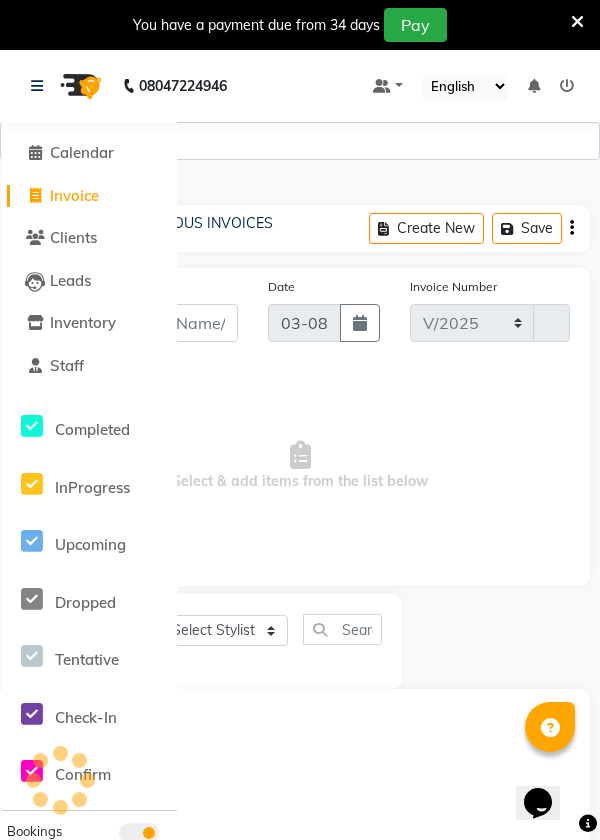 select on "5337" 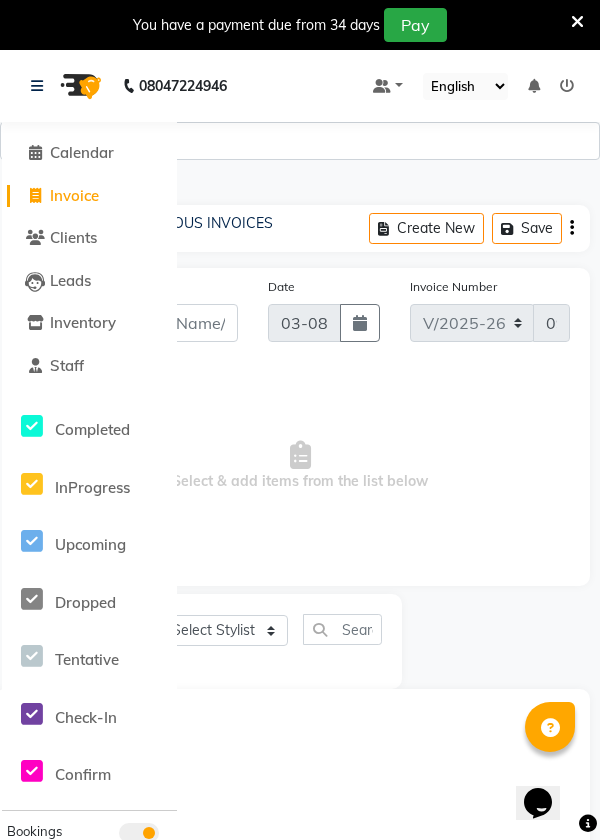 click on "Client" at bounding box center (161, 323) 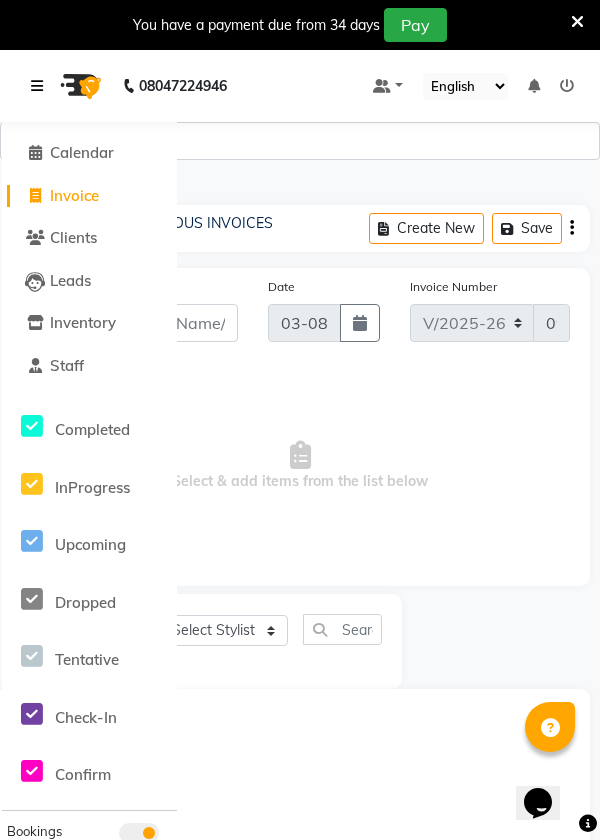 click at bounding box center (37, 86) 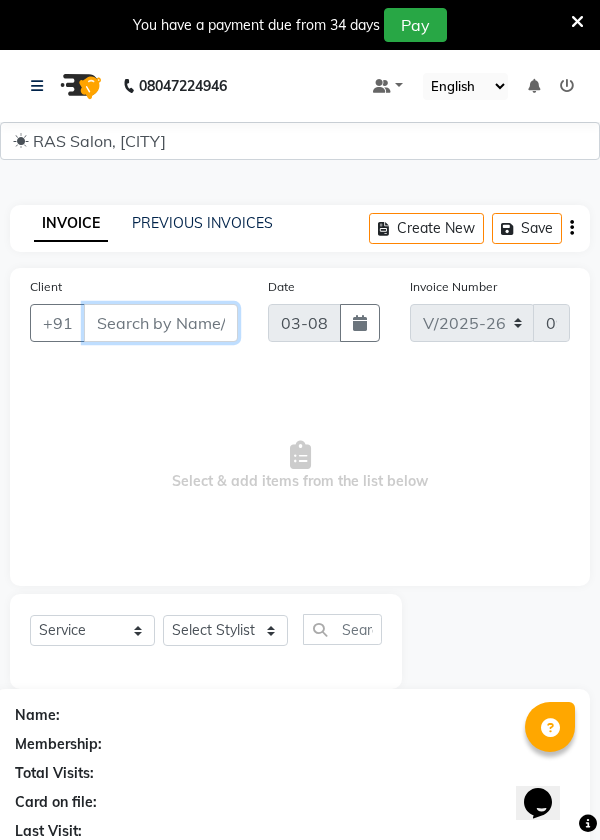 click on "Client" at bounding box center [161, 323] 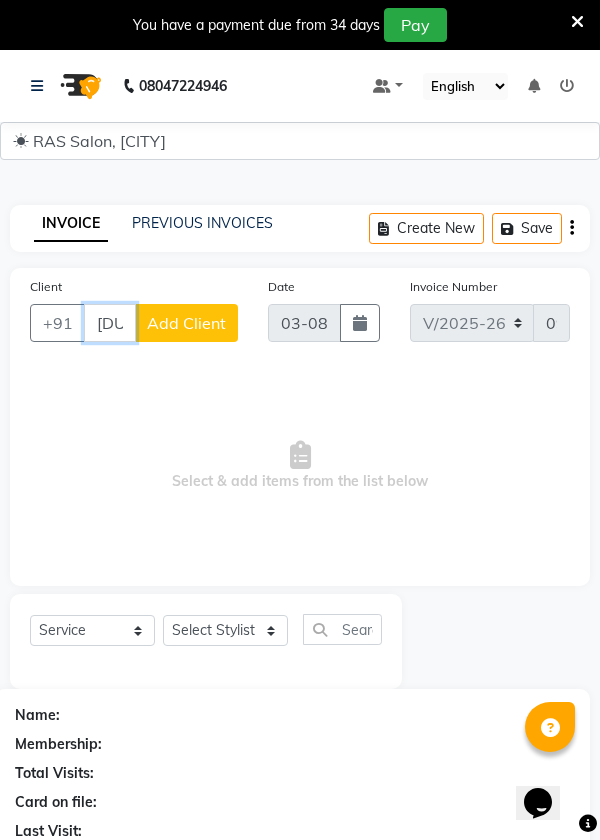 scroll, scrollTop: 0, scrollLeft: 21, axis: horizontal 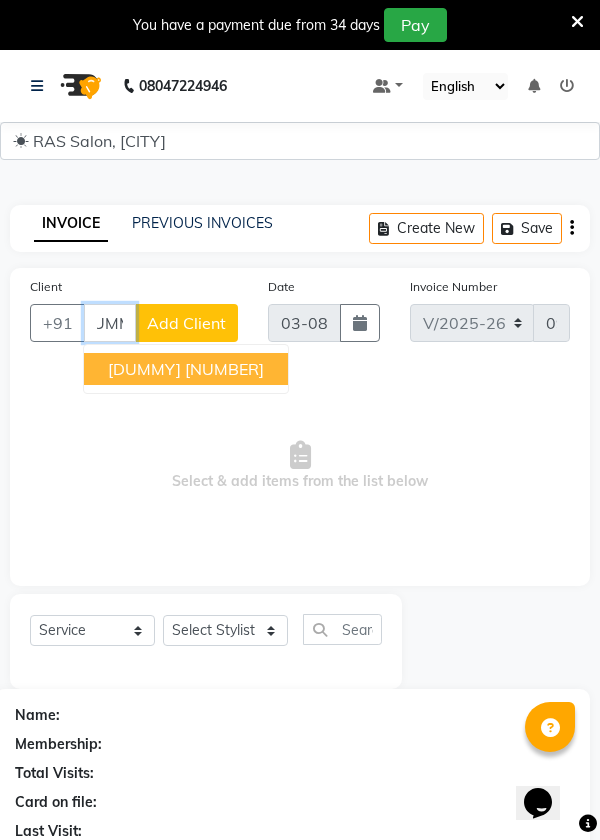 click on "[DUMMY]" at bounding box center (144, 369) 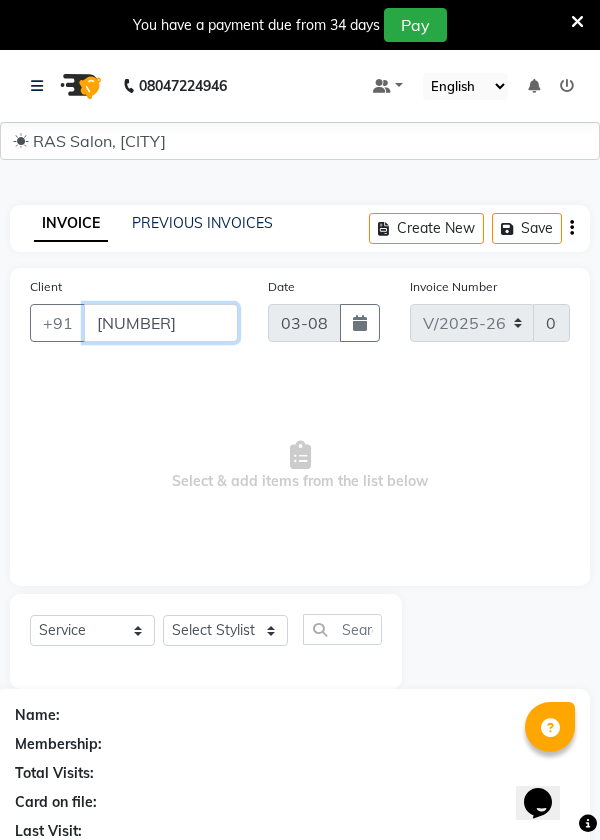 scroll, scrollTop: 0, scrollLeft: 0, axis: both 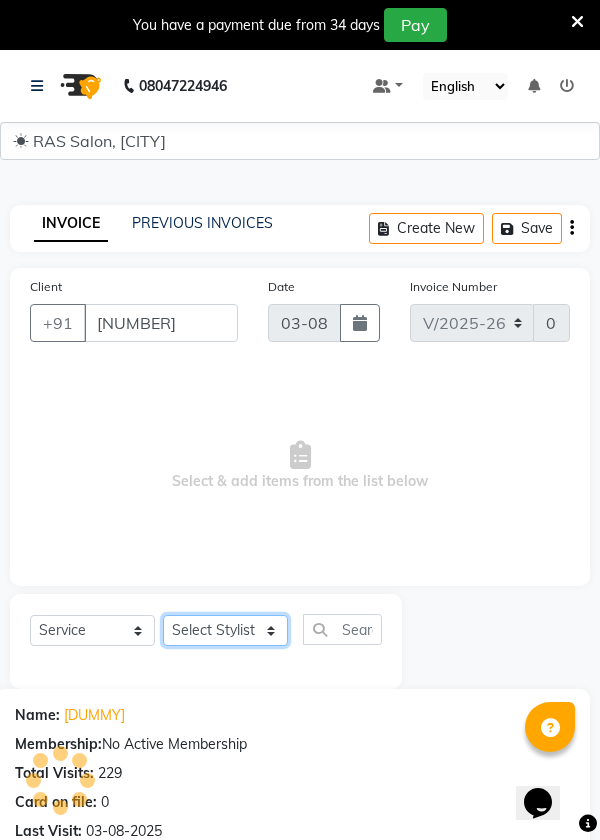 click on "Select Stylist Chhaya Danish Dolly Manish Megha Nisha Pooja Prince Raju Rohan Santosh Shailendra Sindar Sonali" 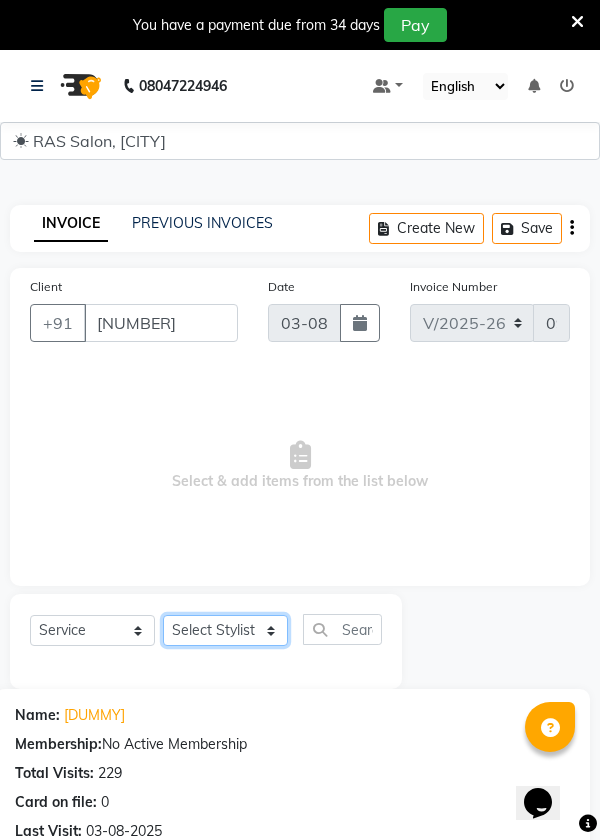 select on "[NUMBER]" 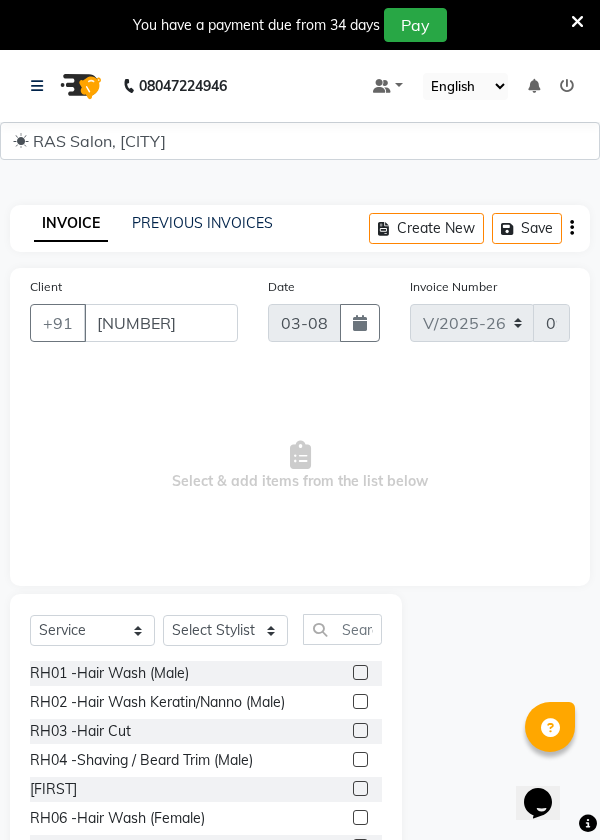 click 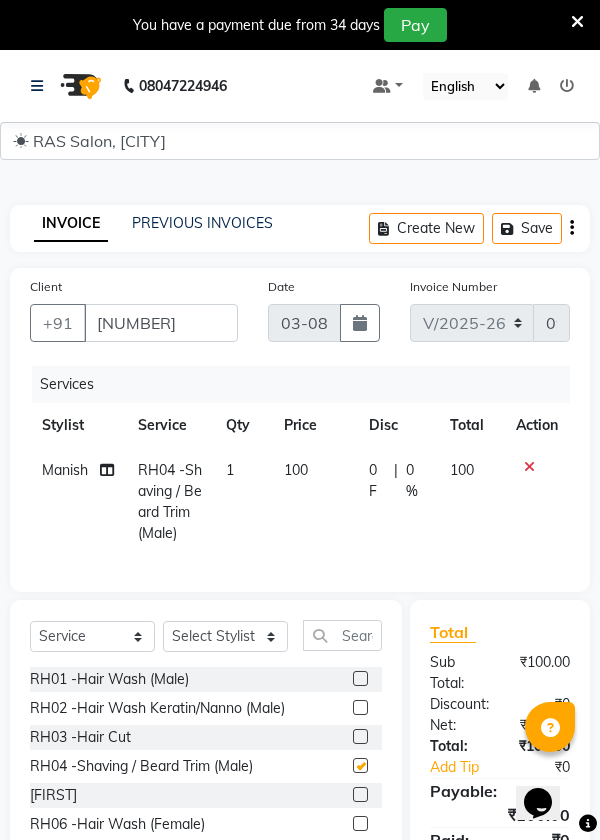 checkbox on "false" 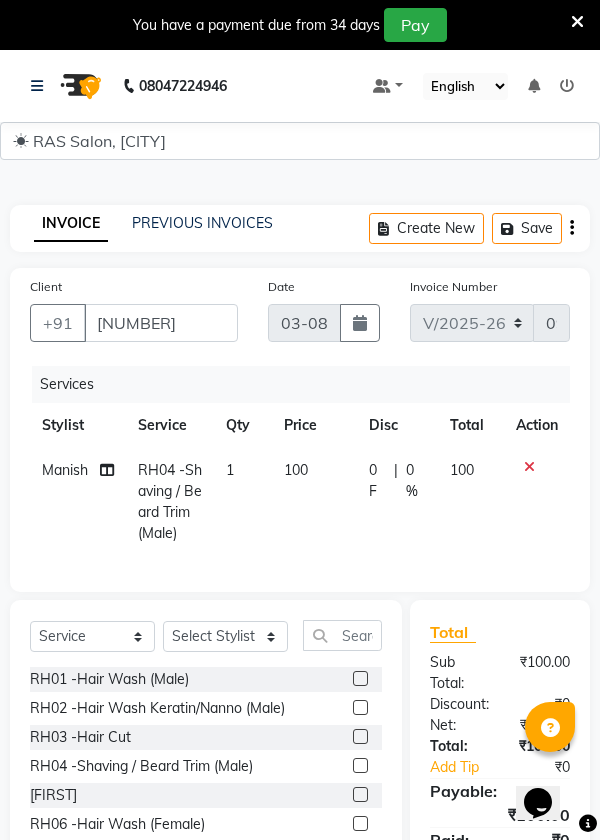 click 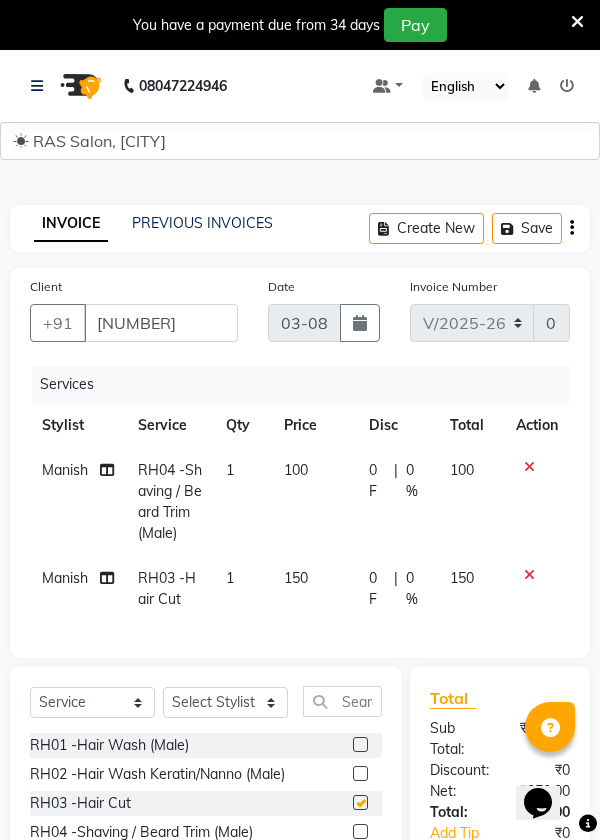 checkbox on "false" 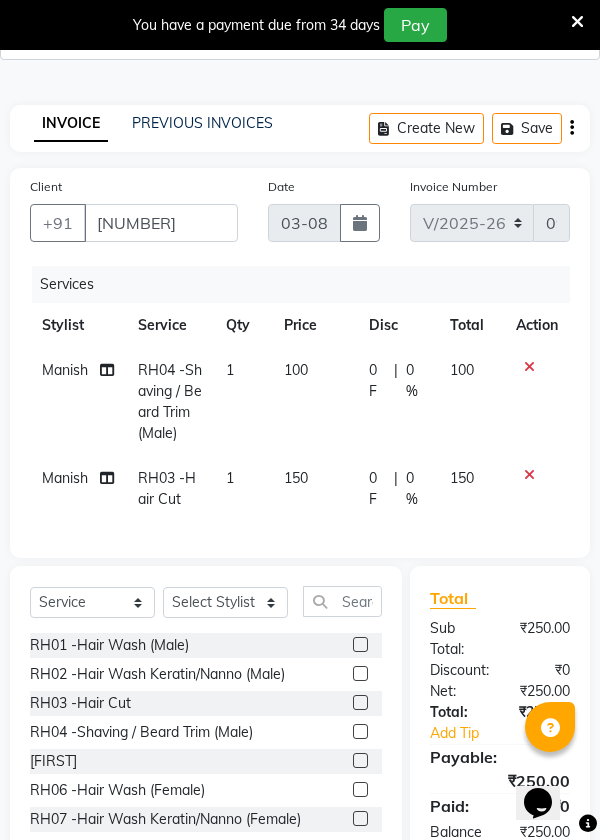scroll, scrollTop: 127, scrollLeft: 0, axis: vertical 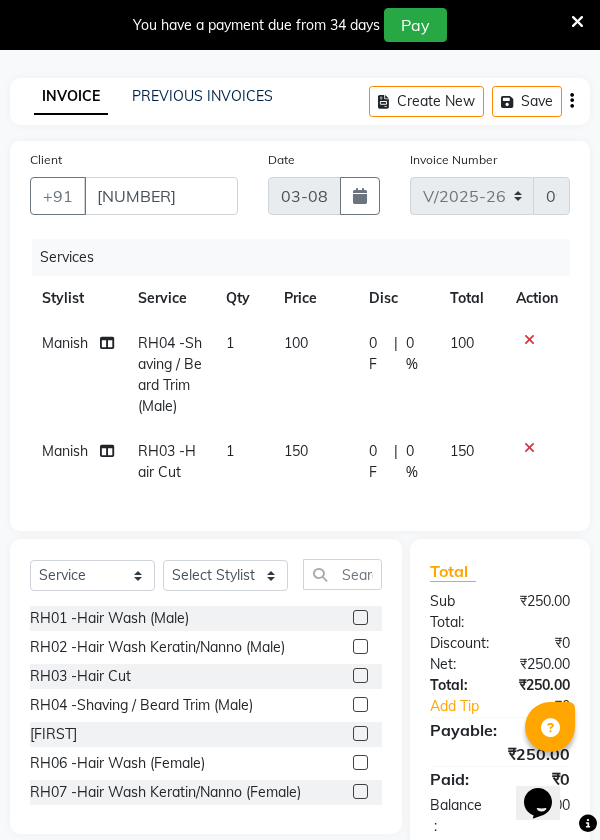 click 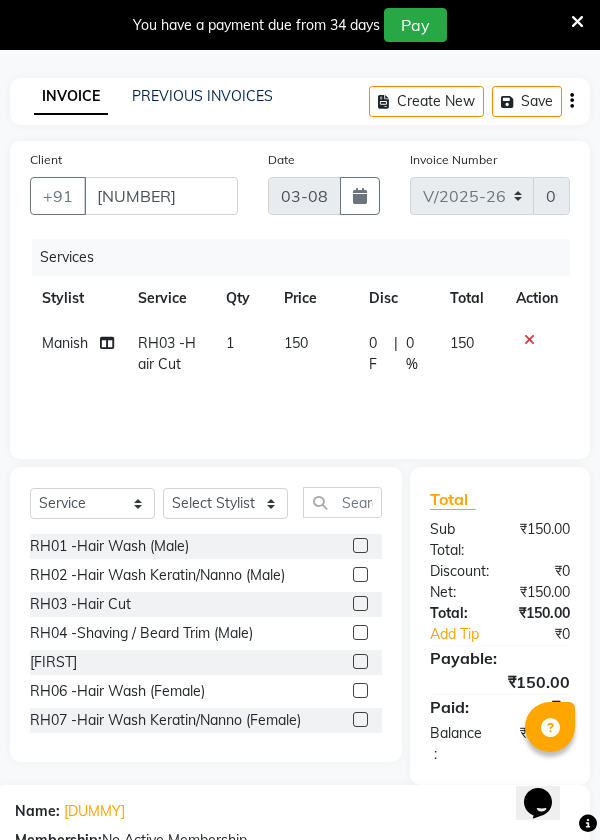 click 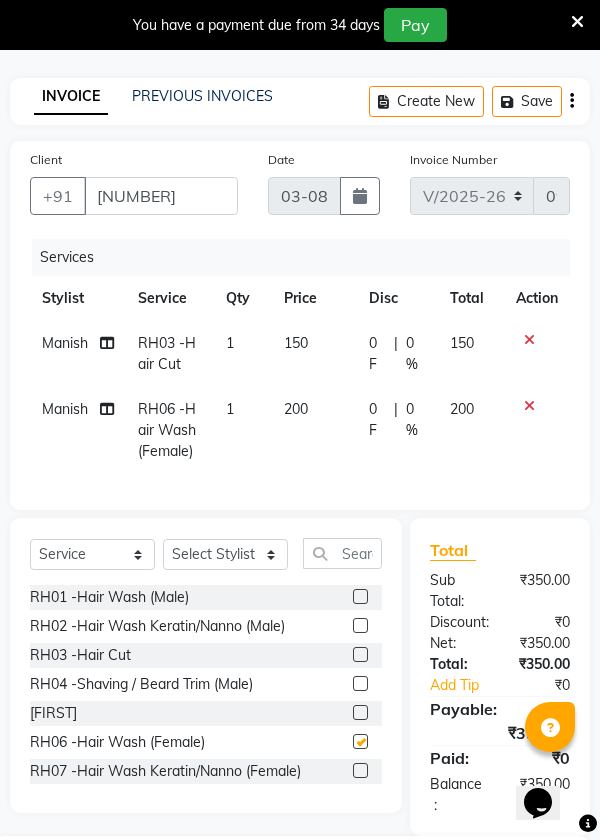 checkbox on "false" 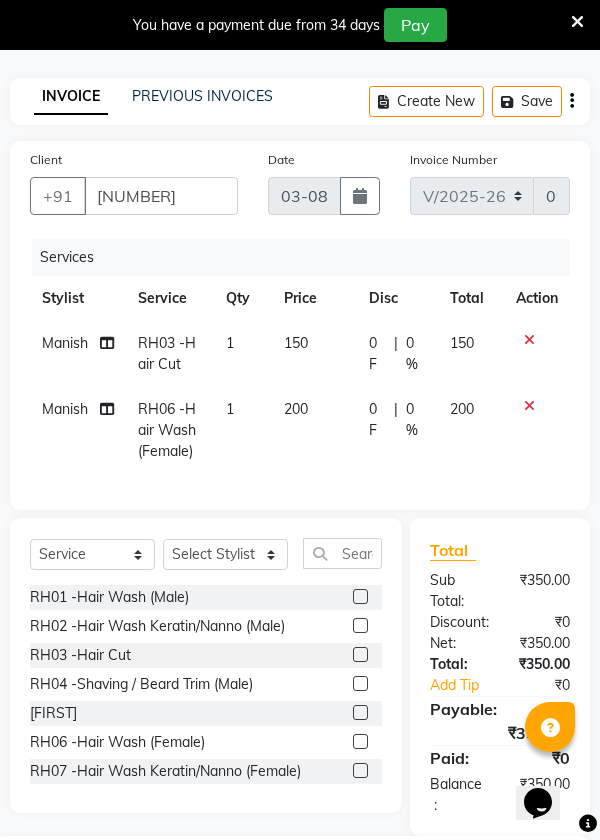 click 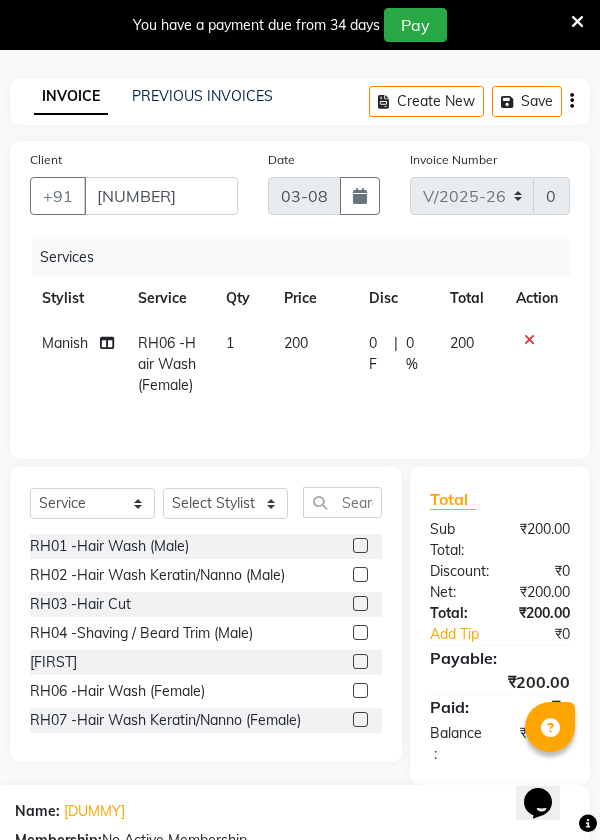 click 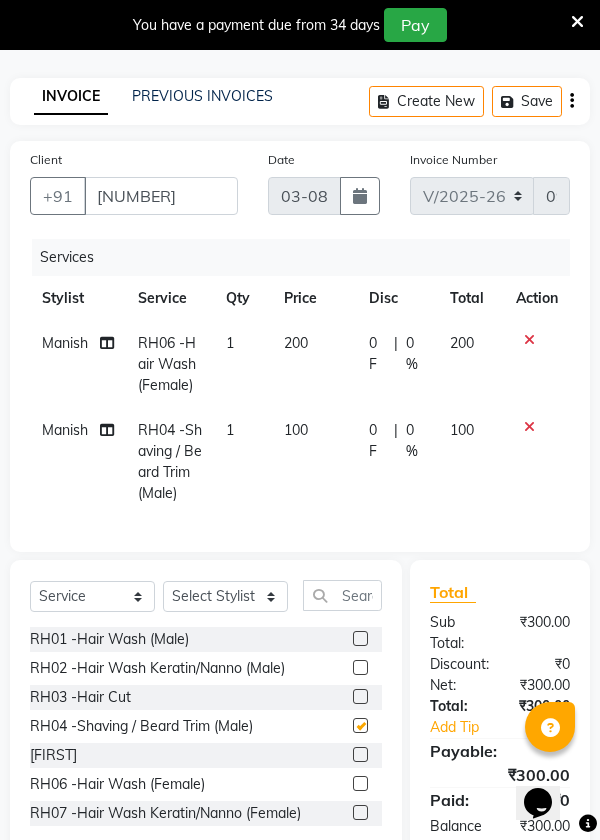 checkbox on "false" 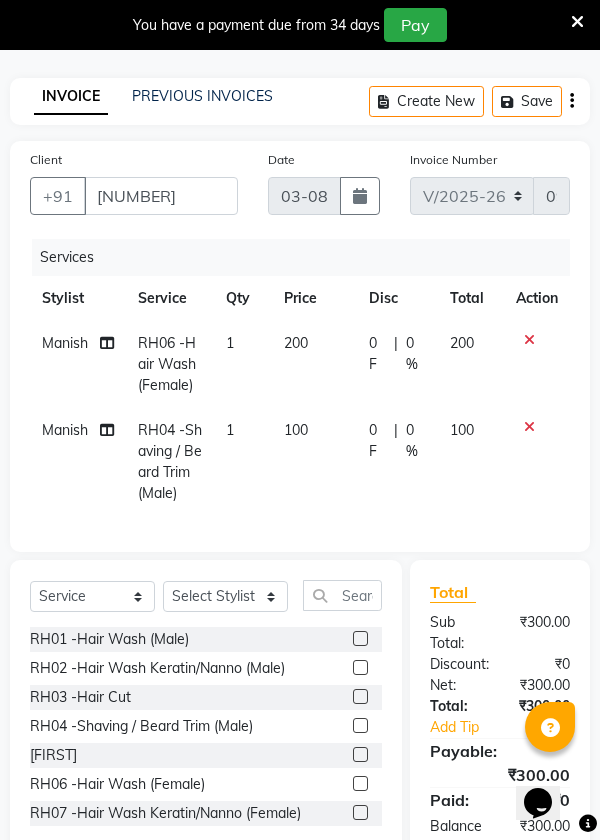 click 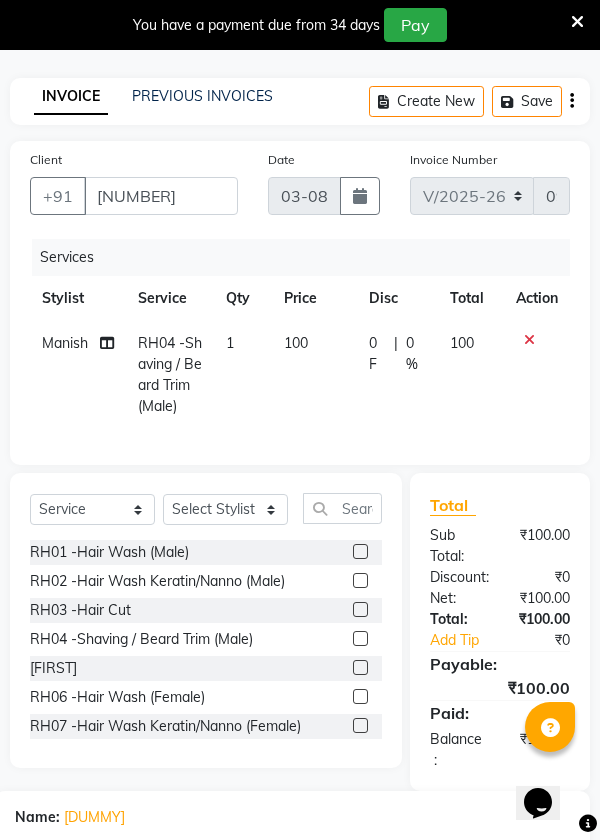 click 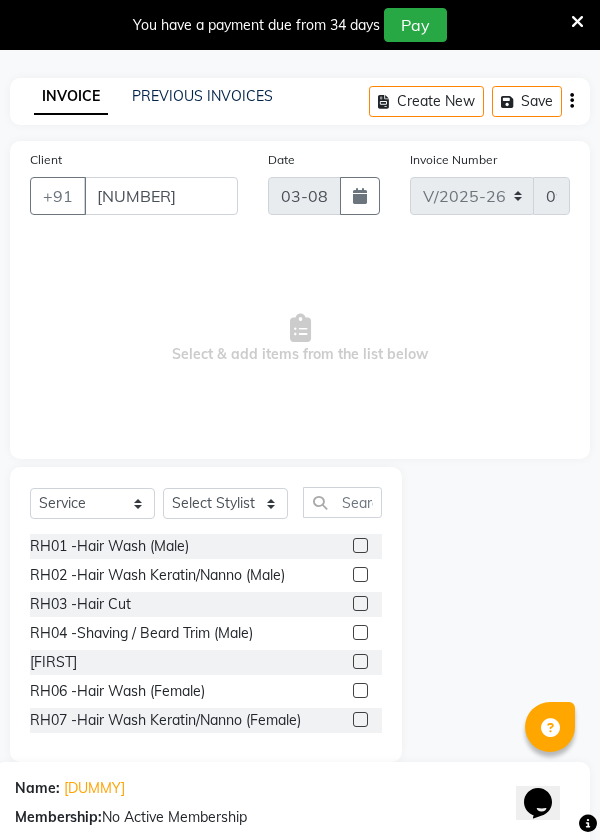 click 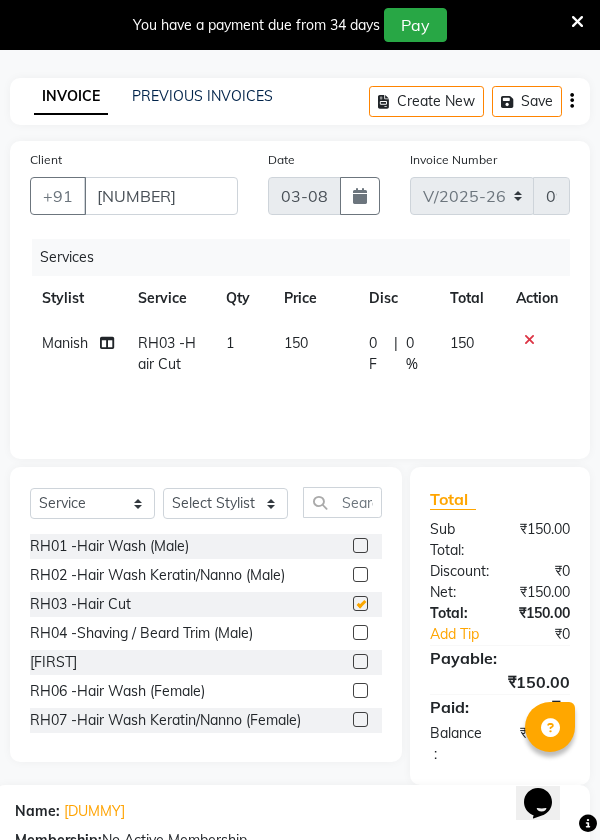 checkbox on "false" 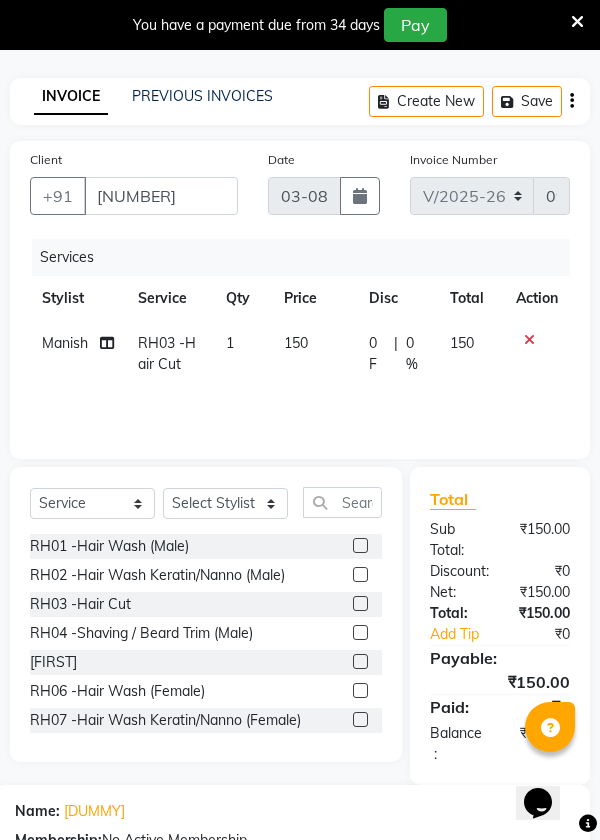 click 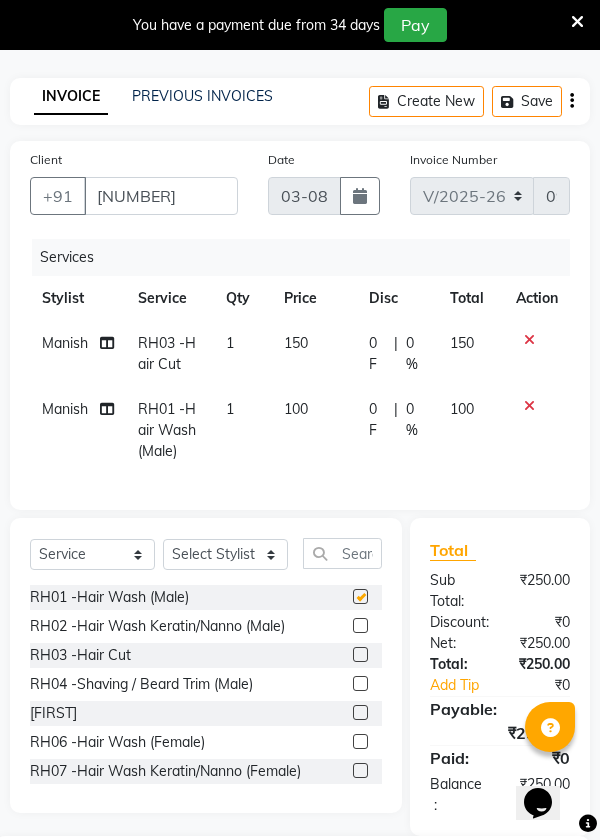 checkbox on "false" 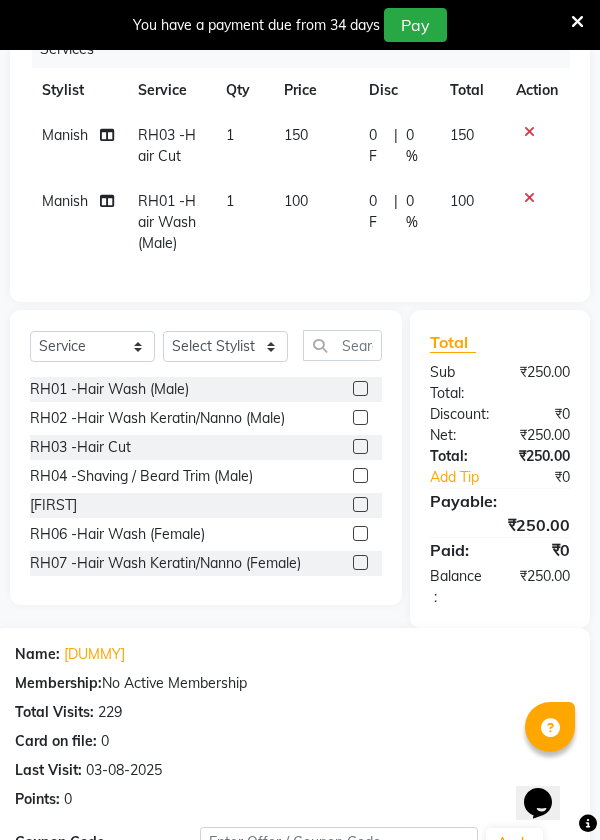 scroll, scrollTop: 326, scrollLeft: 0, axis: vertical 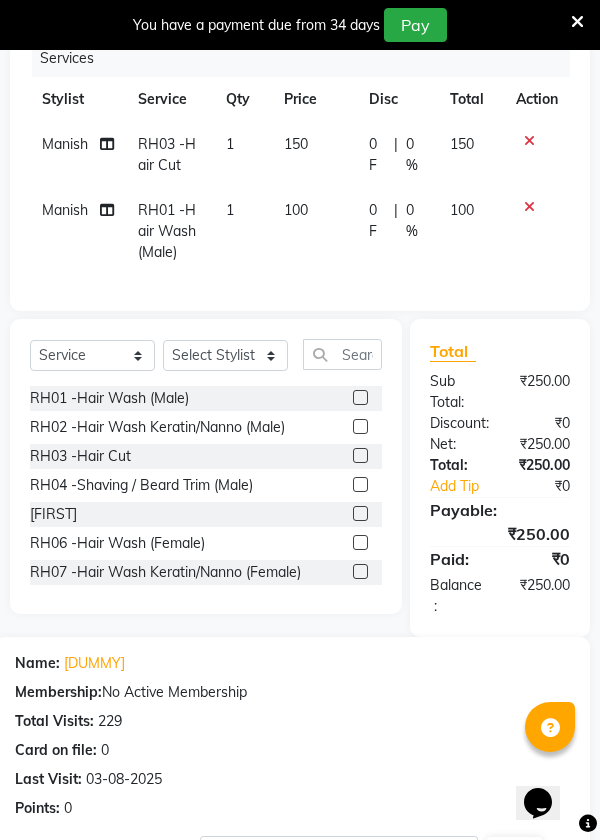 click on "0 F" 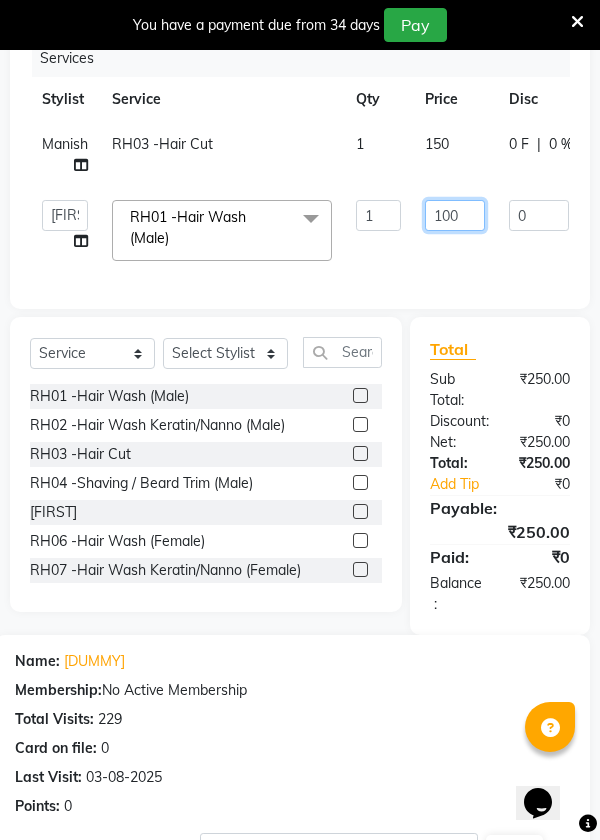 click on "100" 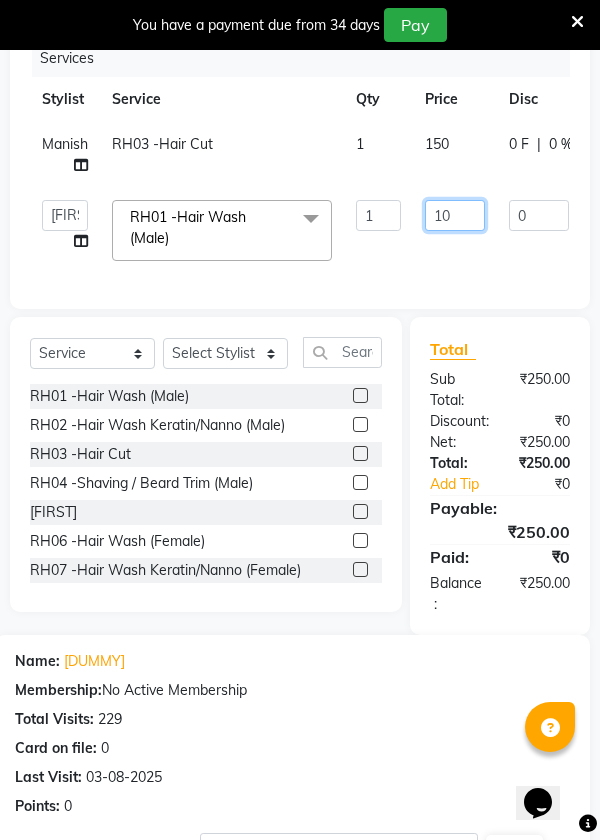 type on "1" 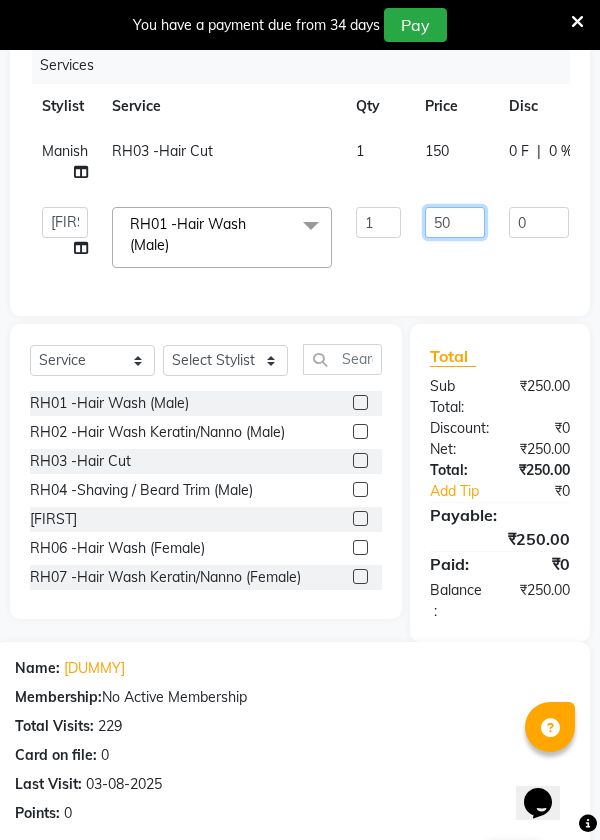 scroll, scrollTop: 268, scrollLeft: 0, axis: vertical 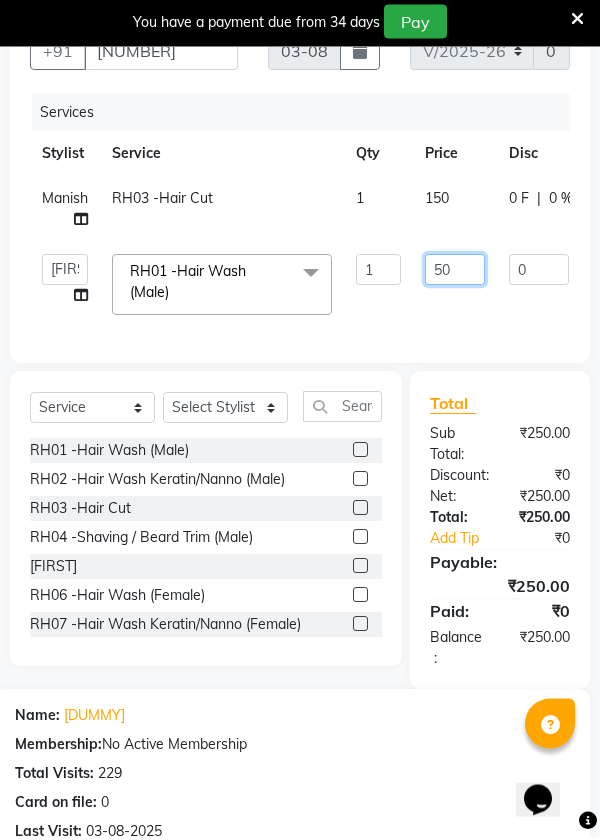 type on "5" 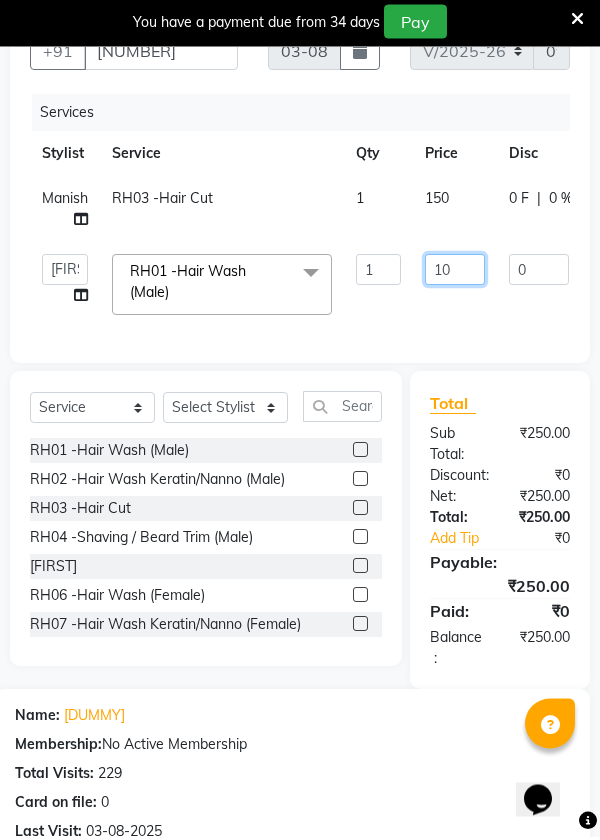 type on "100" 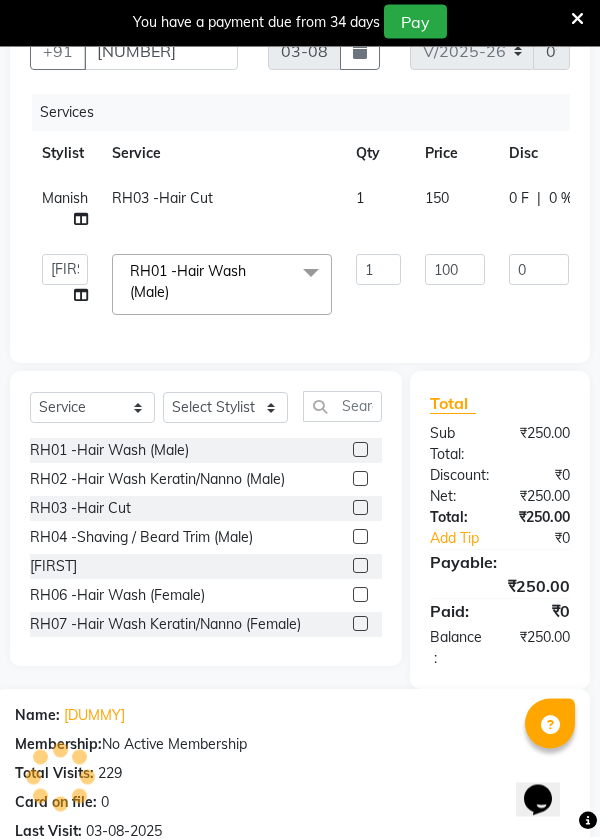 click on "[FIRST] RH03 -Hair Cut 1 150 0 F | 0 % 150" 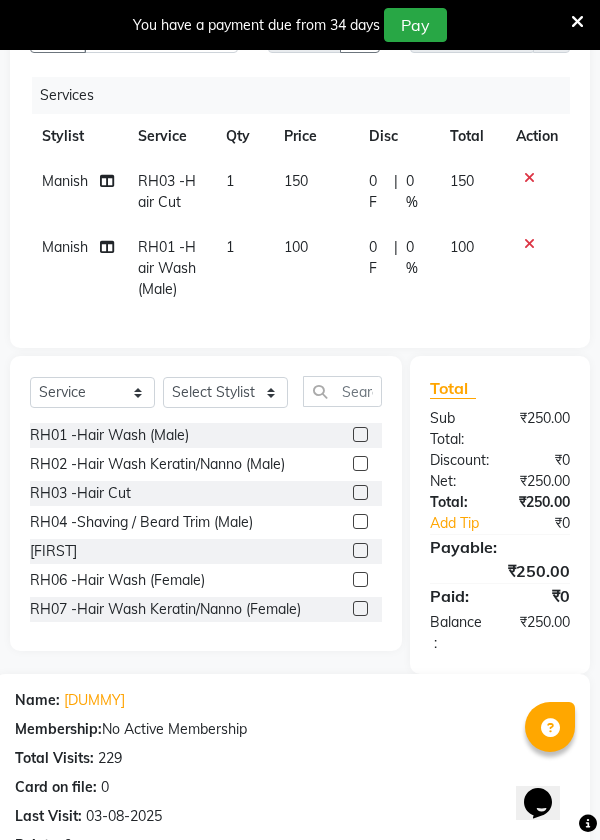 scroll, scrollTop: 278, scrollLeft: 0, axis: vertical 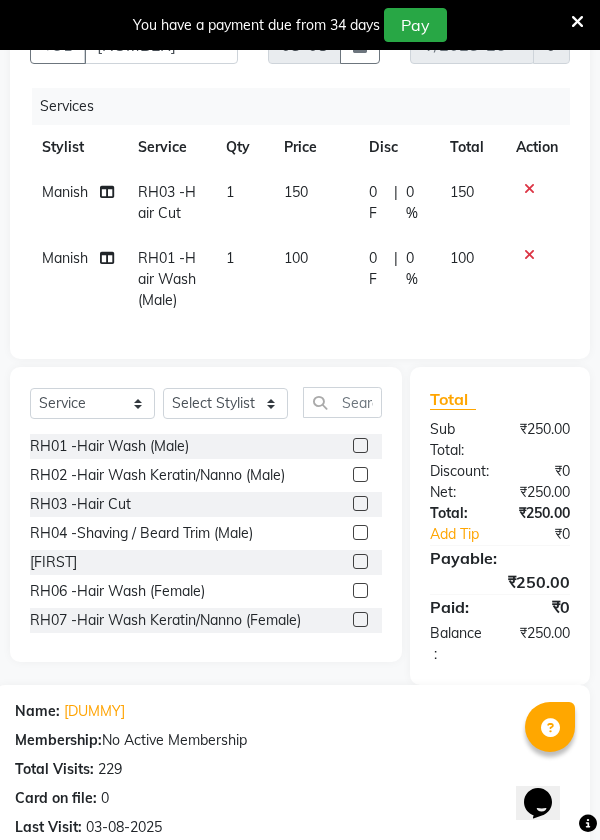 click on "0 F | 0 %" 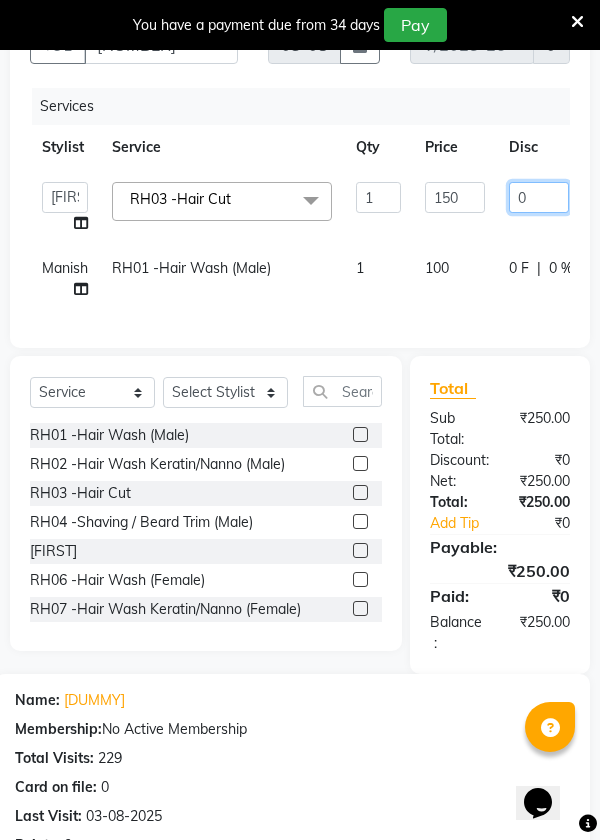 click on "0" 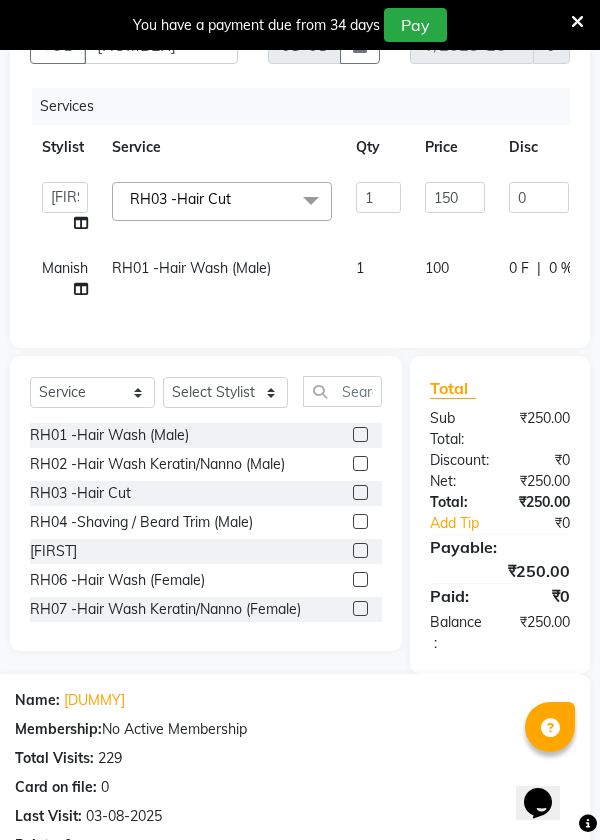 click on "[FIRST] RH01 -Hair Wash (Male) 1 100 0 F | 0 % 100" 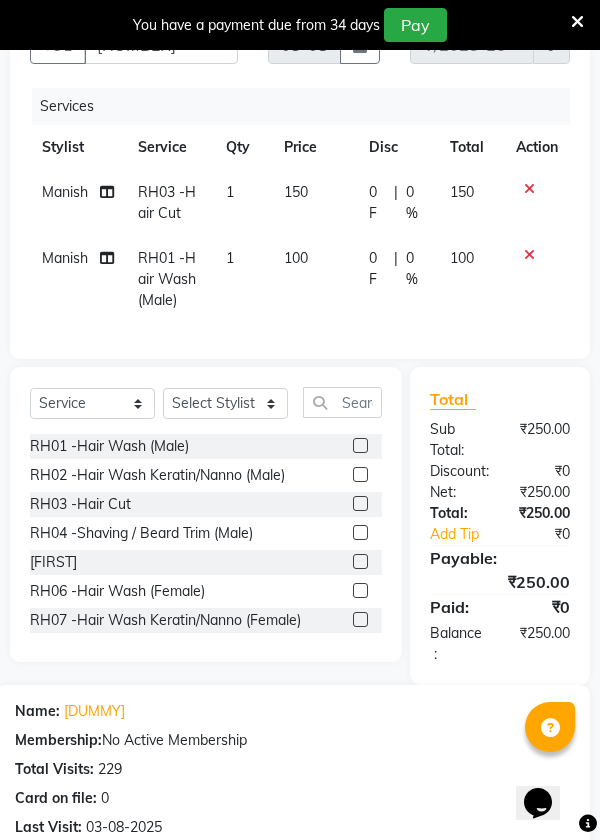 click on "0 %" 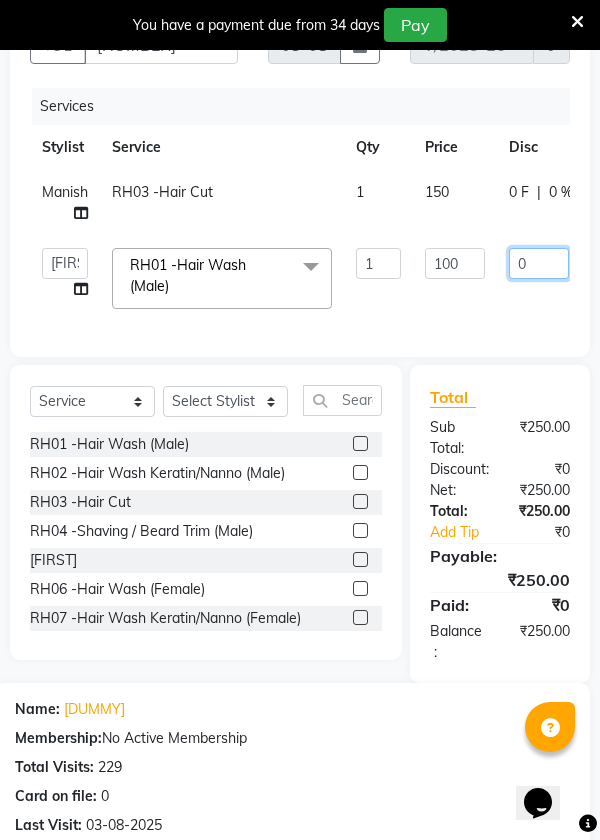 click on "0" 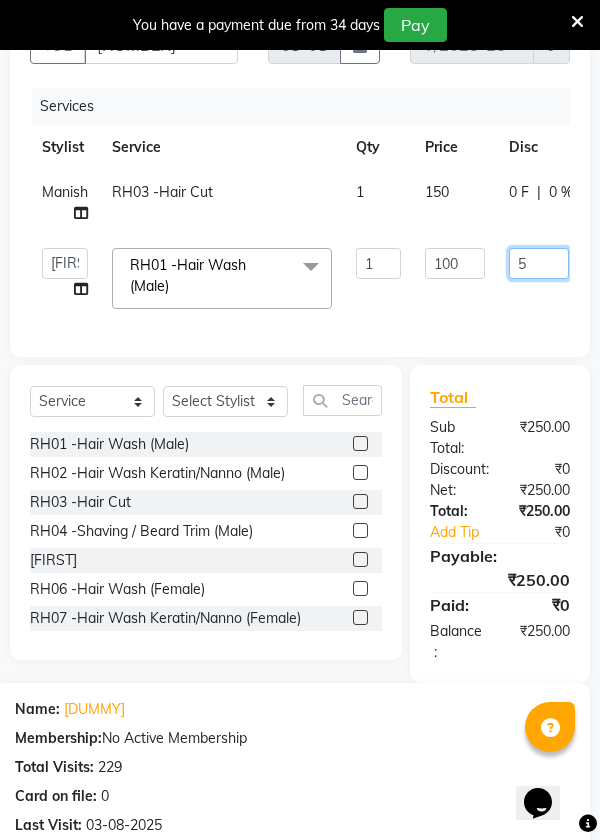 type on "50" 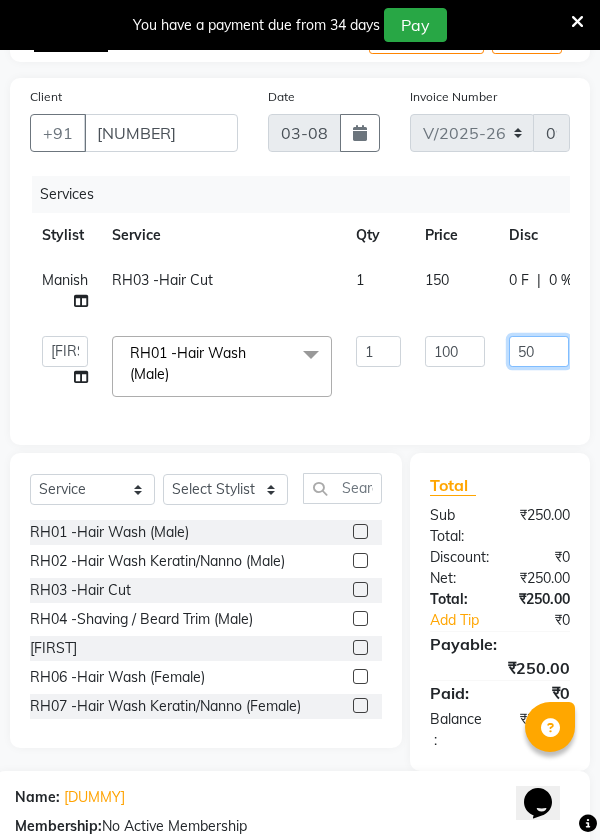 scroll, scrollTop: 188, scrollLeft: 0, axis: vertical 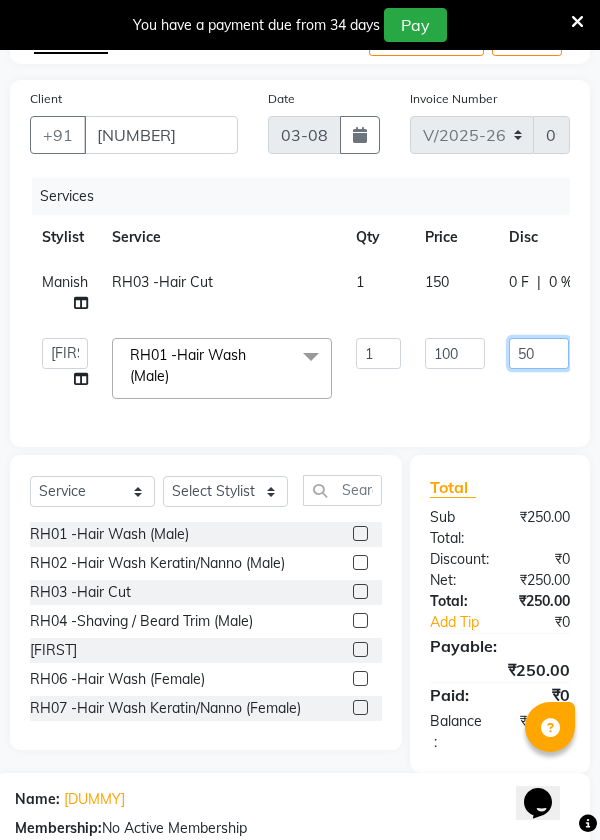 click on "50" 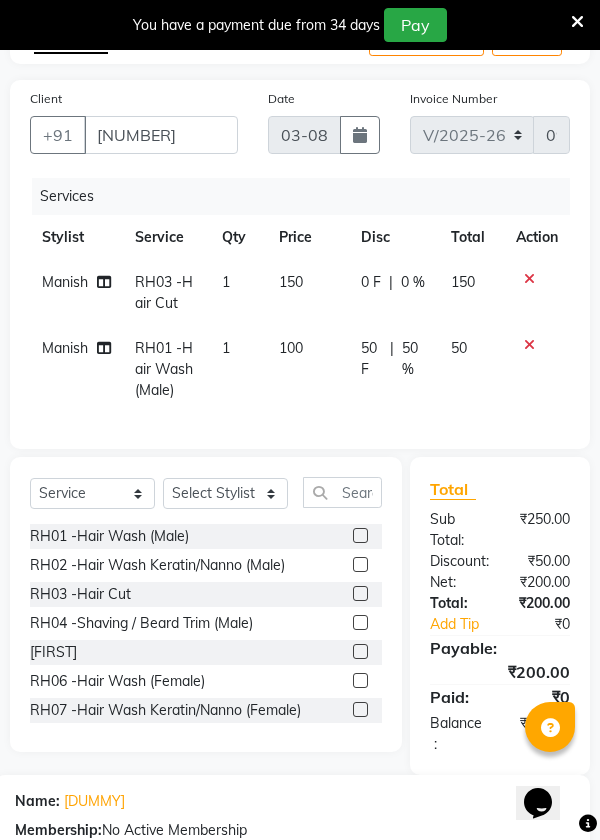 scroll, scrollTop: 0, scrollLeft: 15, axis: horizontal 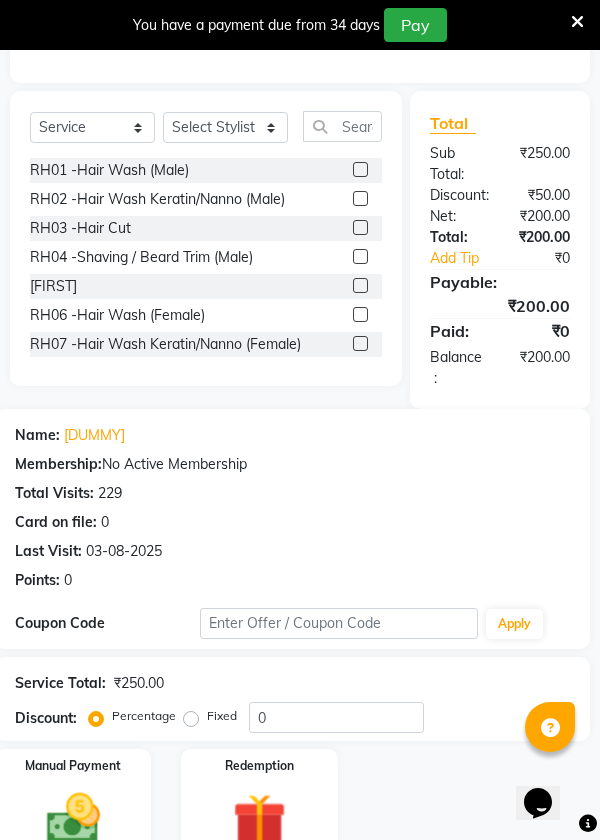 click 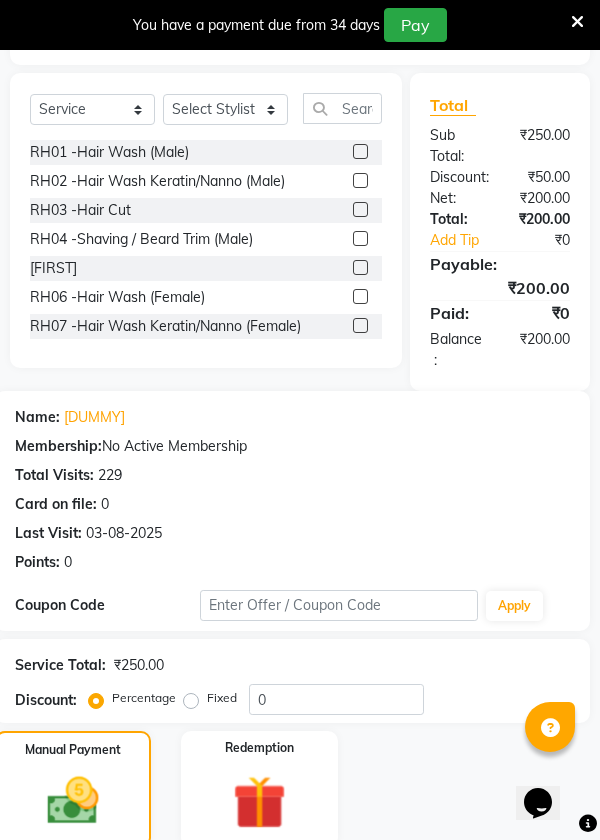 scroll, scrollTop: 630, scrollLeft: 0, axis: vertical 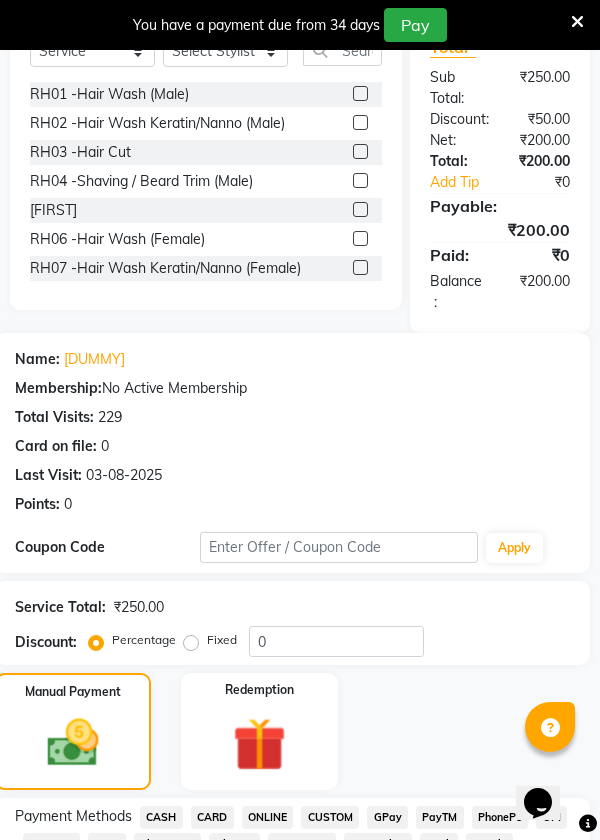 click on "ONLINE" 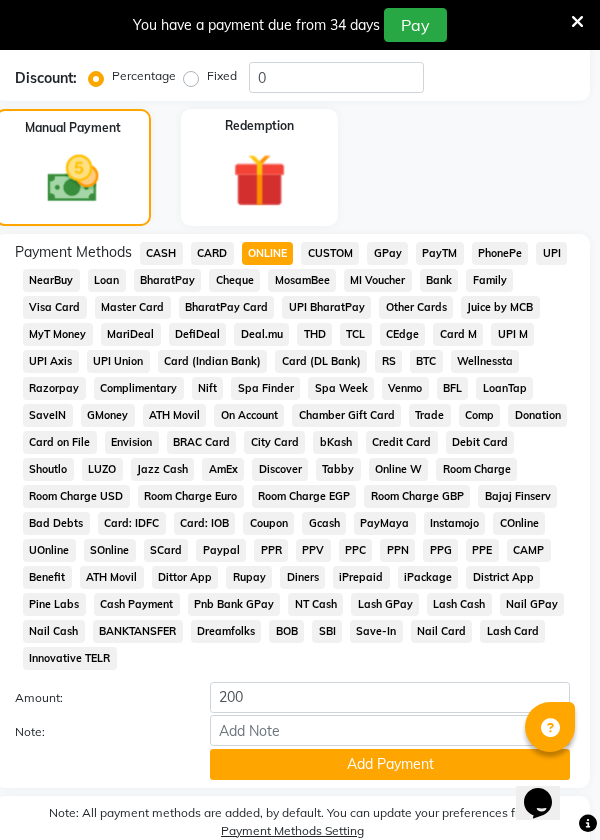 scroll, scrollTop: 1202, scrollLeft: 0, axis: vertical 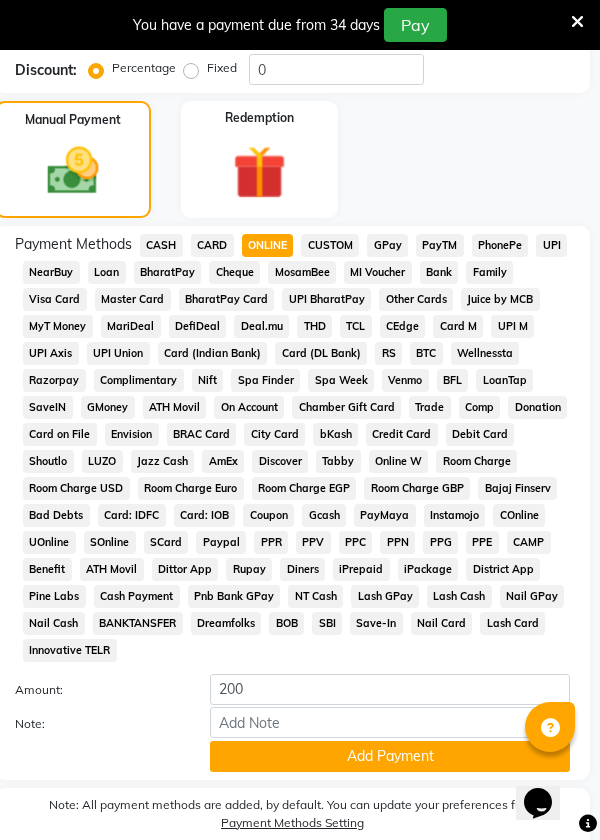click on "Add Payment" 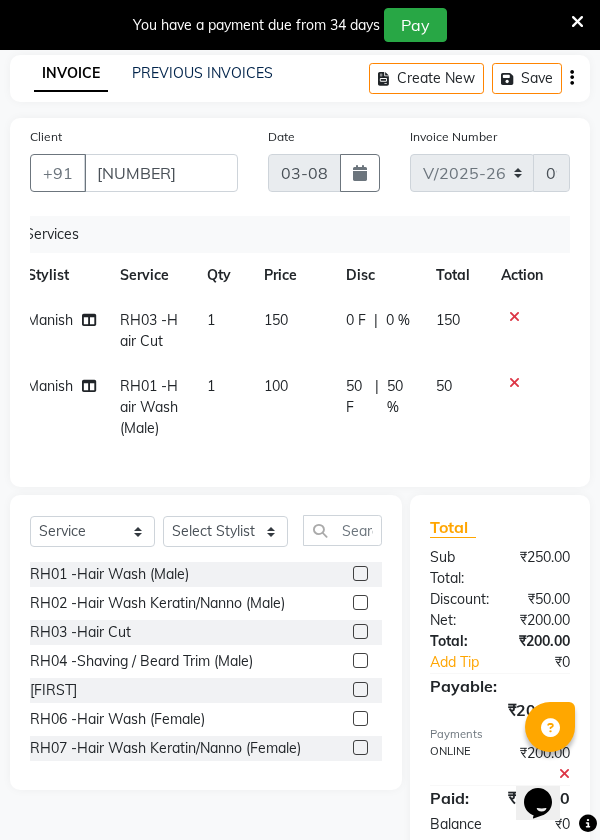 scroll, scrollTop: 0, scrollLeft: 0, axis: both 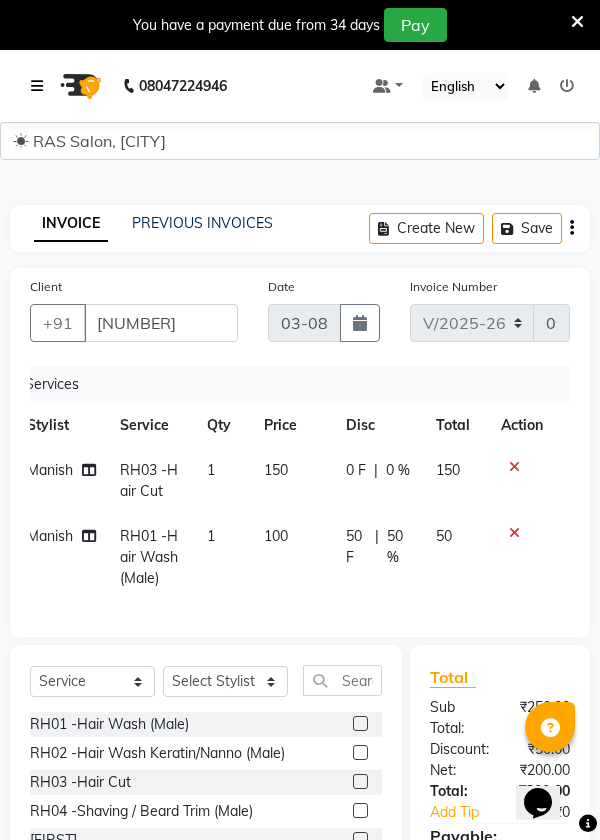 click at bounding box center [37, 86] 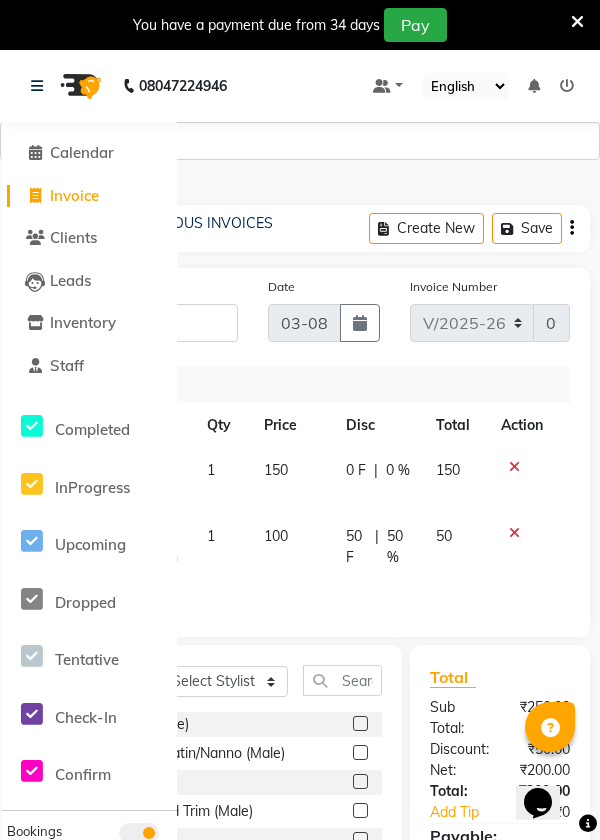 click on "Invoice" 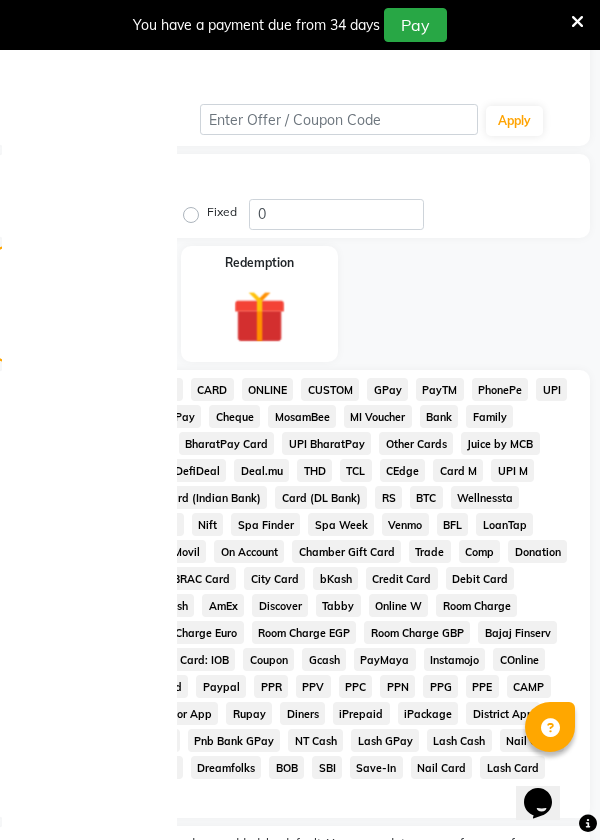 scroll, scrollTop: 1272, scrollLeft: 0, axis: vertical 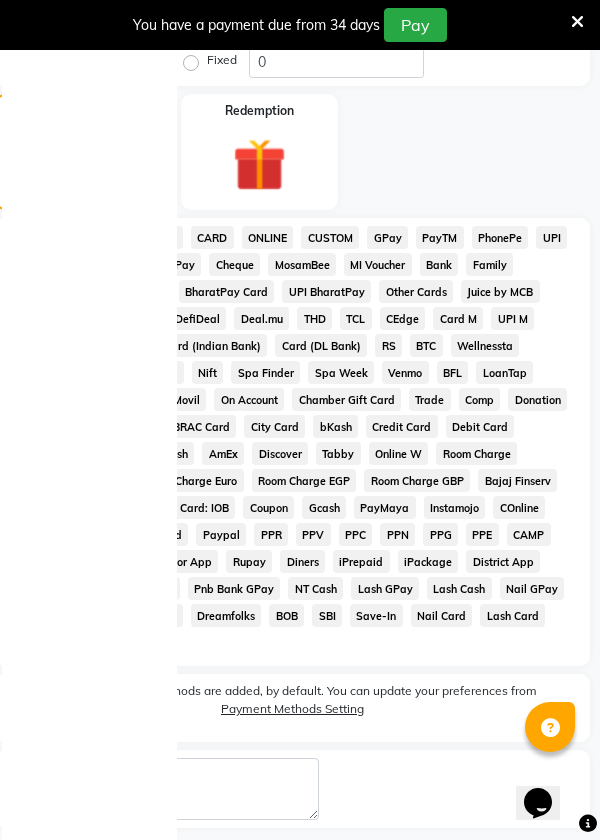 click on "Checkout" 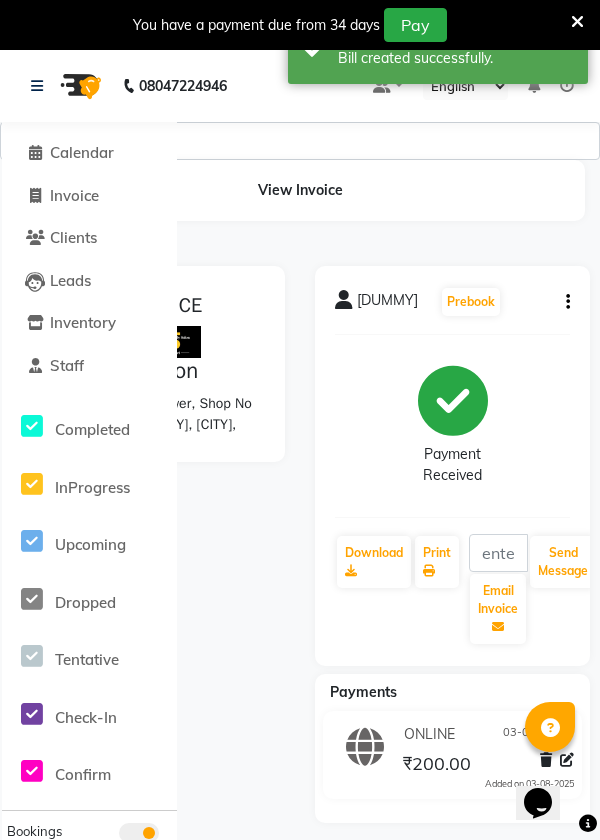 scroll, scrollTop: 0, scrollLeft: 0, axis: both 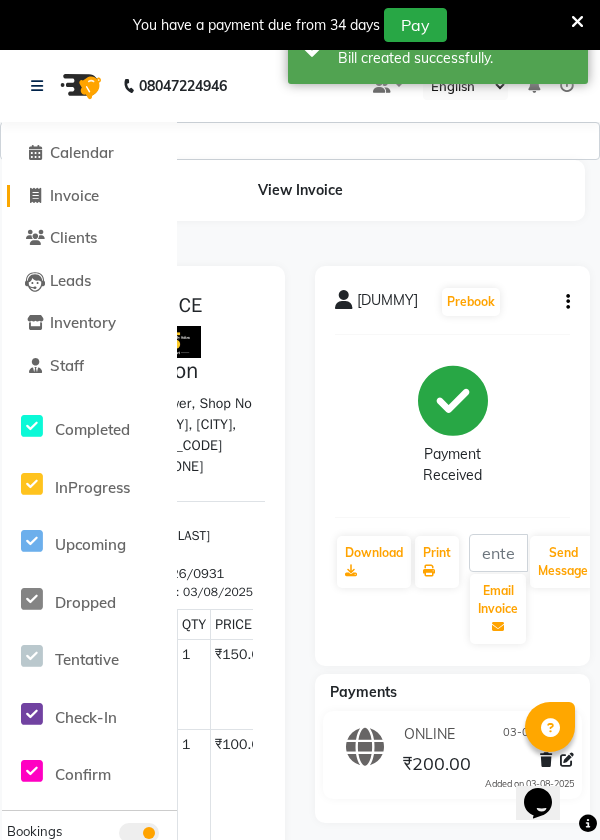 click on "Invoice" 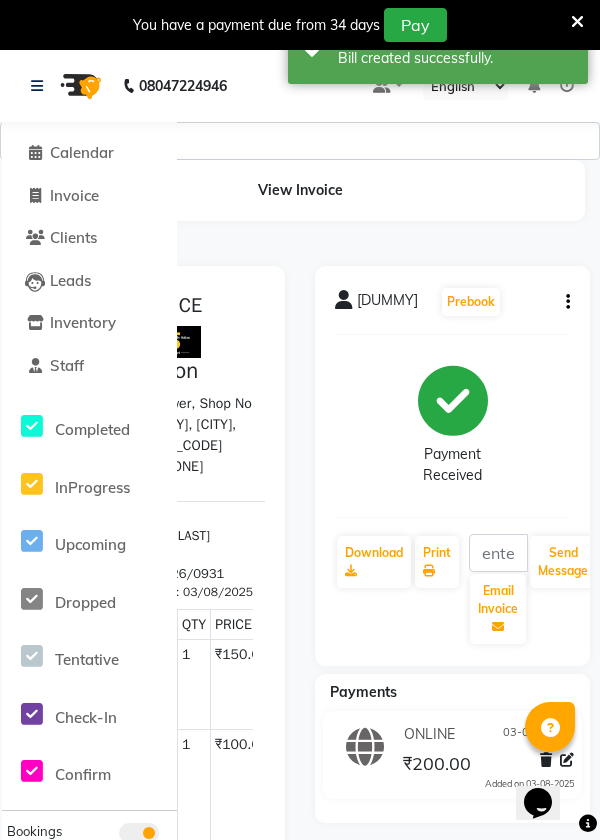 select on "5337" 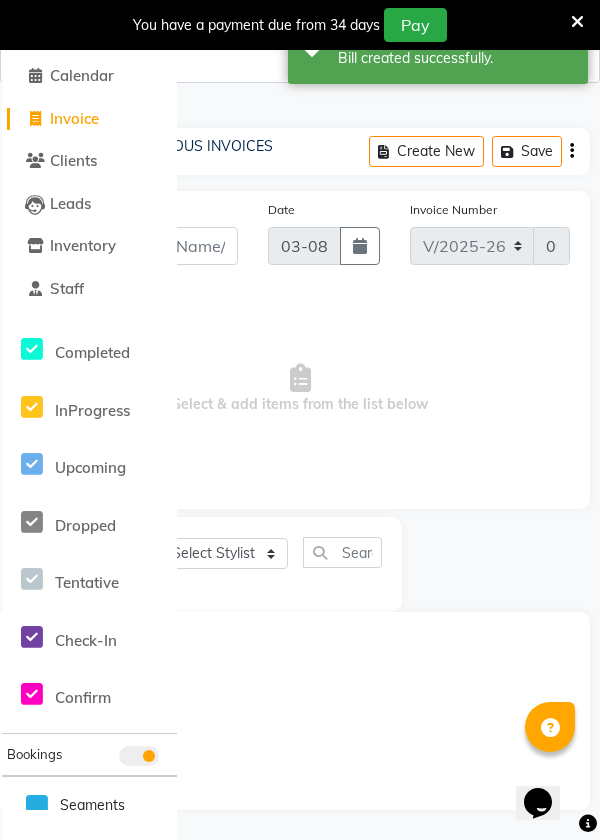 scroll, scrollTop: 0, scrollLeft: 0, axis: both 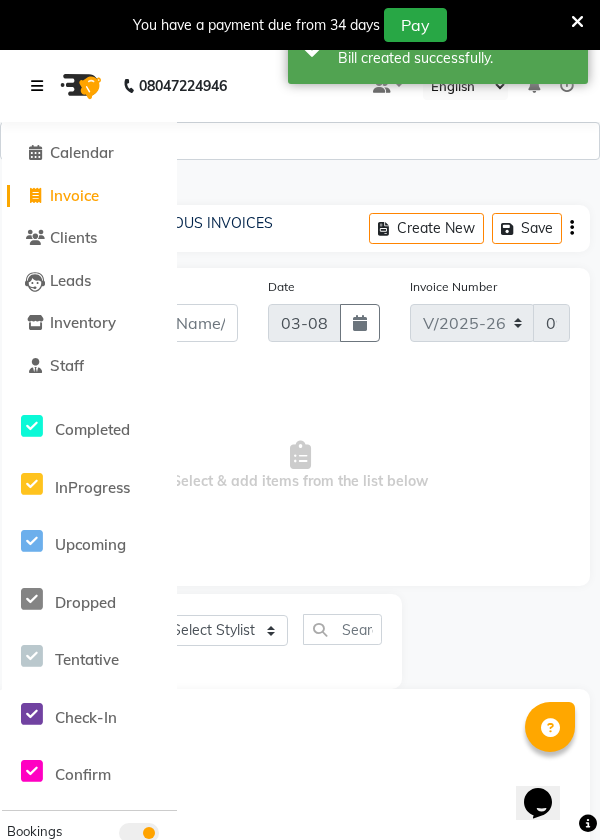 click at bounding box center [41, 86] 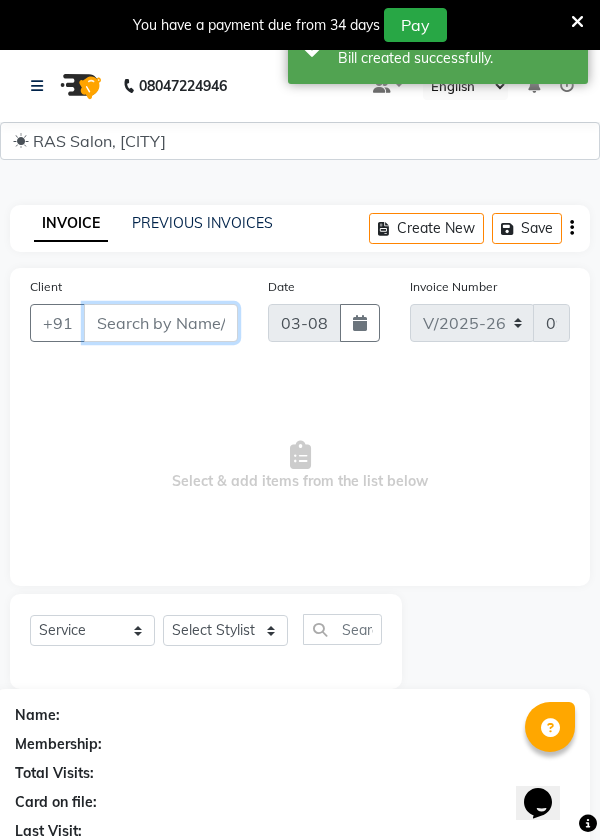 click on "Client" at bounding box center (161, 323) 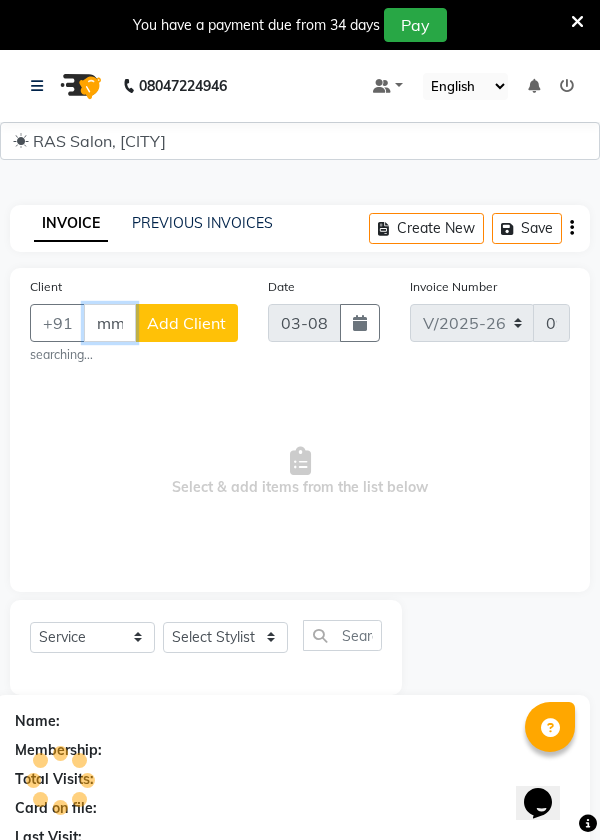 scroll, scrollTop: 0, scrollLeft: 29, axis: horizontal 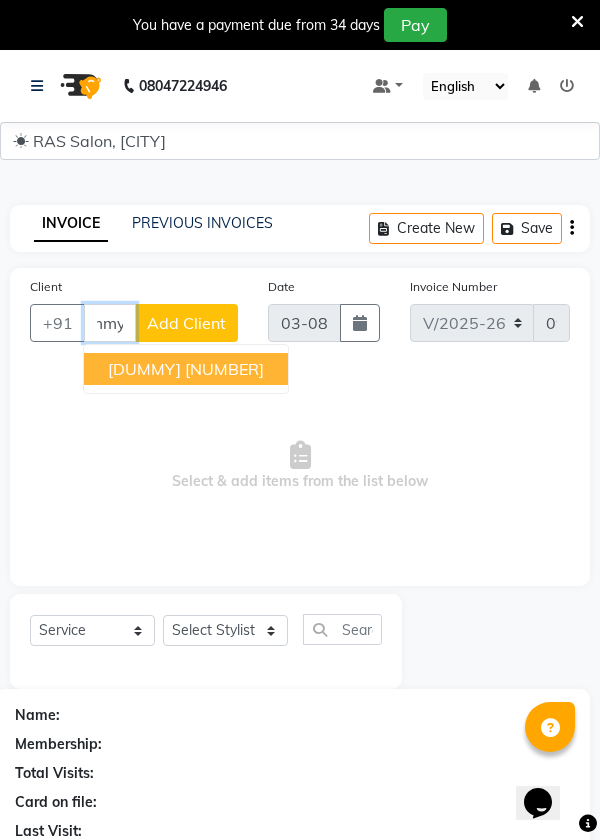 click on "[NUMBER]" at bounding box center (224, 369) 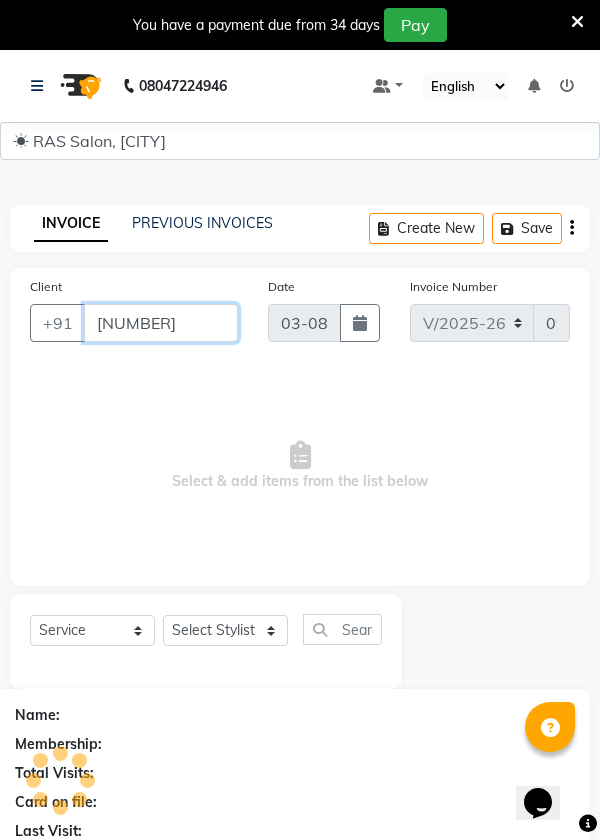 type on "[NUMBER]" 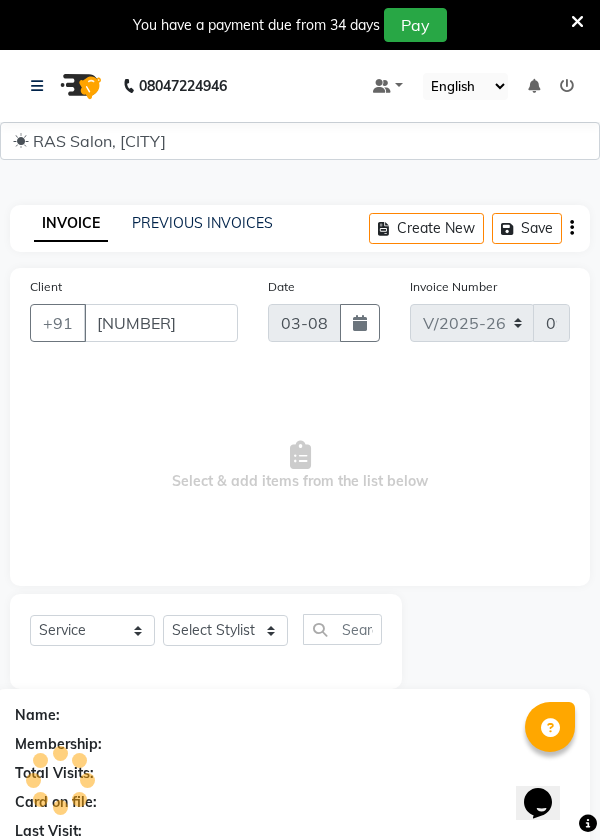 scroll, scrollTop: 0, scrollLeft: 0, axis: both 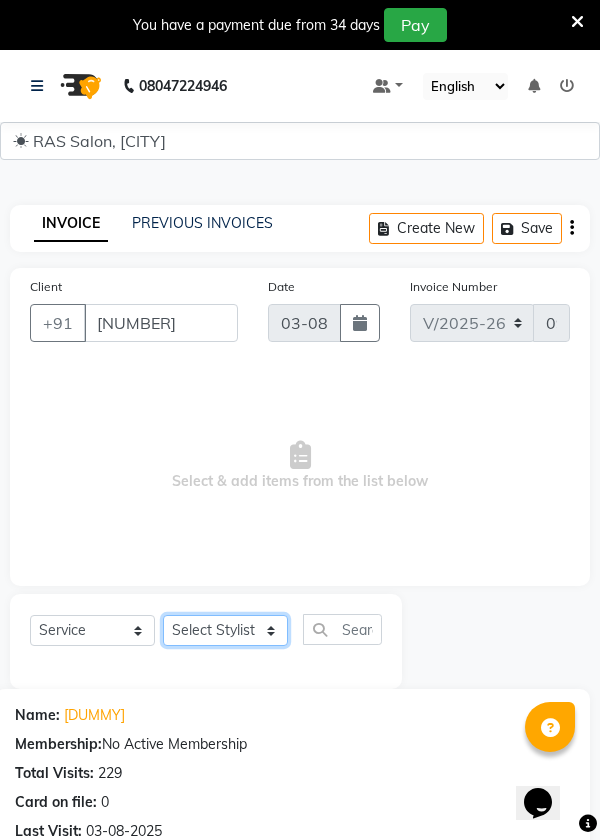 click on "Select Stylist Chhaya Danish Dolly Manish Megha Nisha Pooja Prince Raju Rohan Santosh Shailendra Sindar Sonali" 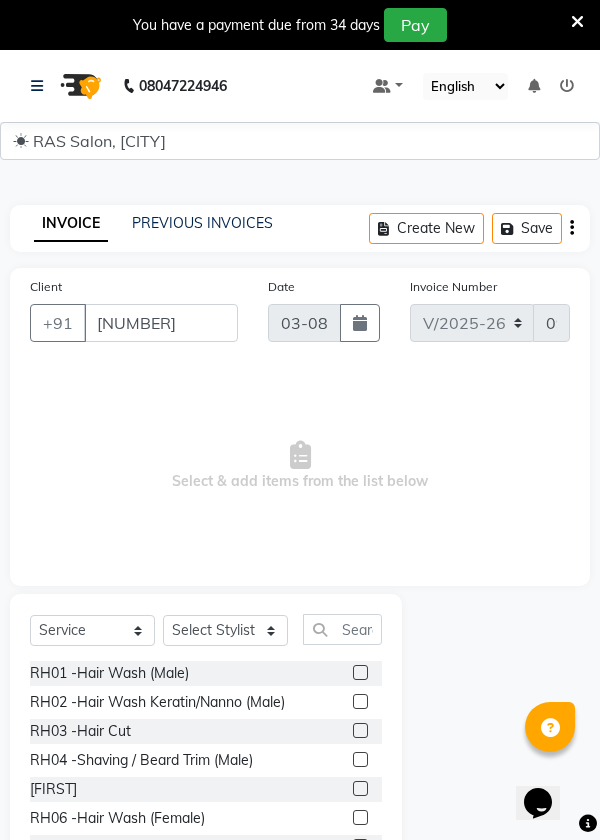 click 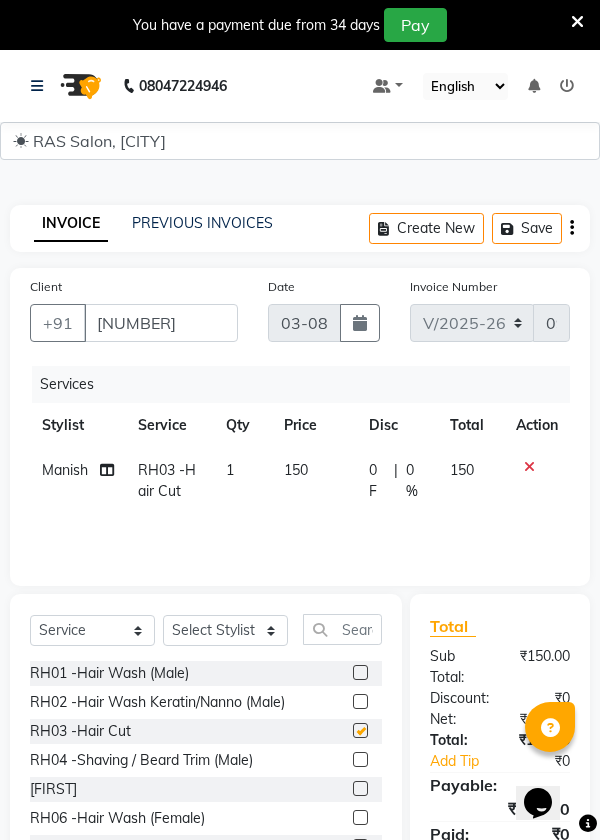 checkbox on "false" 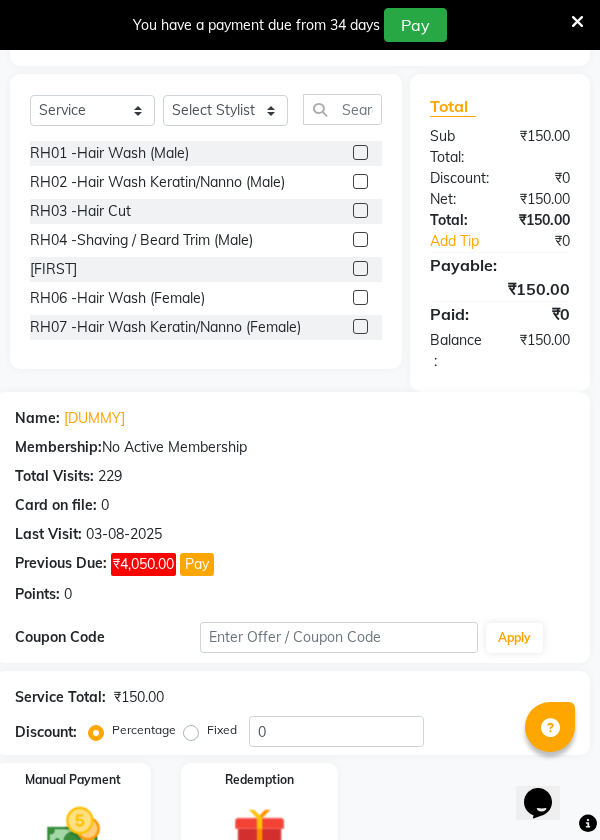 scroll, scrollTop: 534, scrollLeft: 0, axis: vertical 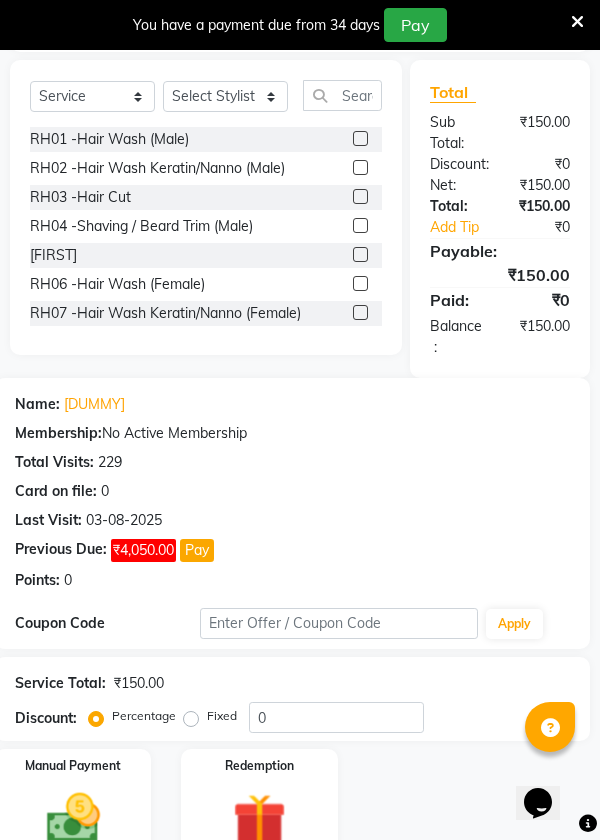 click 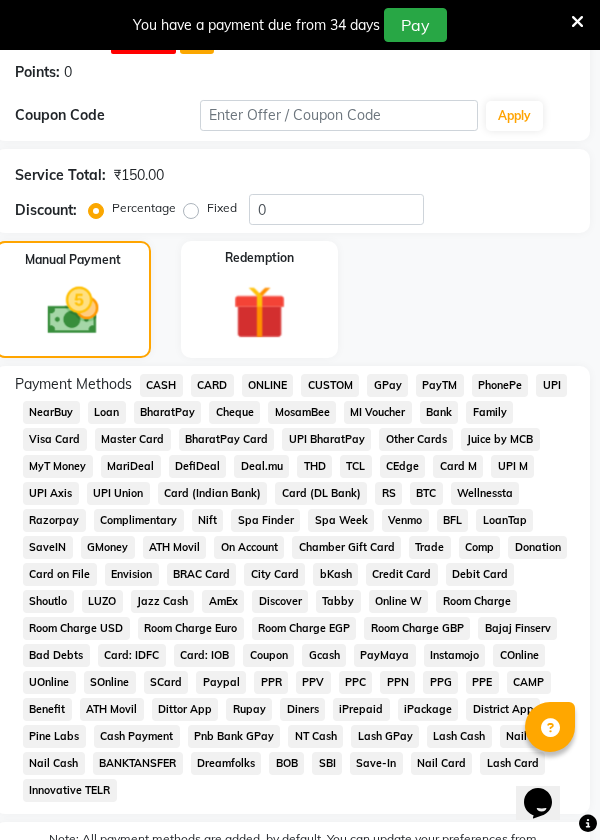 scroll, scrollTop: 1076, scrollLeft: 0, axis: vertical 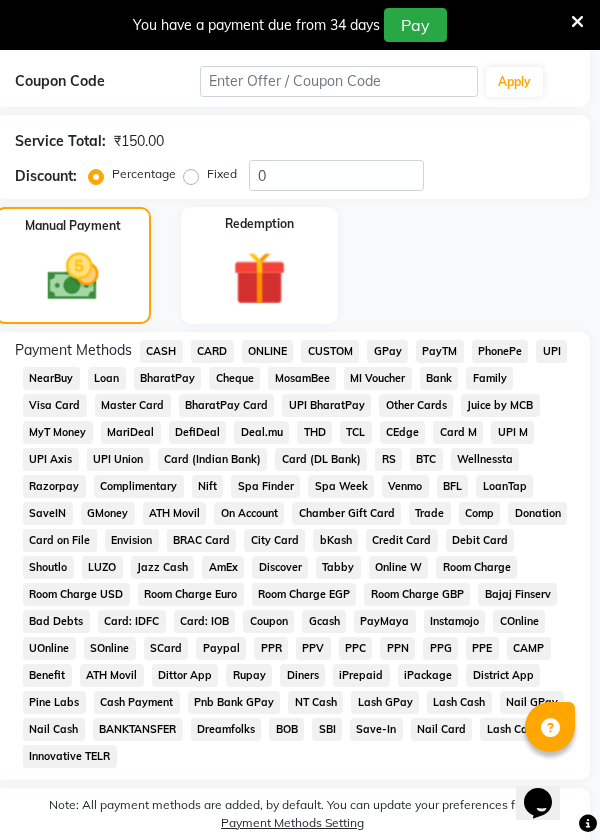 click on "CASH" 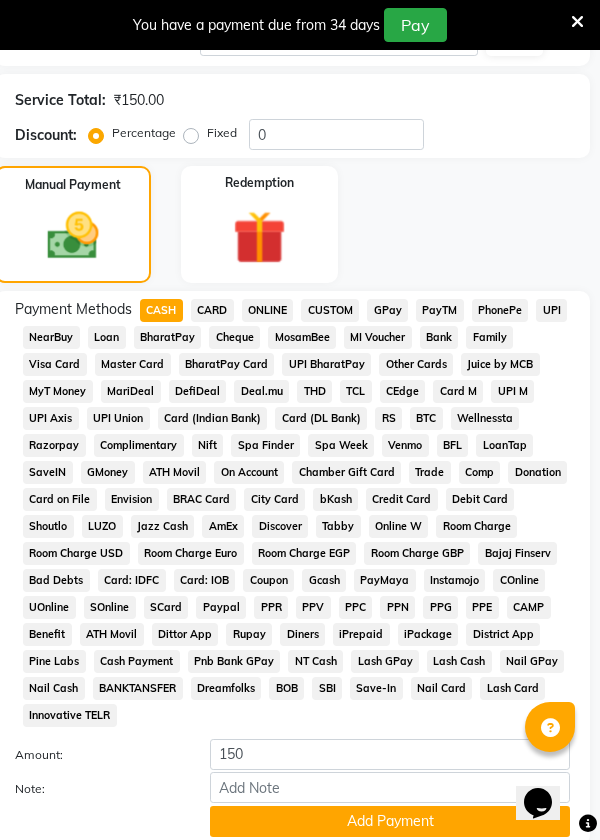 scroll, scrollTop: 1182, scrollLeft: 0, axis: vertical 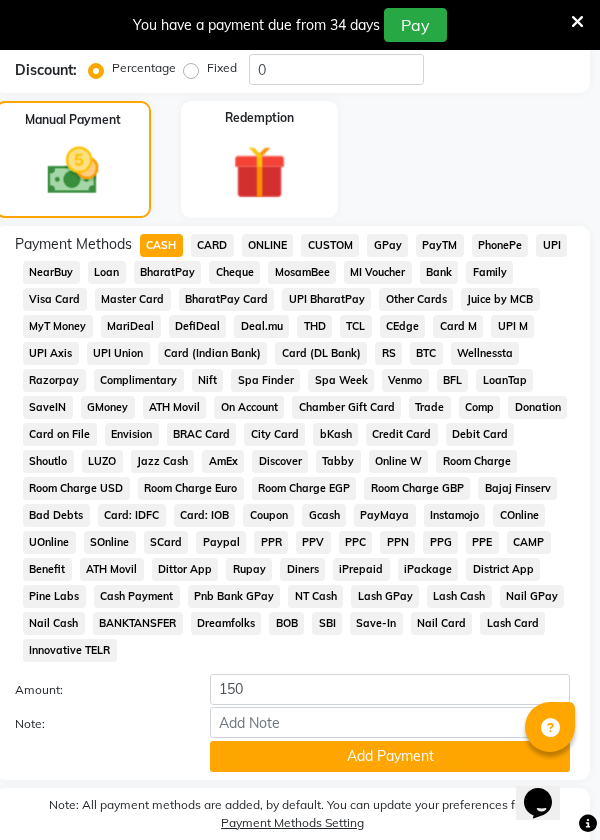 click on "Add Payment" 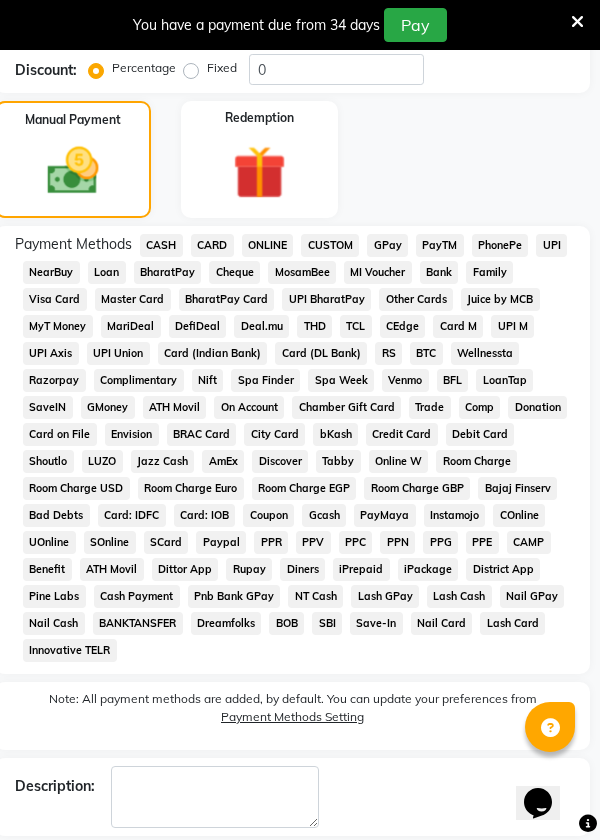 scroll, scrollTop: 1294, scrollLeft: 0, axis: vertical 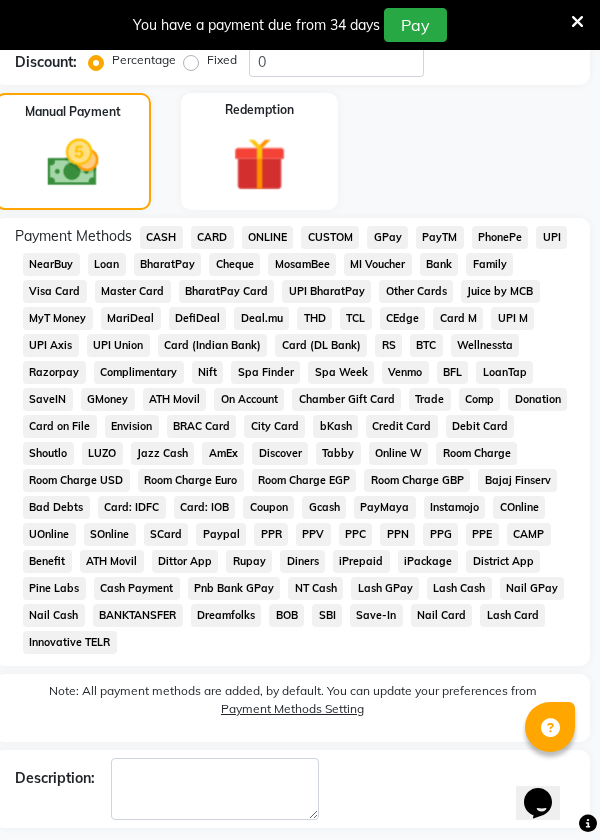 click on "Checkout" 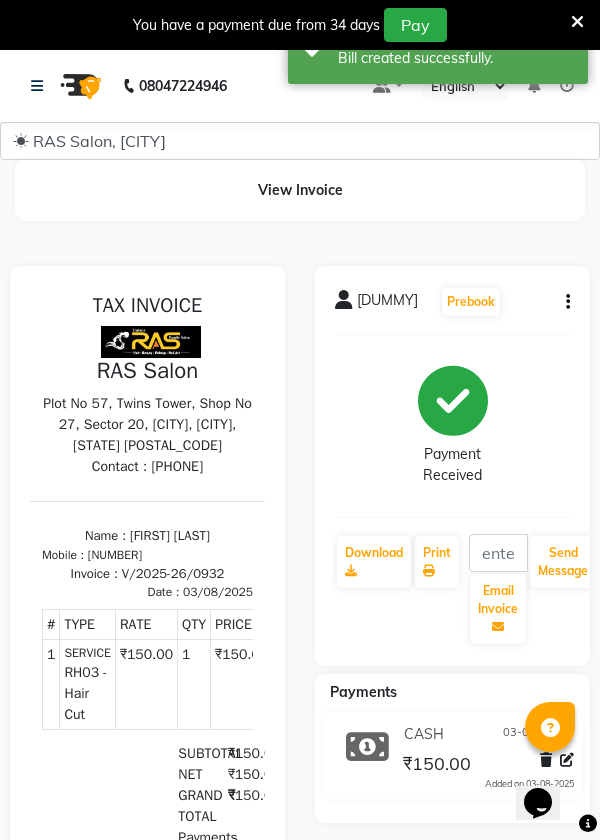 scroll, scrollTop: 0, scrollLeft: 0, axis: both 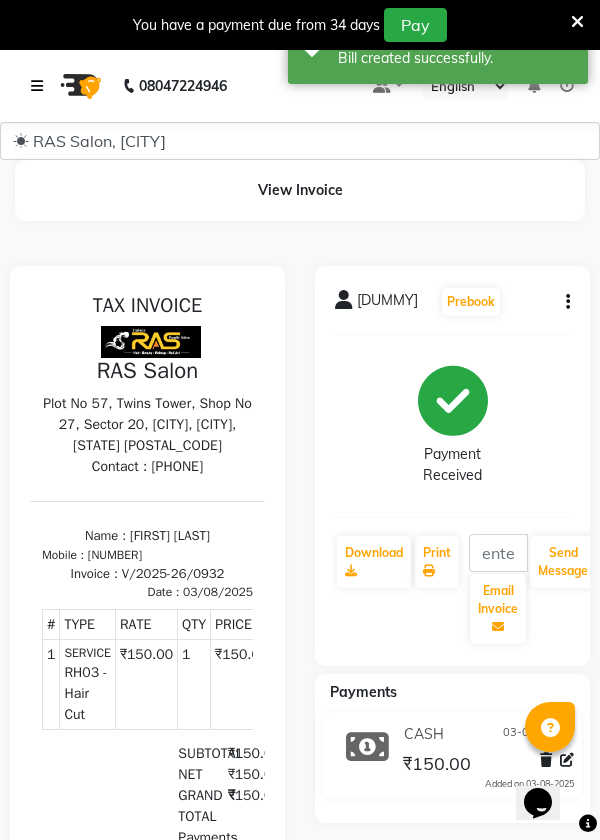 click at bounding box center [37, 86] 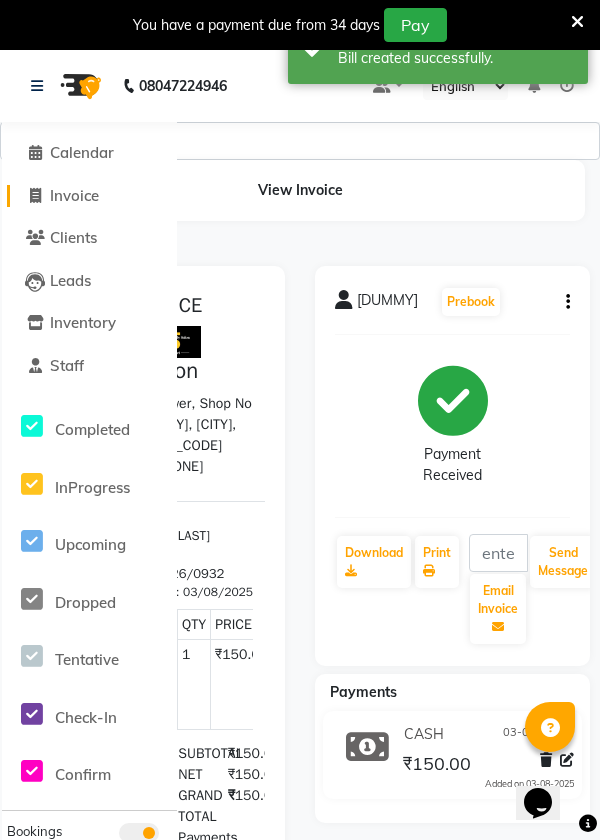 click on "Invoice" 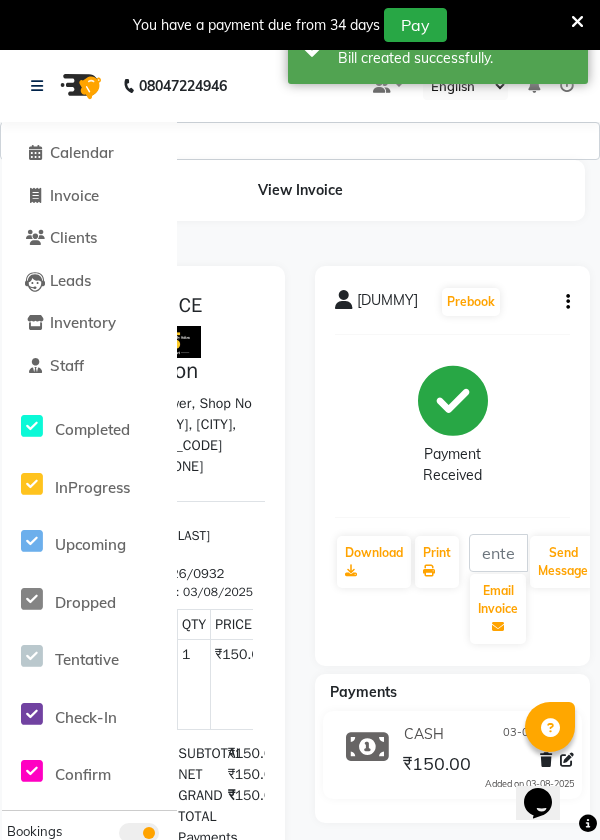 select on "service" 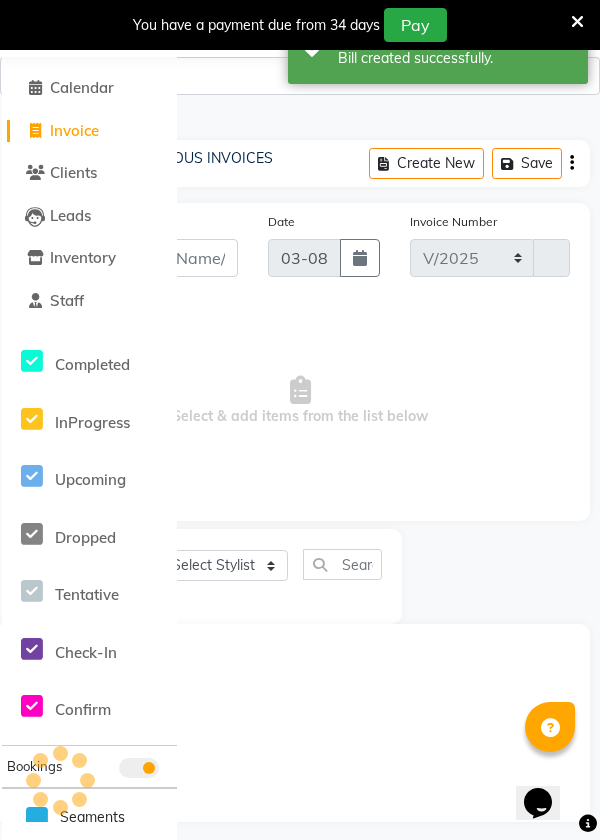 select on "5337" 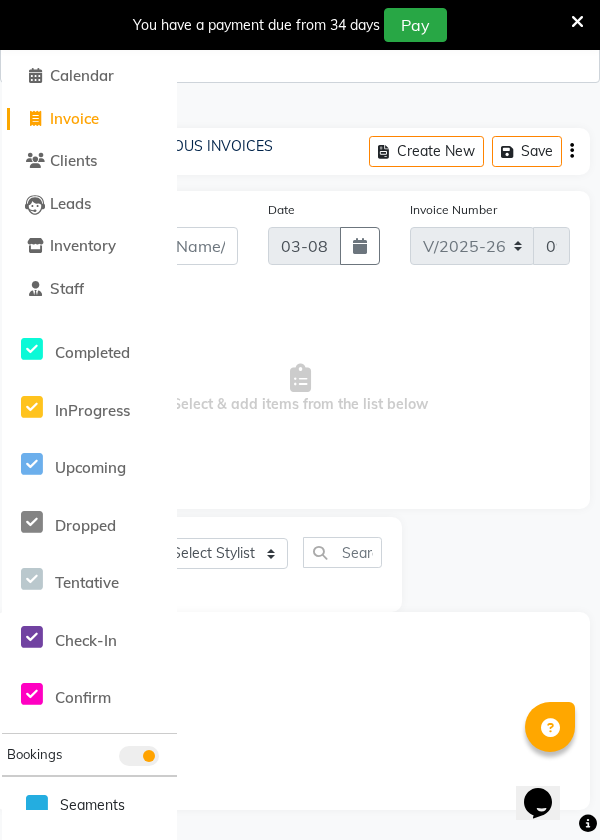 scroll, scrollTop: 0, scrollLeft: 0, axis: both 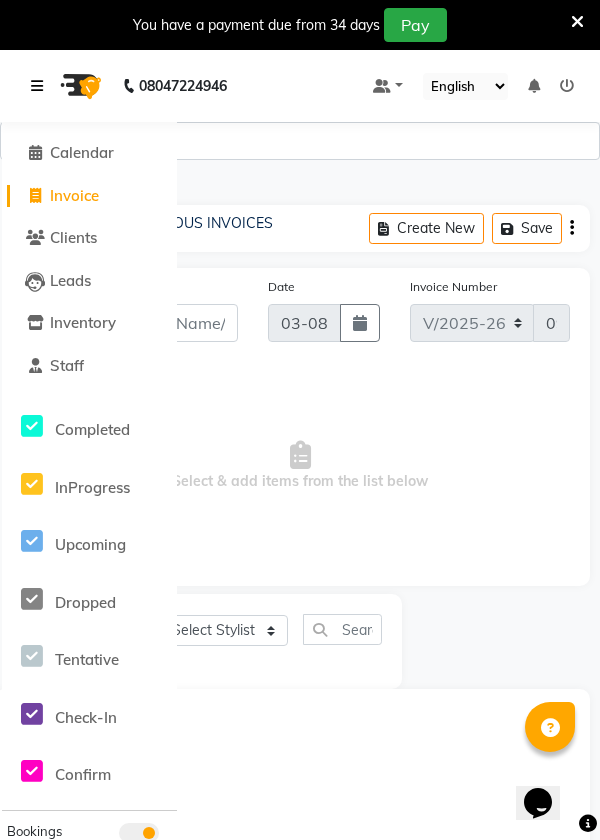 click at bounding box center [41, 86] 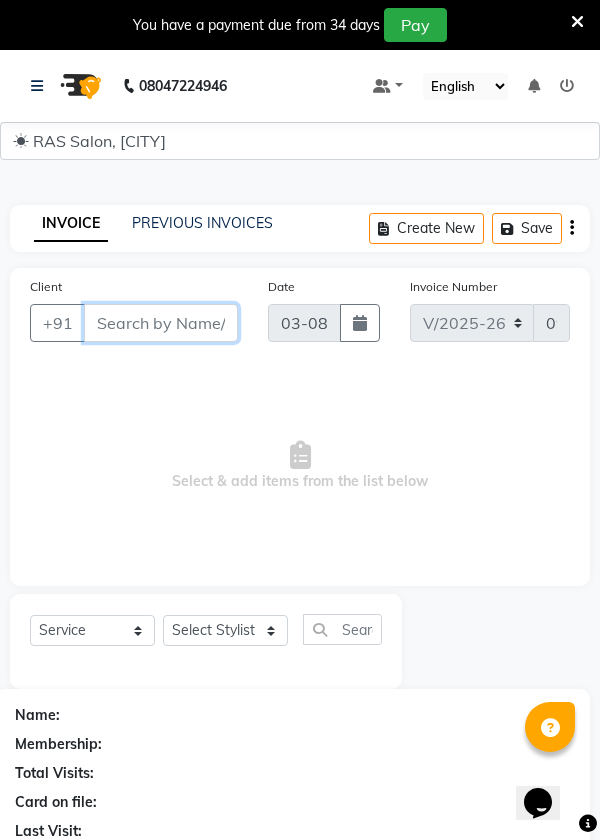 click on "Client" at bounding box center [161, 323] 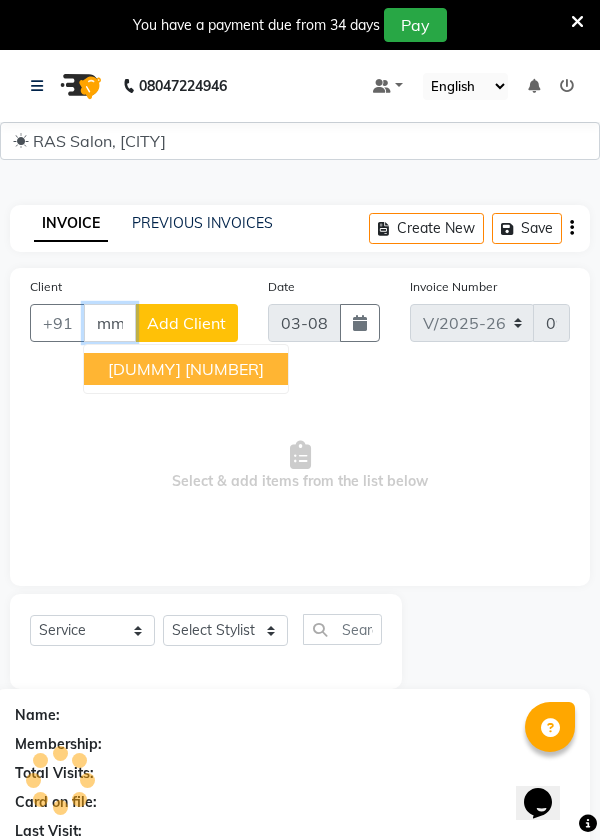 scroll, scrollTop: 0, scrollLeft: 29, axis: horizontal 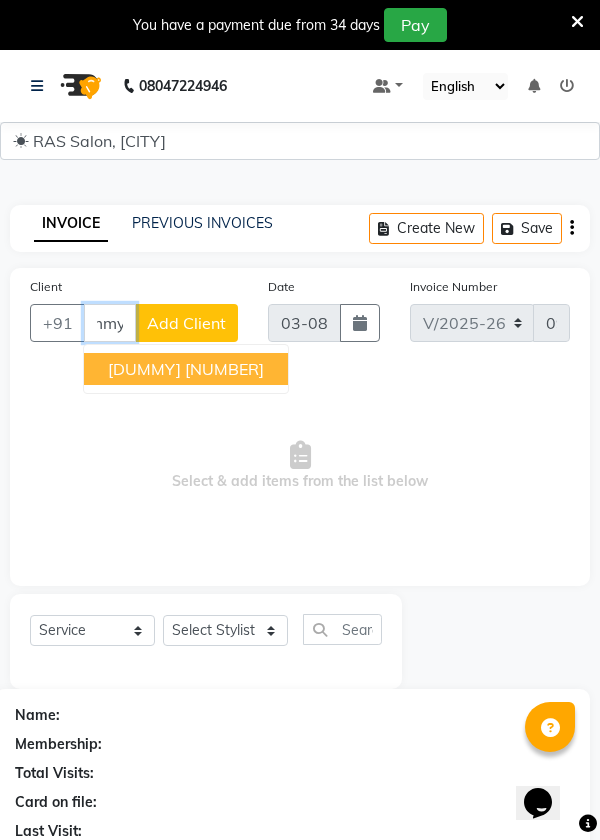 click on "[NUMBER]" at bounding box center [224, 369] 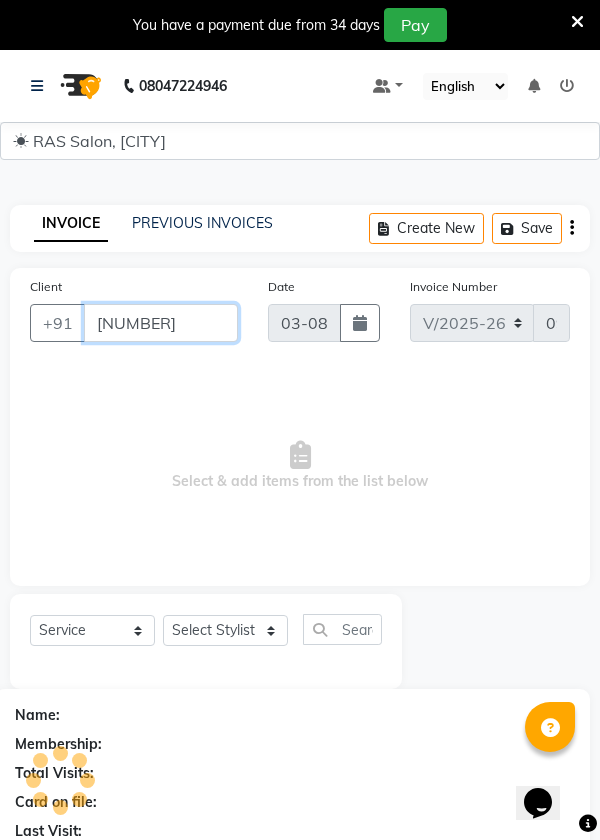 scroll, scrollTop: 0, scrollLeft: 0, axis: both 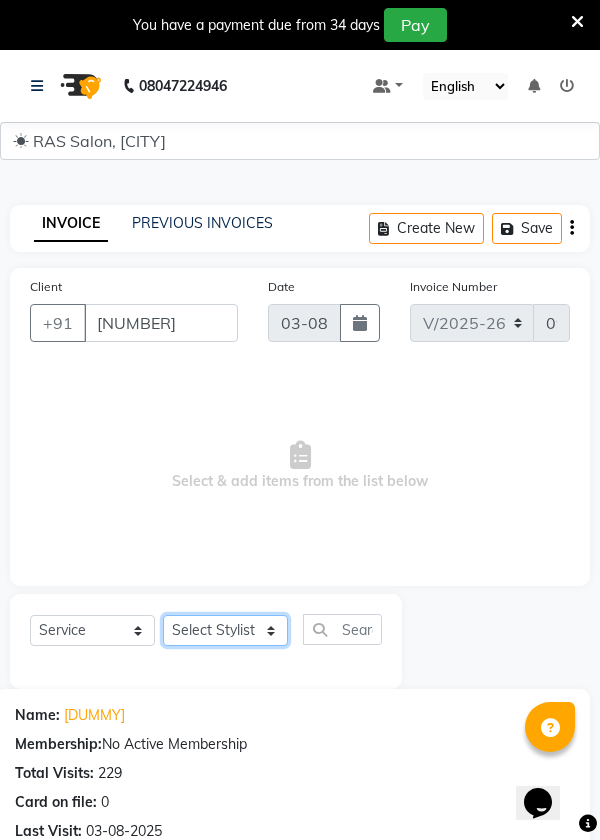 click on "Select Stylist Chhaya Danish Dolly Manish Megha Nisha Pooja Prince Raju Rohan Santosh Shailendra Sindar Sonali" 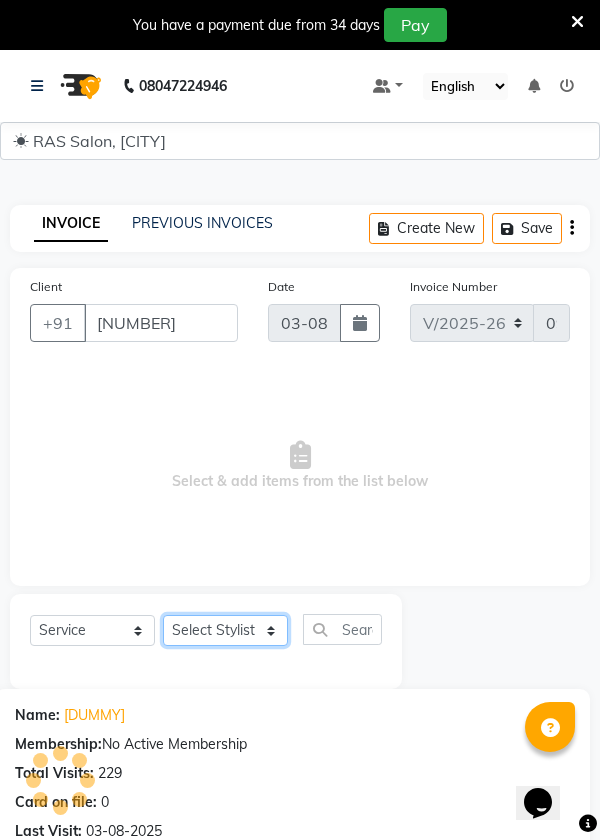 select on "35483" 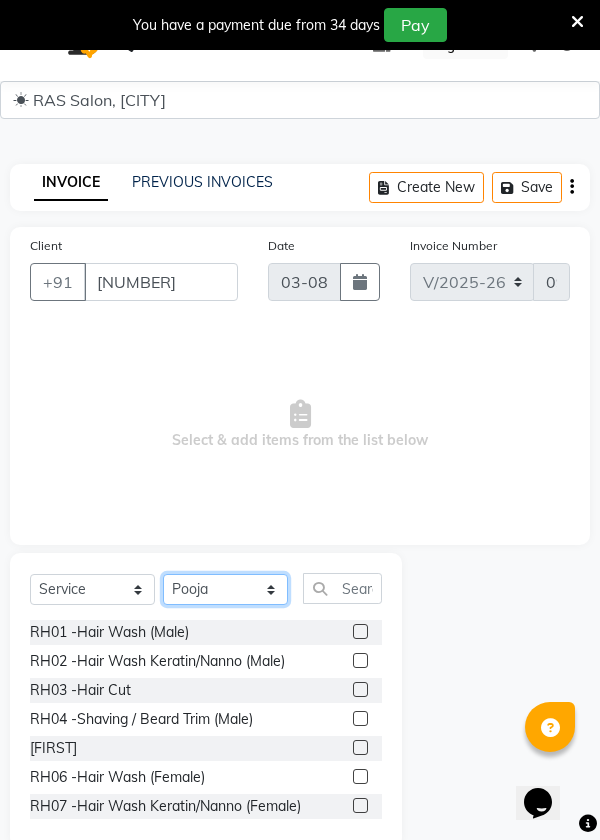 scroll, scrollTop: 56, scrollLeft: 0, axis: vertical 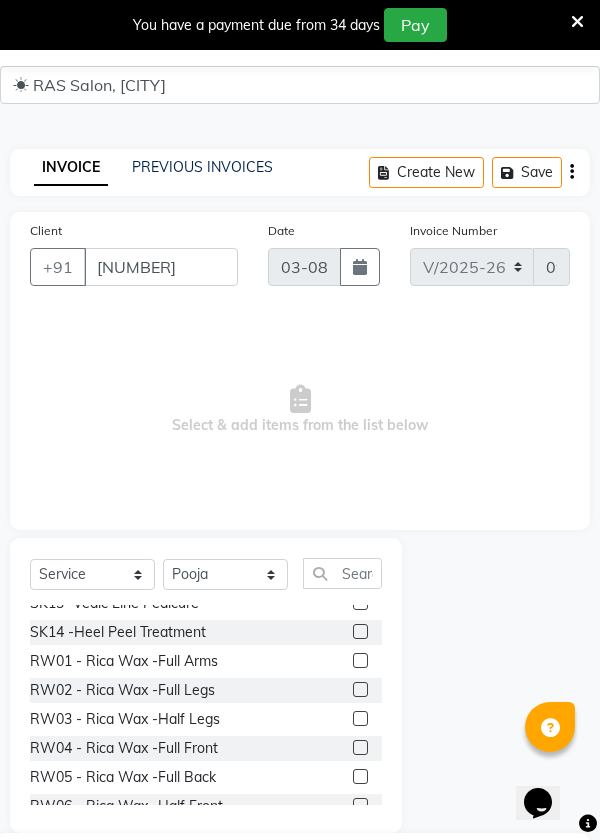 click 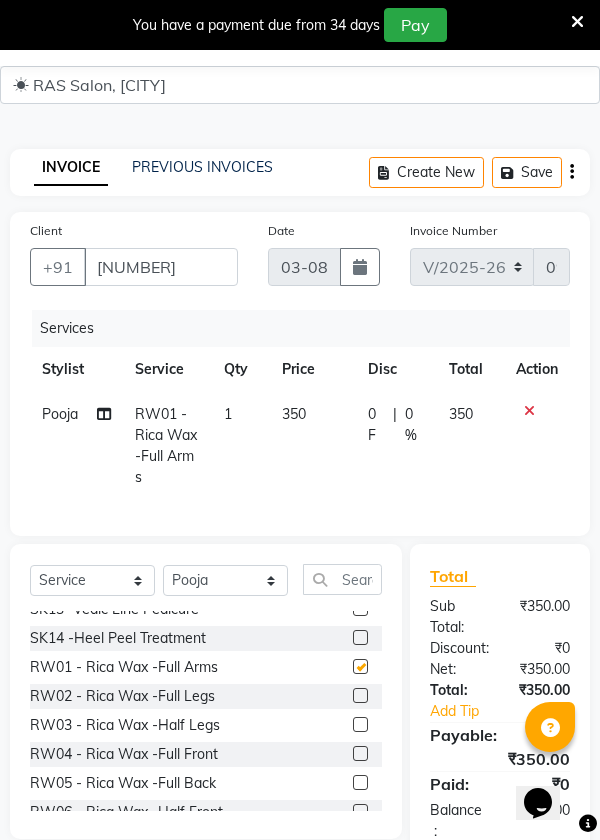 checkbox on "false" 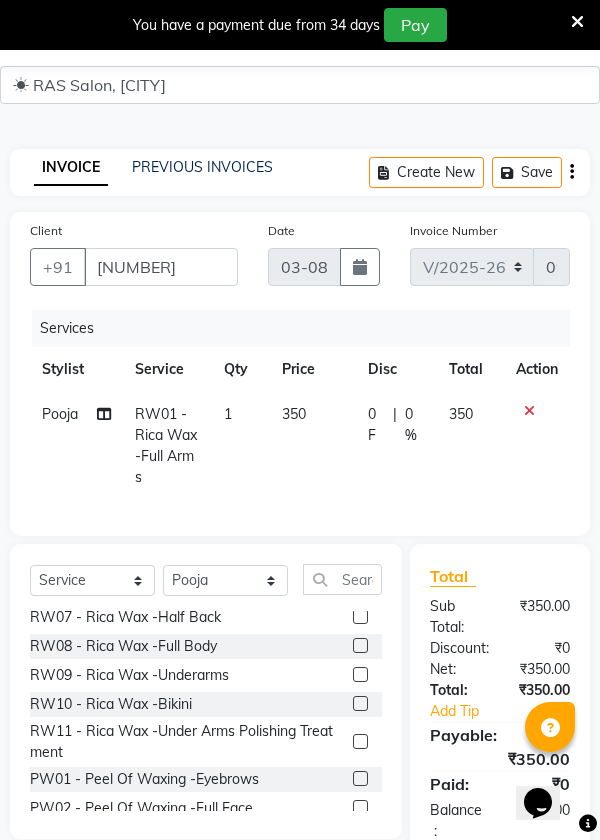 scroll, scrollTop: 3886, scrollLeft: 0, axis: vertical 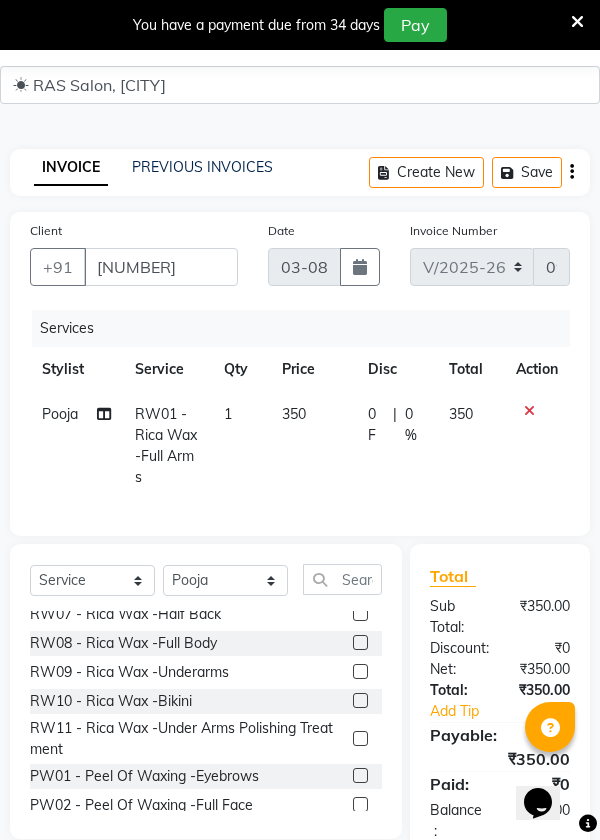 click 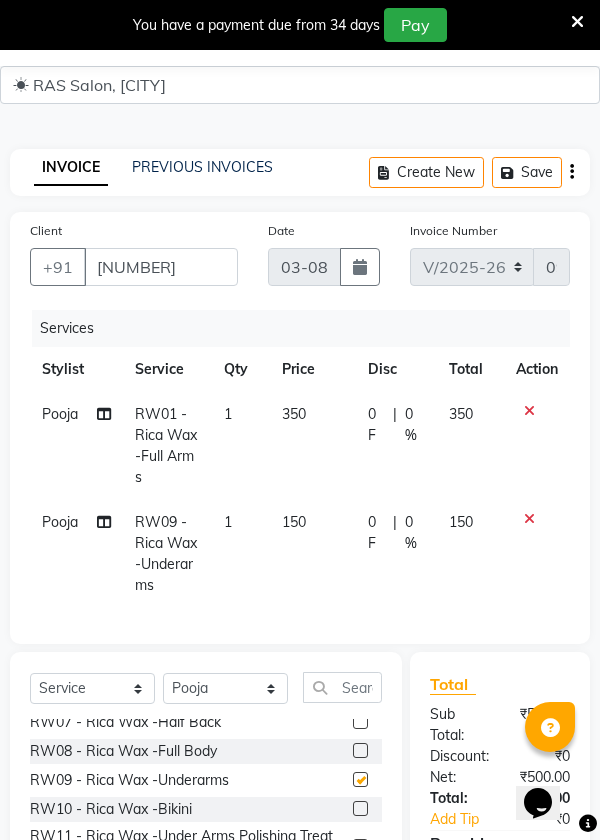 checkbox on "false" 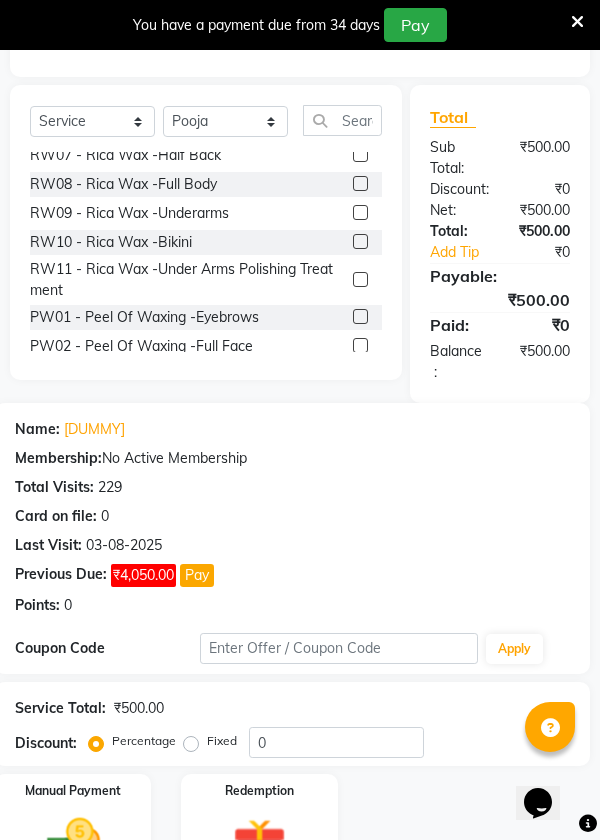 scroll, scrollTop: 628, scrollLeft: 0, axis: vertical 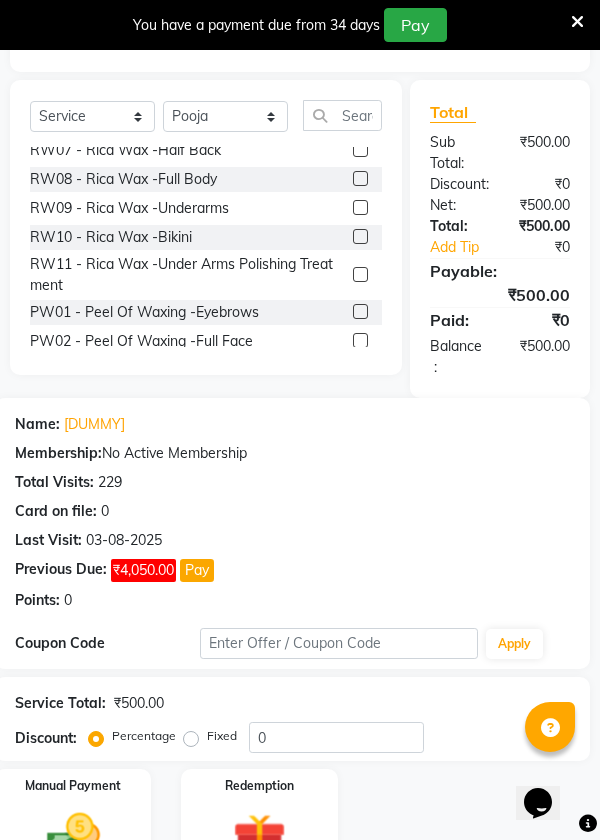 click 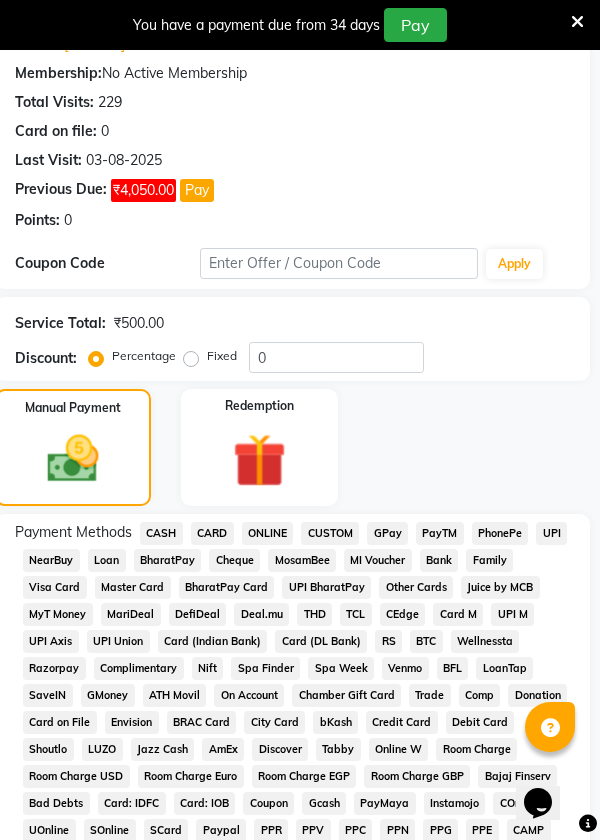 scroll, scrollTop: 1013, scrollLeft: 0, axis: vertical 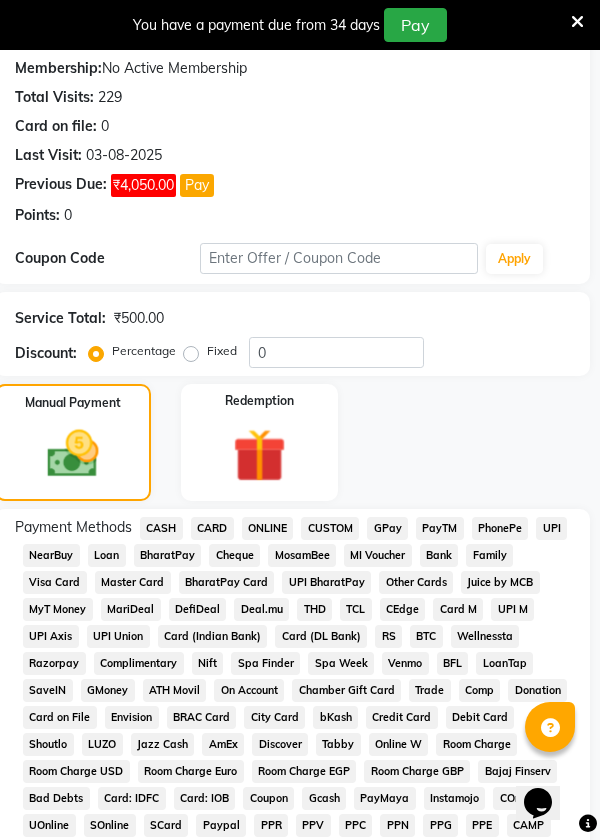 click on "ONLINE" 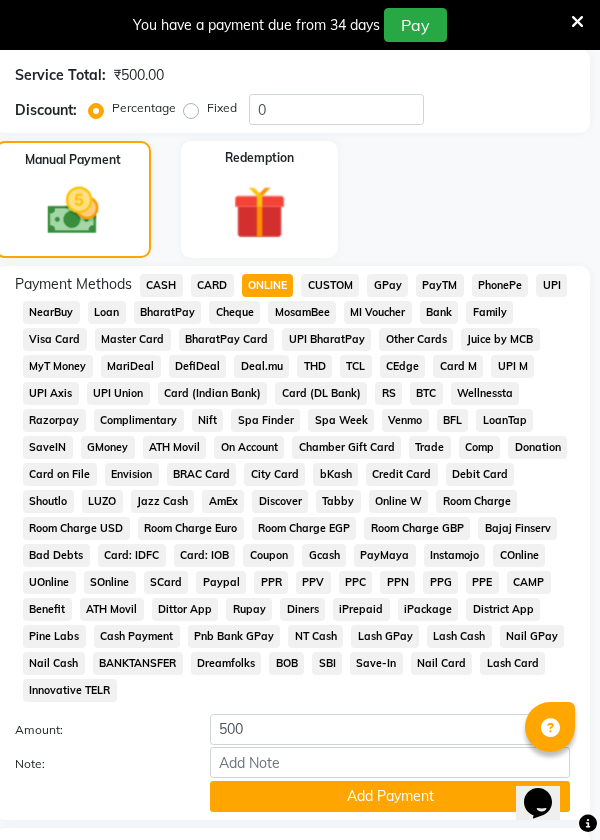 scroll, scrollTop: 1296, scrollLeft: 0, axis: vertical 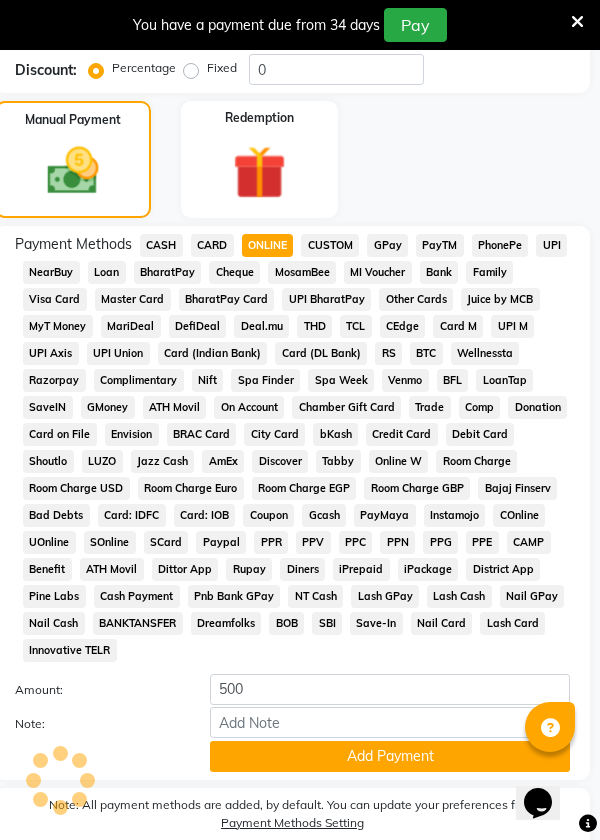click on "Add Payment" 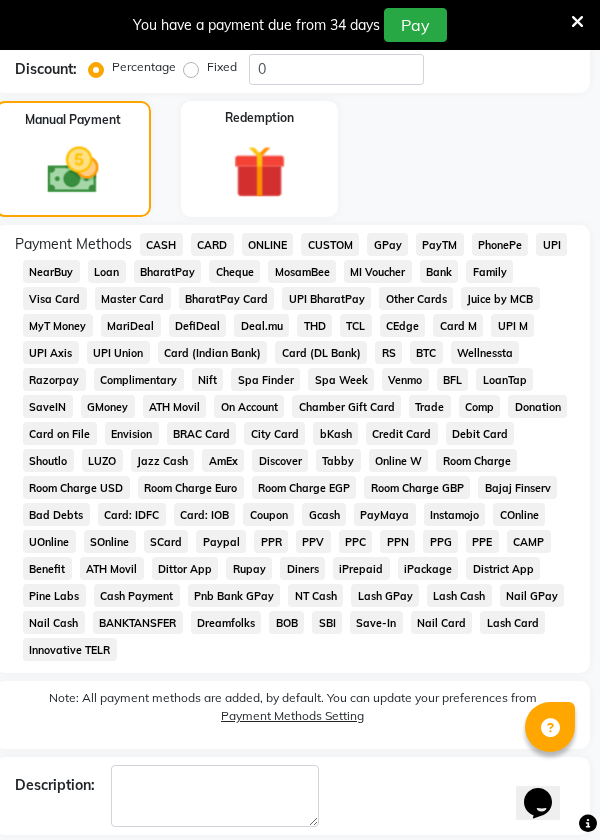 click on "Checkout" 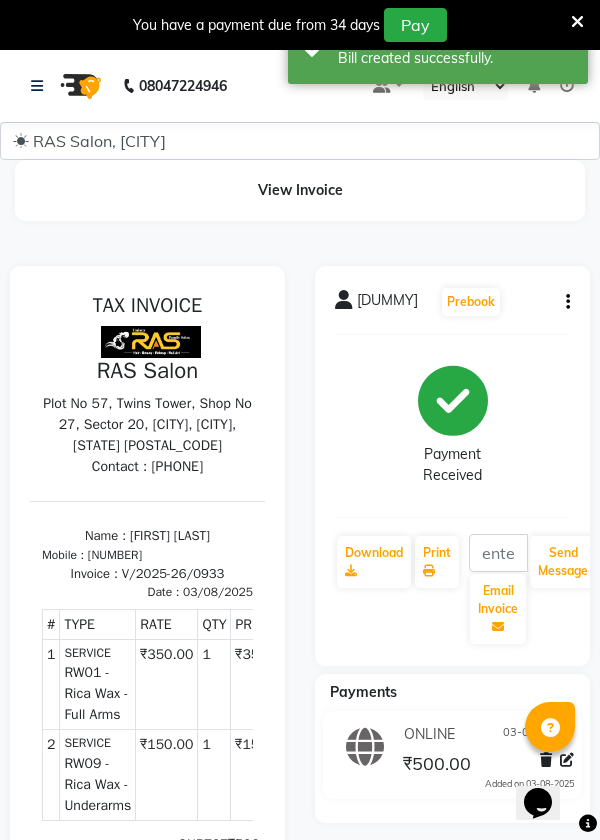 scroll, scrollTop: 0, scrollLeft: 0, axis: both 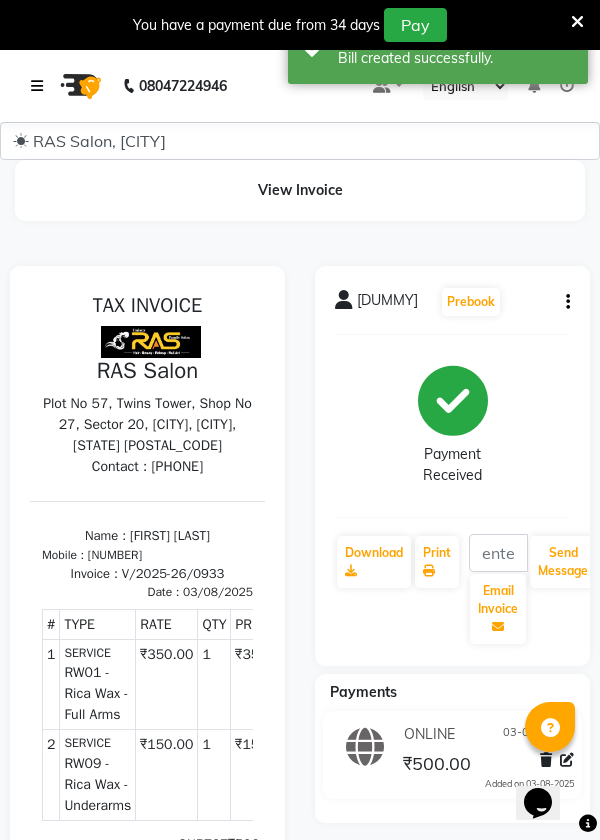 click at bounding box center (37, 86) 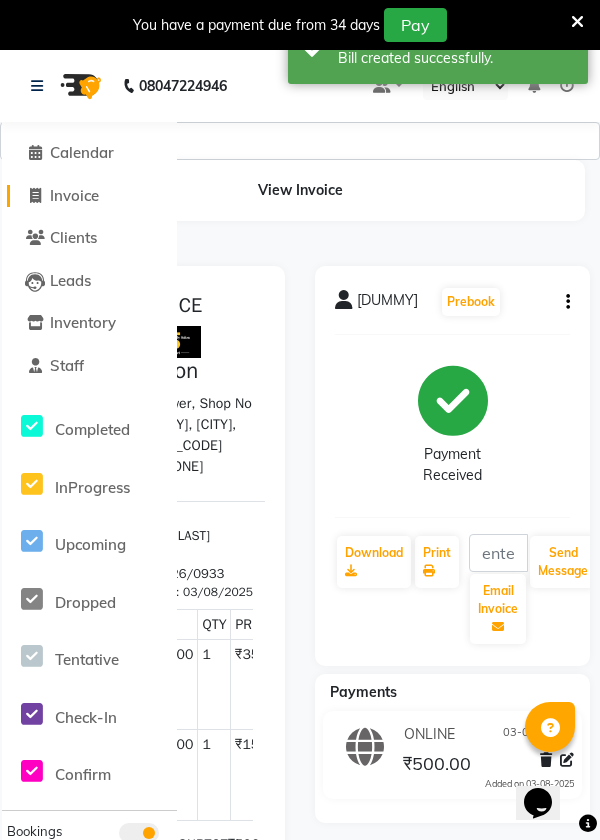 click on "Invoice" 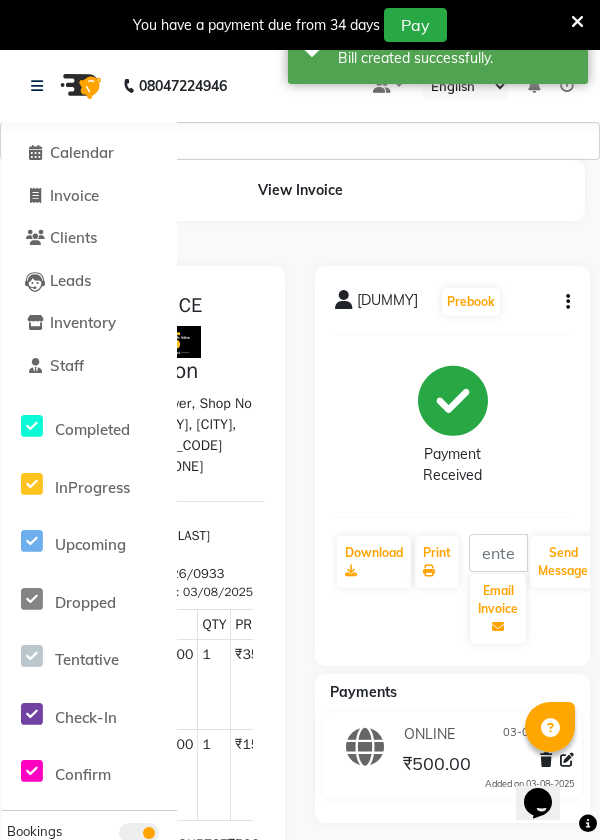 select on "service" 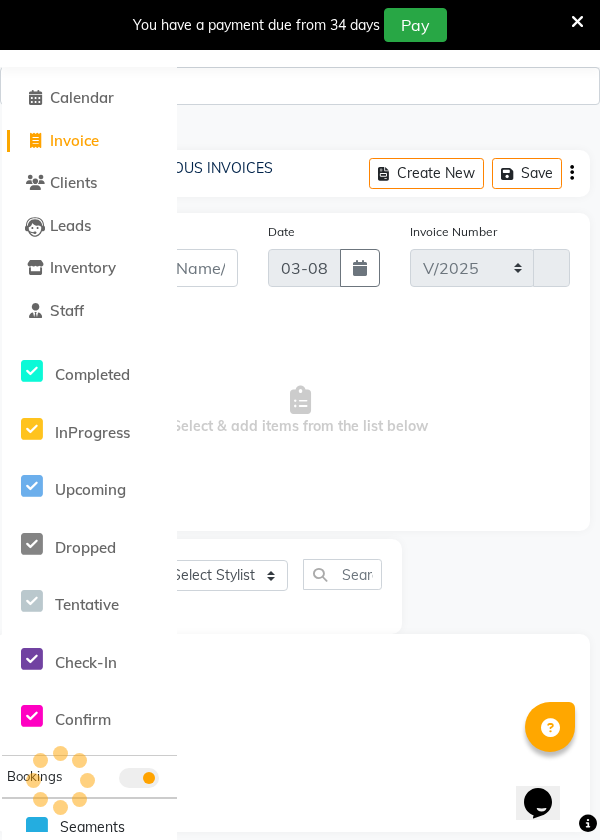 select on "5337" 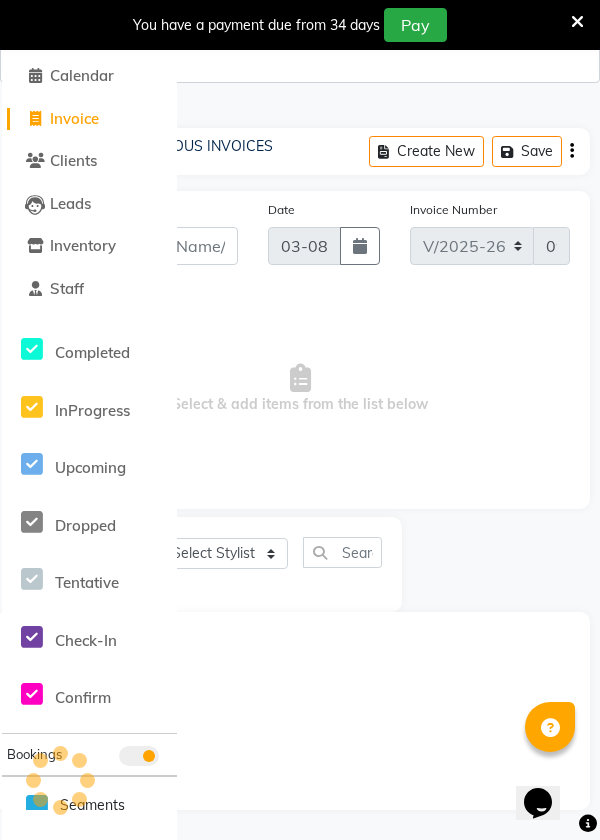 scroll, scrollTop: 0, scrollLeft: 0, axis: both 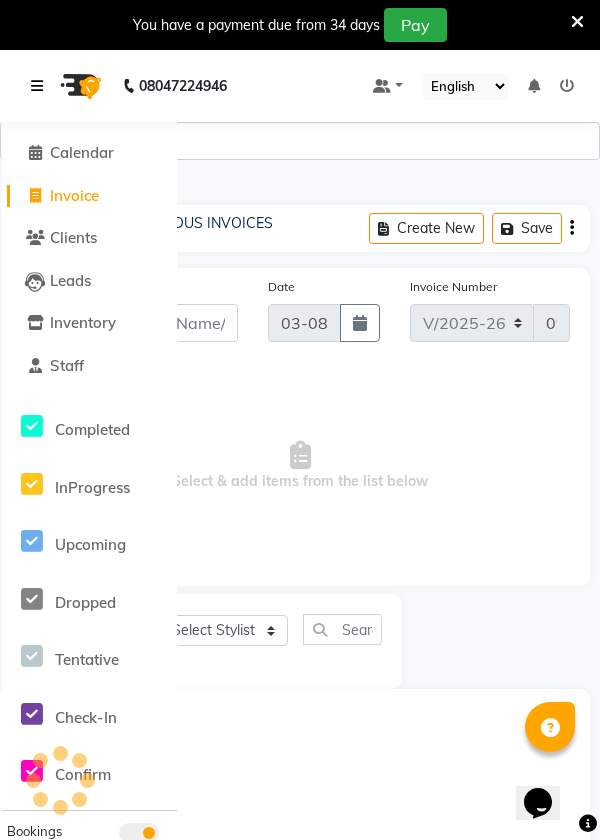 click at bounding box center [37, 86] 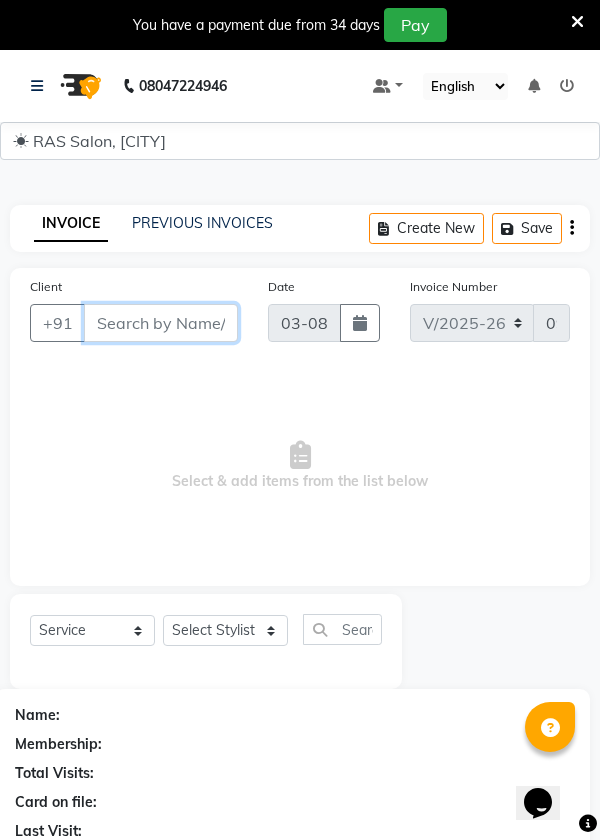 click on "Client" at bounding box center (161, 323) 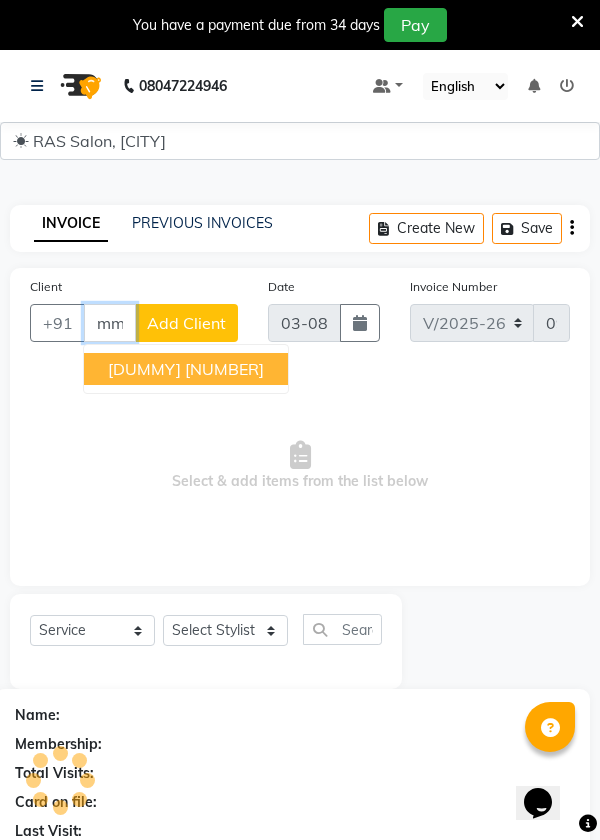 scroll, scrollTop: 0, scrollLeft: 29, axis: horizontal 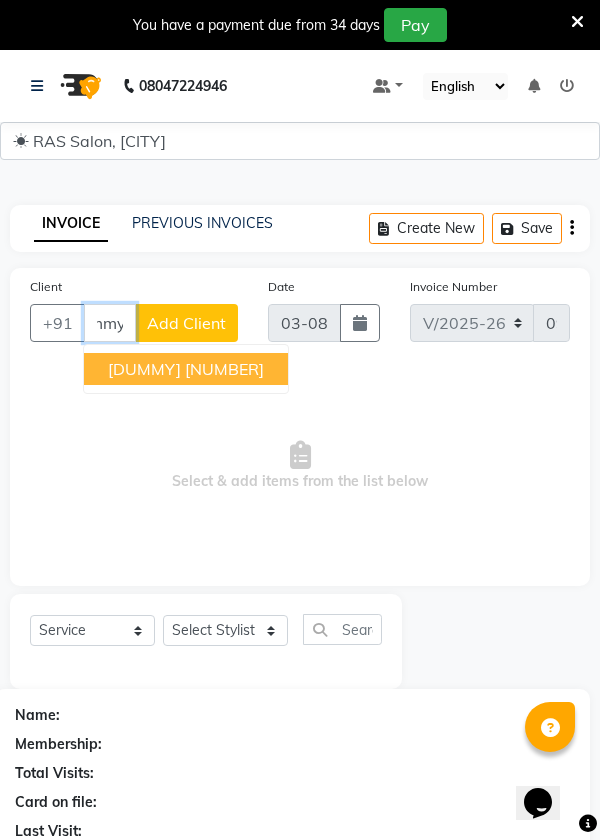 click on "[NUMBER]" at bounding box center (224, 369) 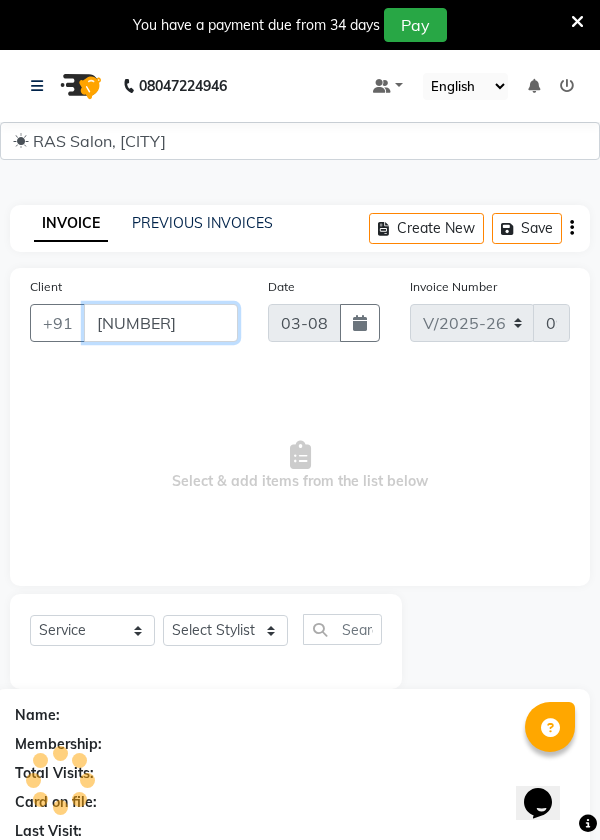 type on "[NUMBER]" 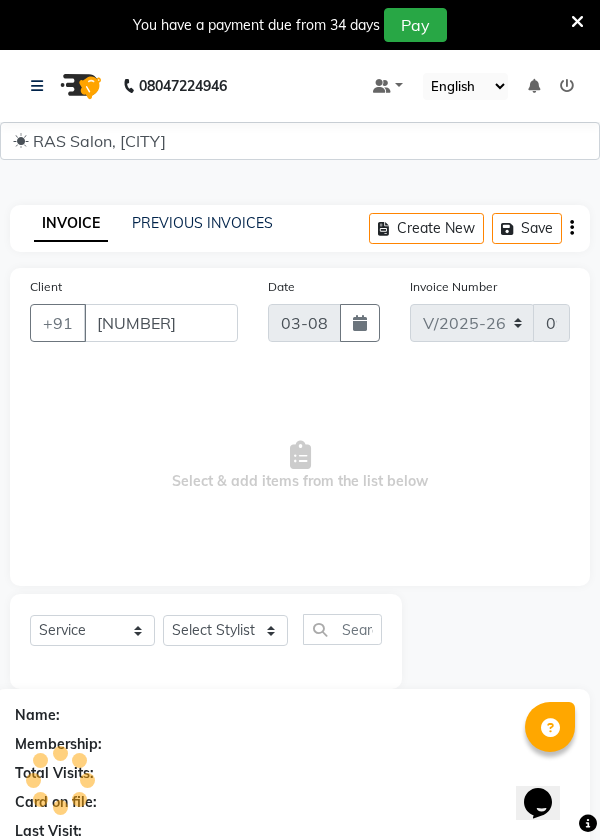 scroll, scrollTop: 0, scrollLeft: 0, axis: both 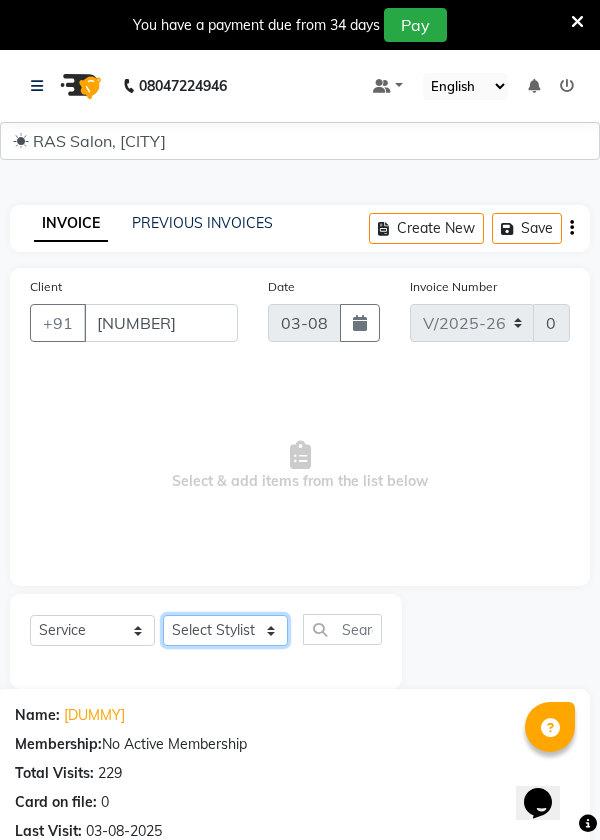 click on "Select Stylist Chhaya Danish Dolly Manish Megha Nisha Pooja Prince Raju Rohan Santosh Shailendra Sindar Sonali" 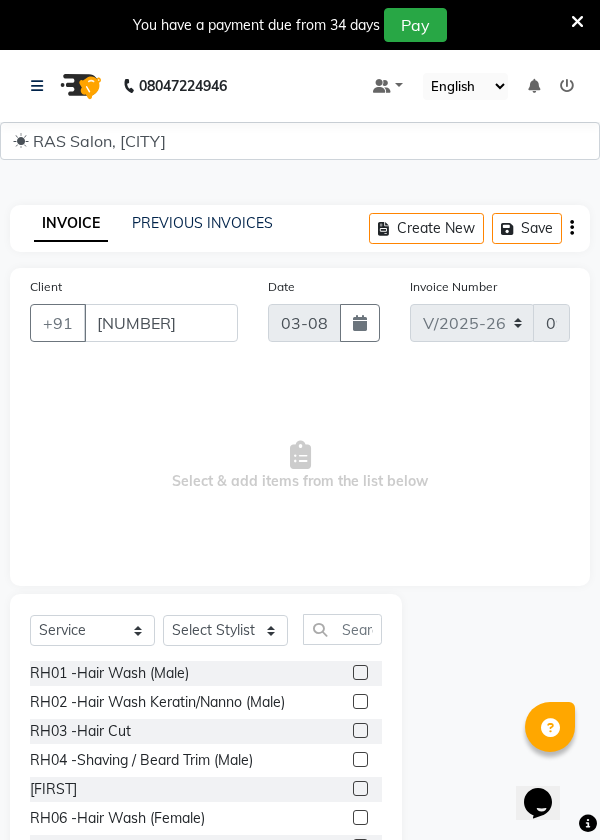 click 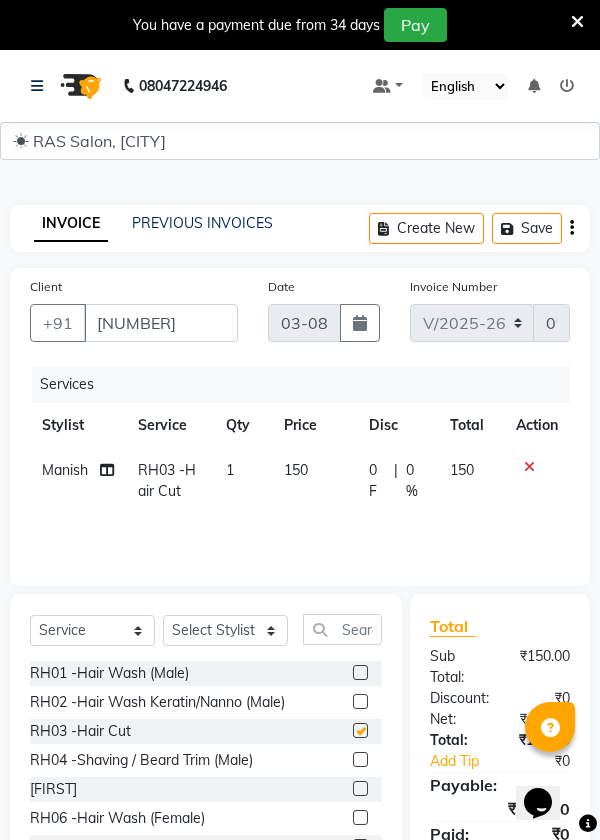 checkbox on "false" 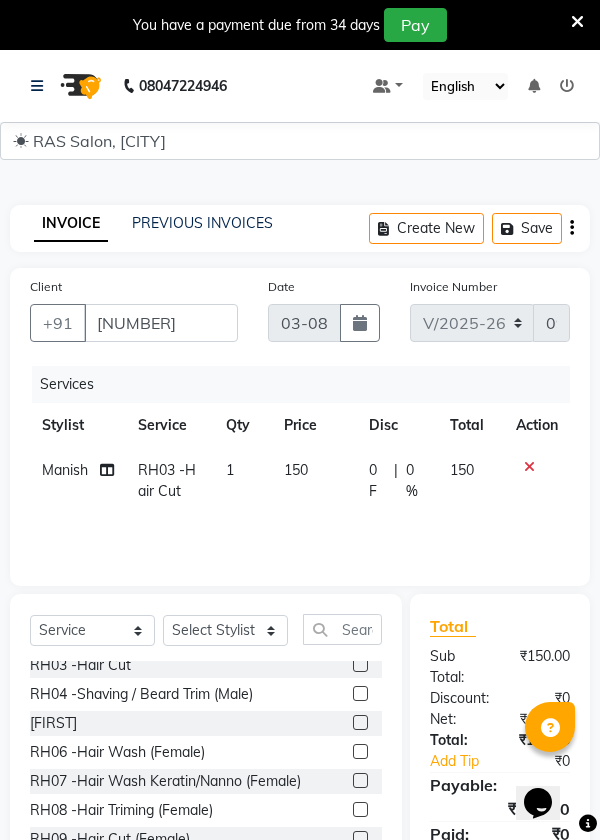 scroll, scrollTop: 66, scrollLeft: 0, axis: vertical 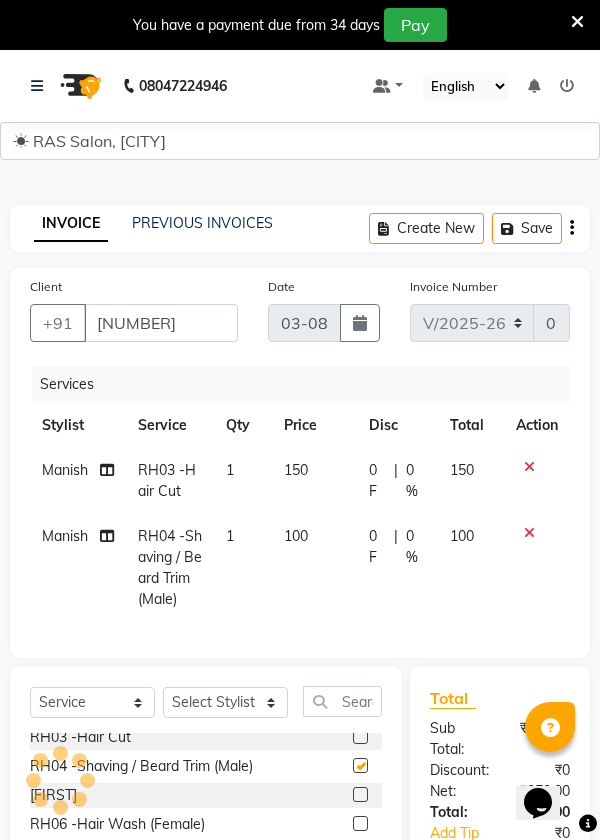 checkbox on "false" 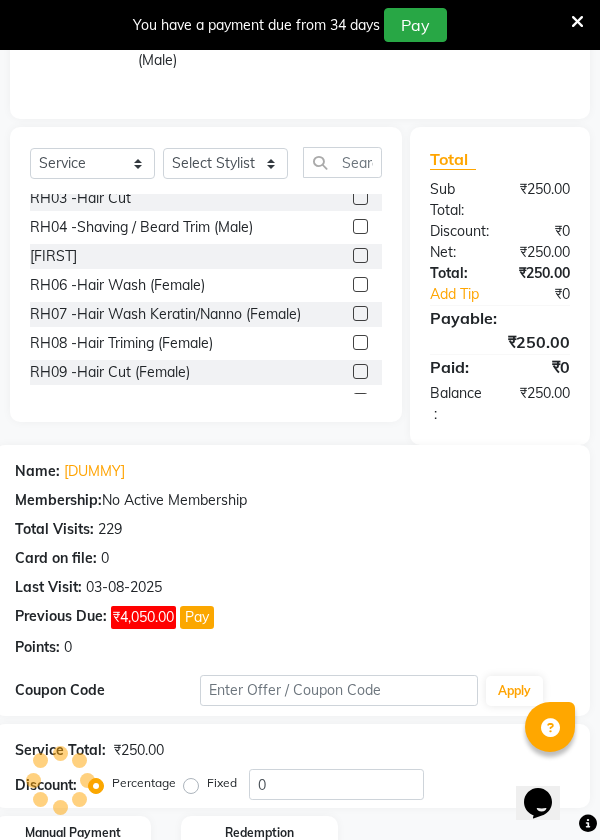 scroll, scrollTop: 606, scrollLeft: 0, axis: vertical 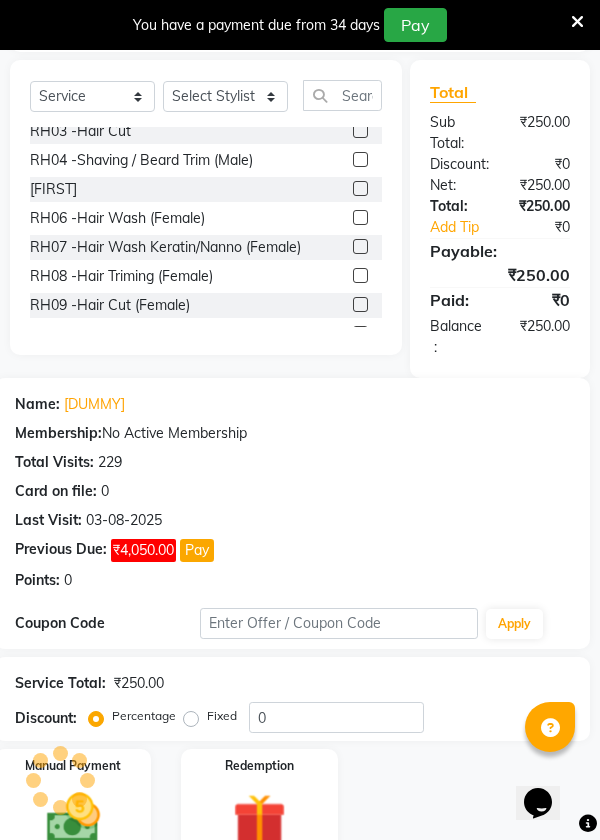 click 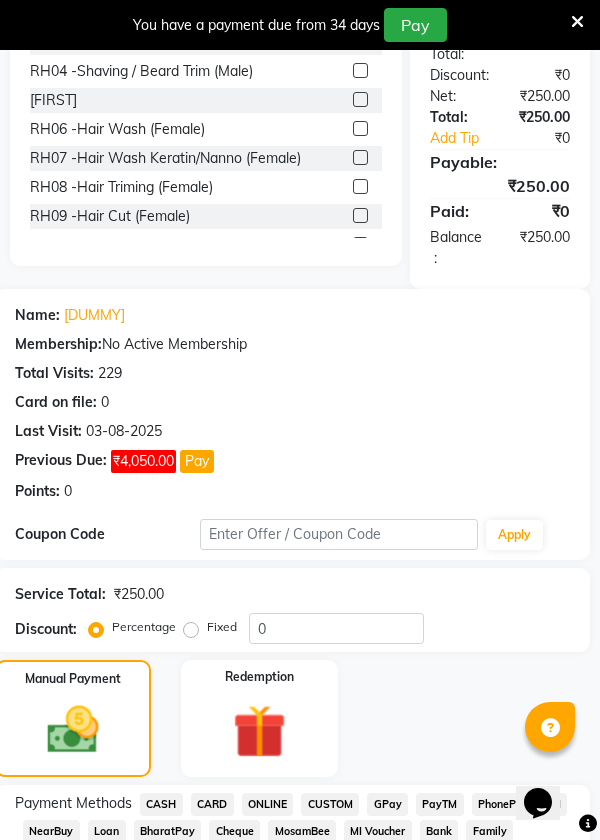 scroll, scrollTop: 705, scrollLeft: 0, axis: vertical 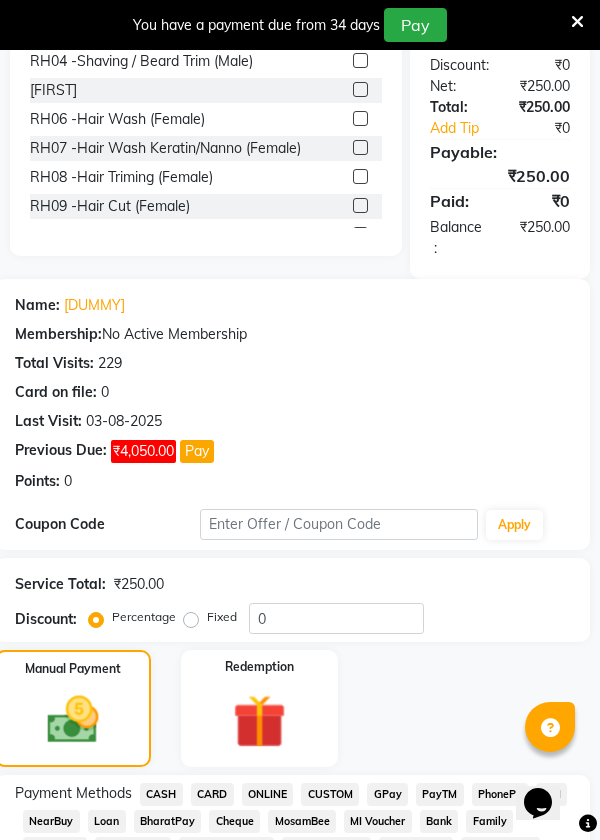 click on "CASH" 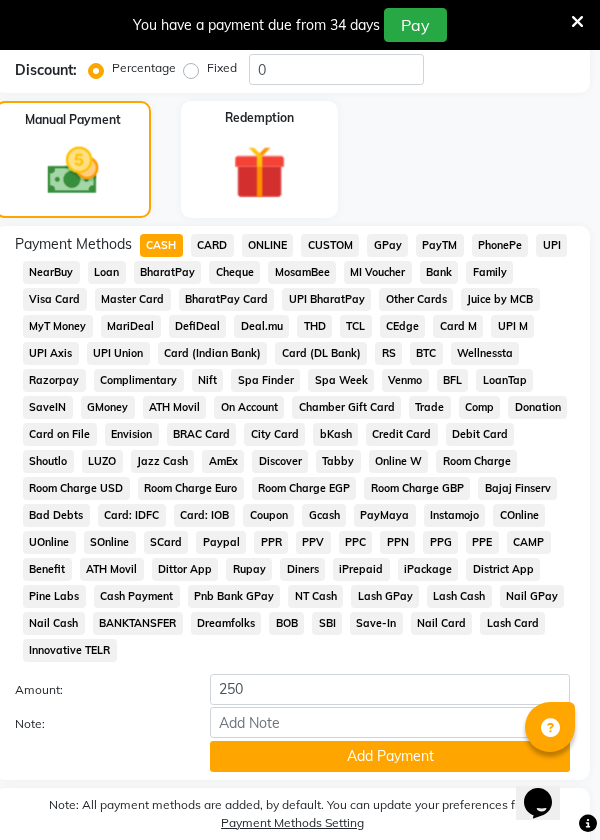 click on "Add Payment" 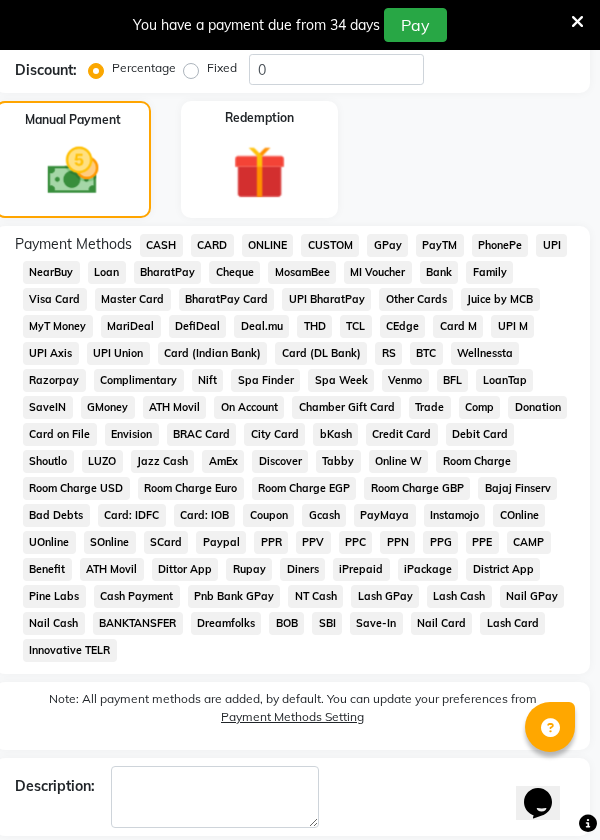 click on "Checkout" 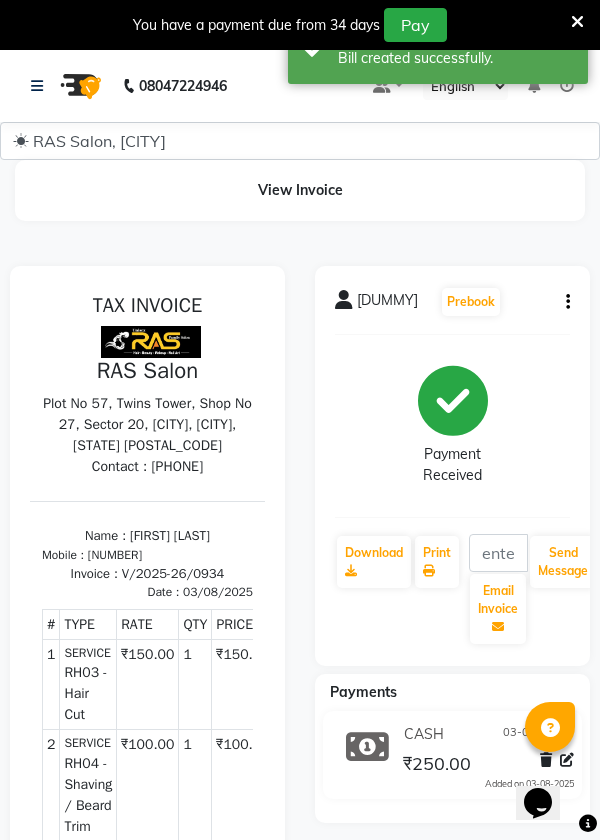 scroll, scrollTop: 0, scrollLeft: 0, axis: both 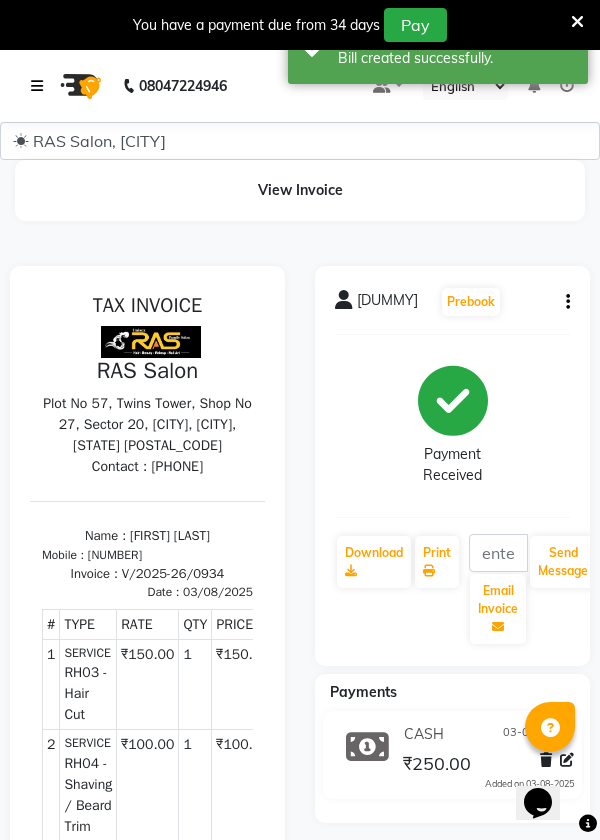 click at bounding box center [37, 86] 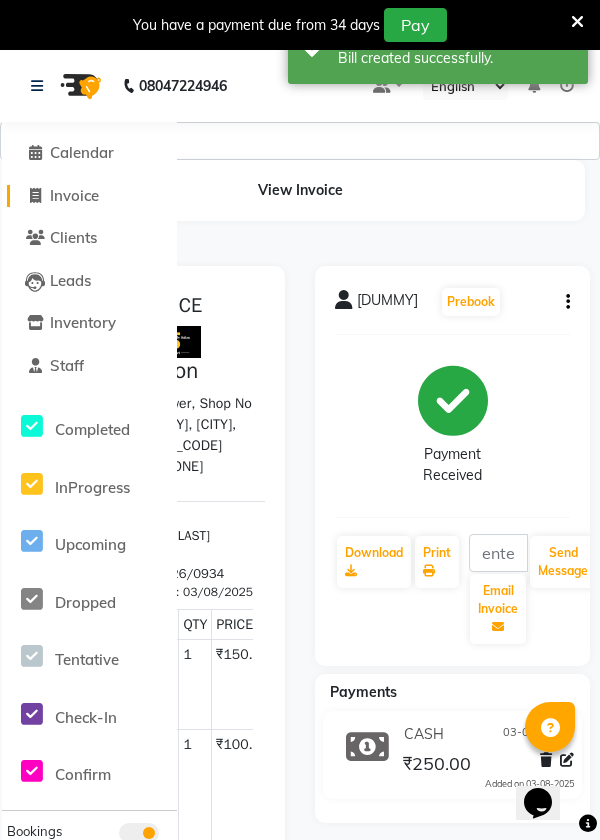 click on "Invoice" 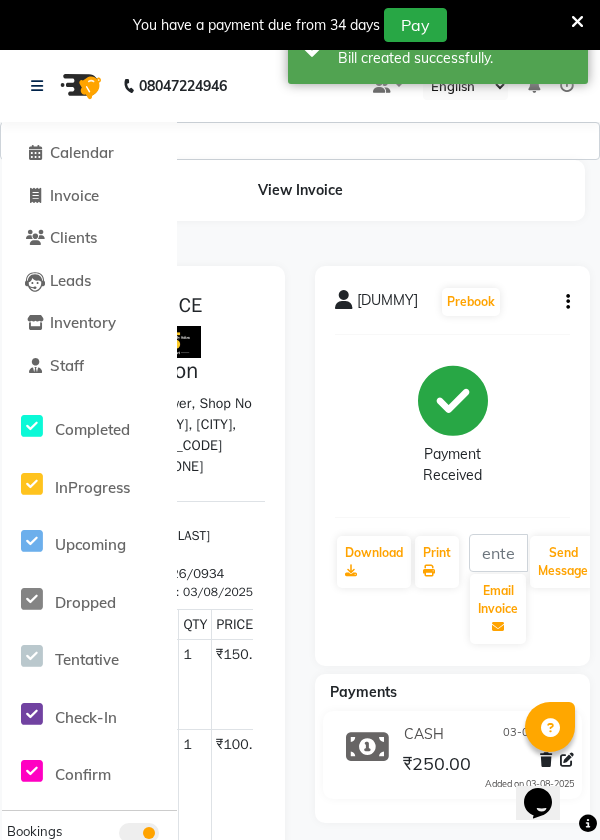 select on "service" 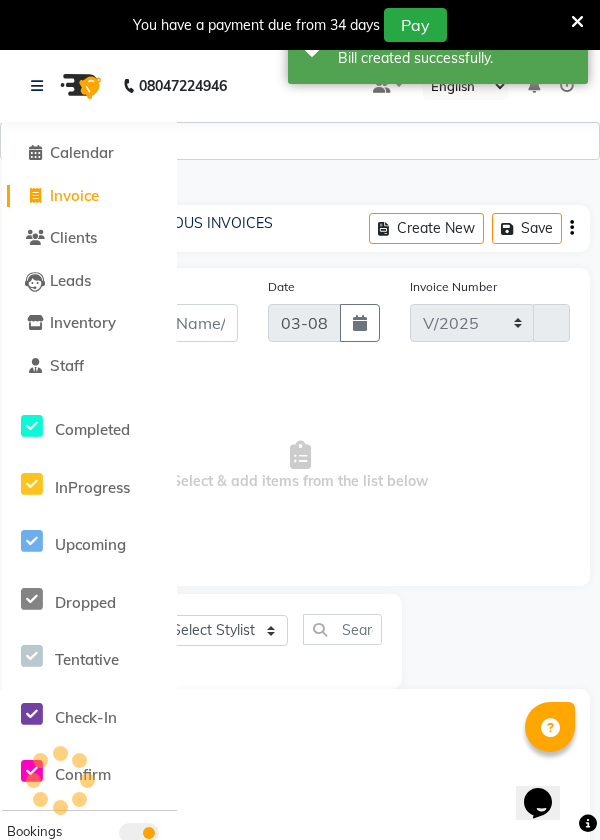 select on "5337" 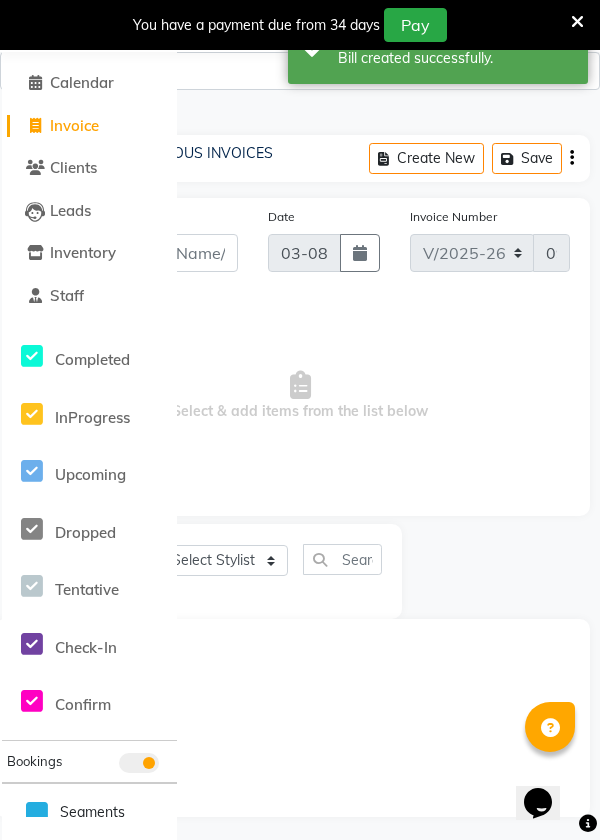 scroll, scrollTop: 0, scrollLeft: 0, axis: both 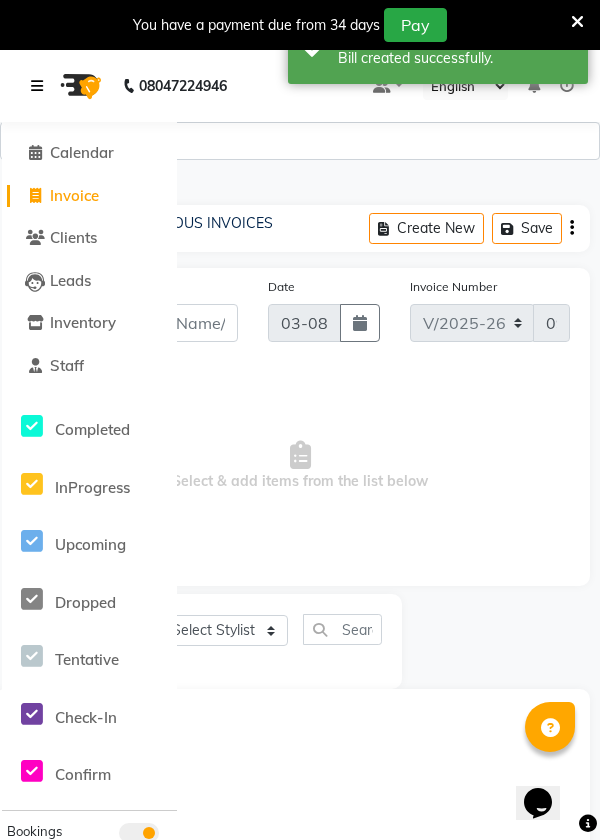 click at bounding box center (37, 86) 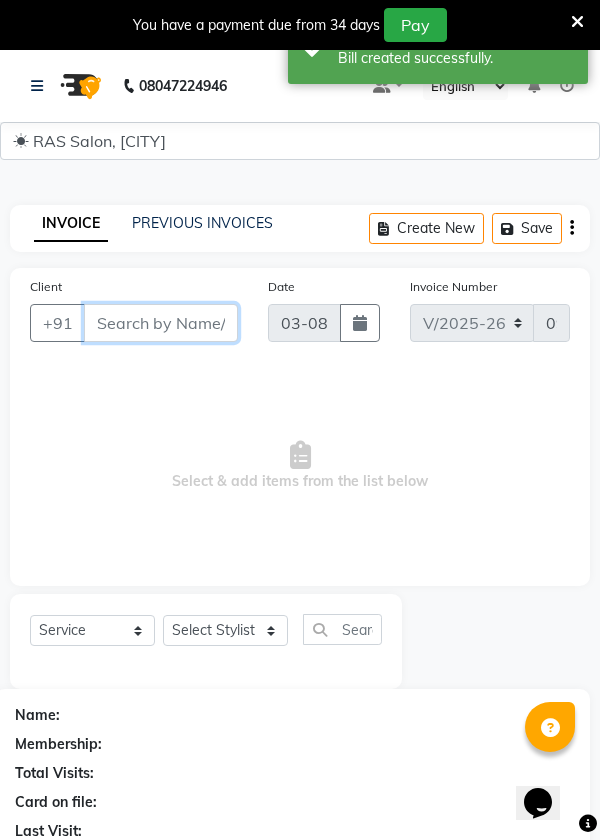 click on "Client" at bounding box center (161, 323) 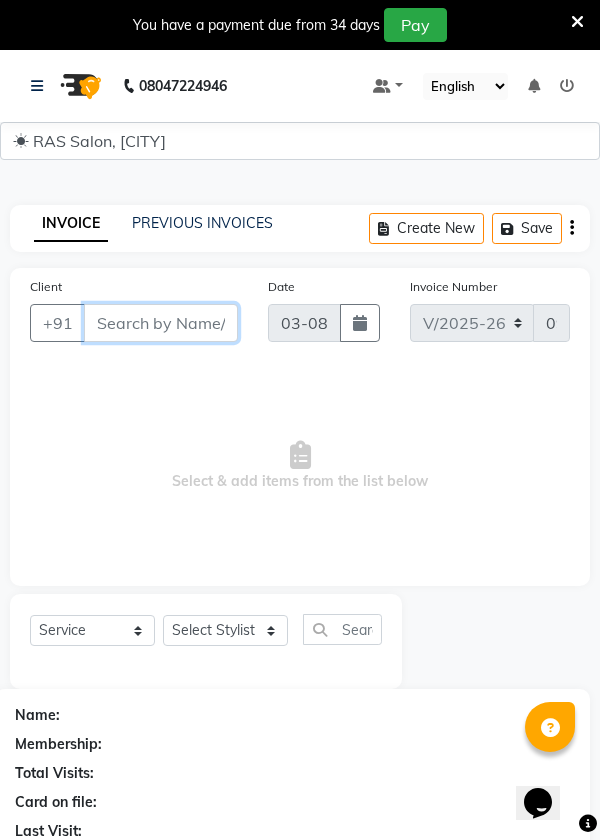 click on "Client" at bounding box center (161, 323) 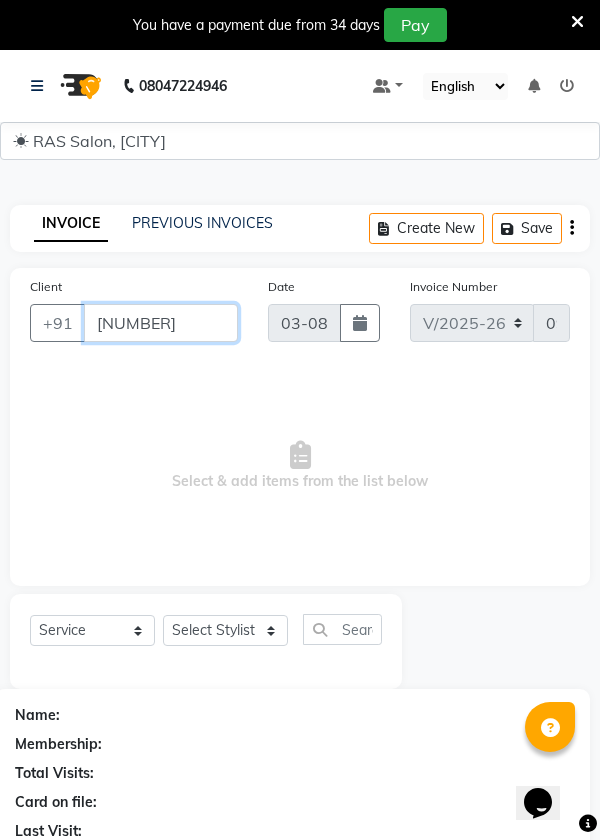 scroll, scrollTop: 0, scrollLeft: 0, axis: both 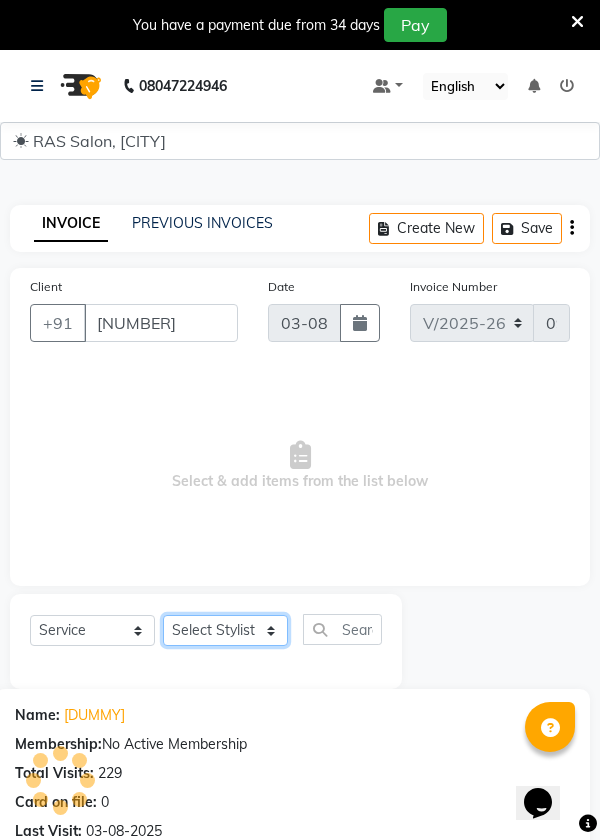 click on "Select Stylist Chhaya Danish Dolly Manish Megha Nisha Pooja Prince Raju Rohan Santosh Shailendra Sindar Sonali" 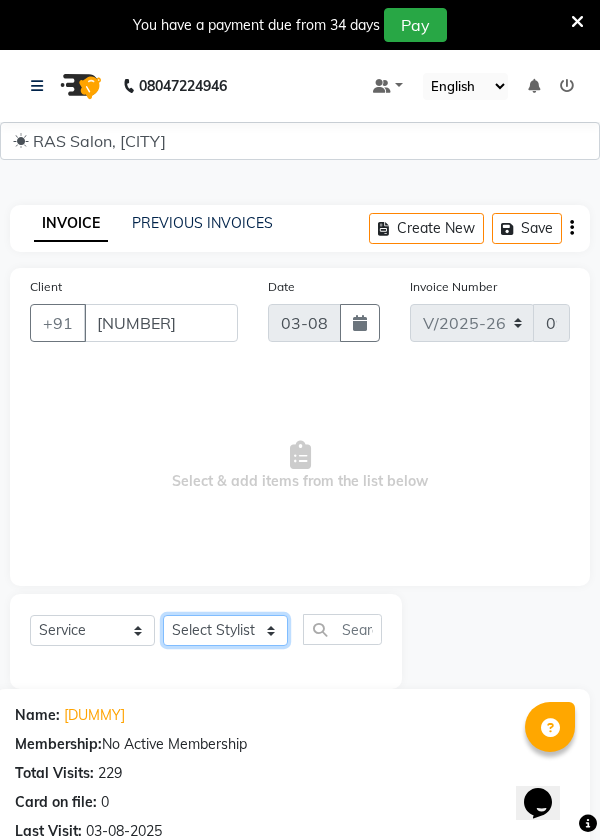 select on "35483" 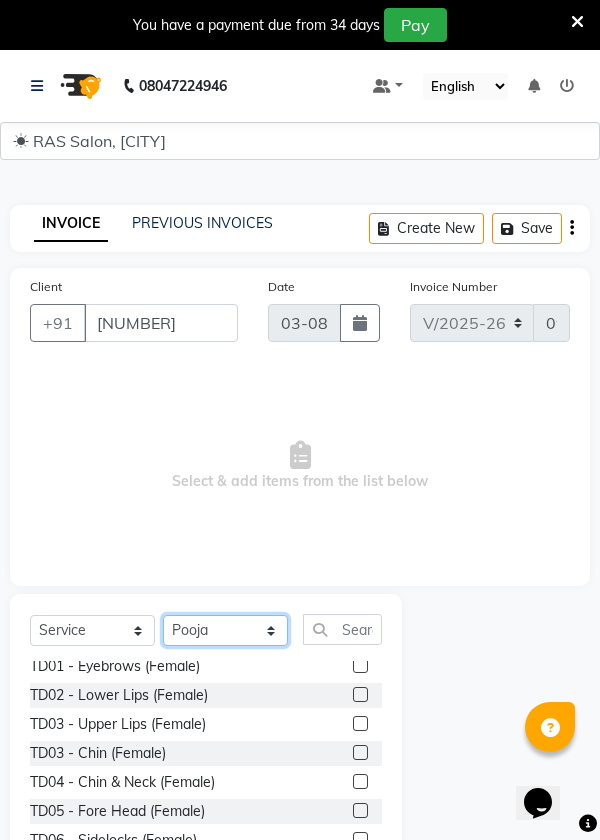 scroll, scrollTop: 946, scrollLeft: 0, axis: vertical 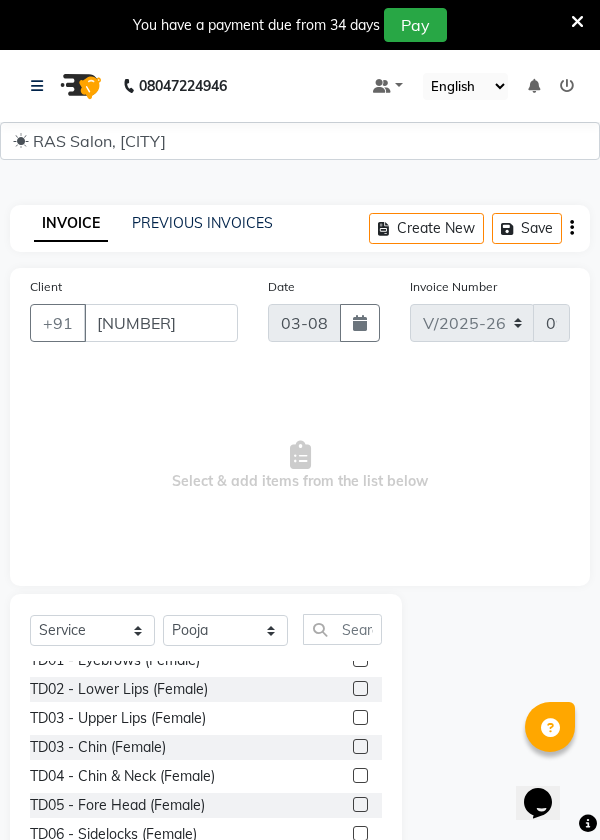 click 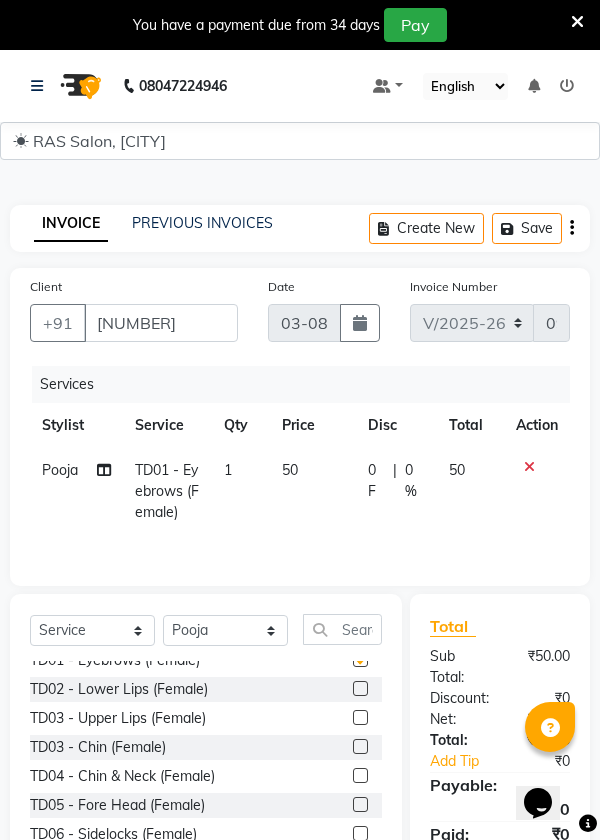 checkbox on "false" 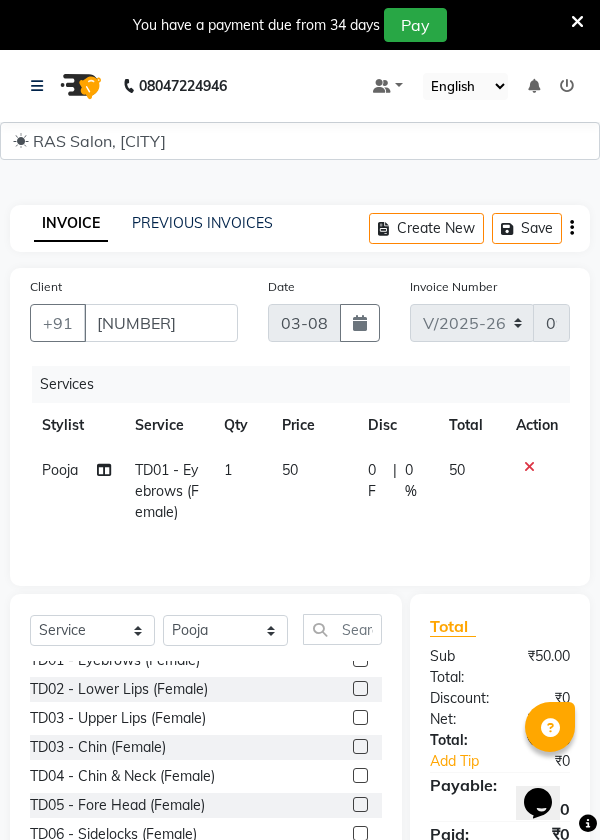 click 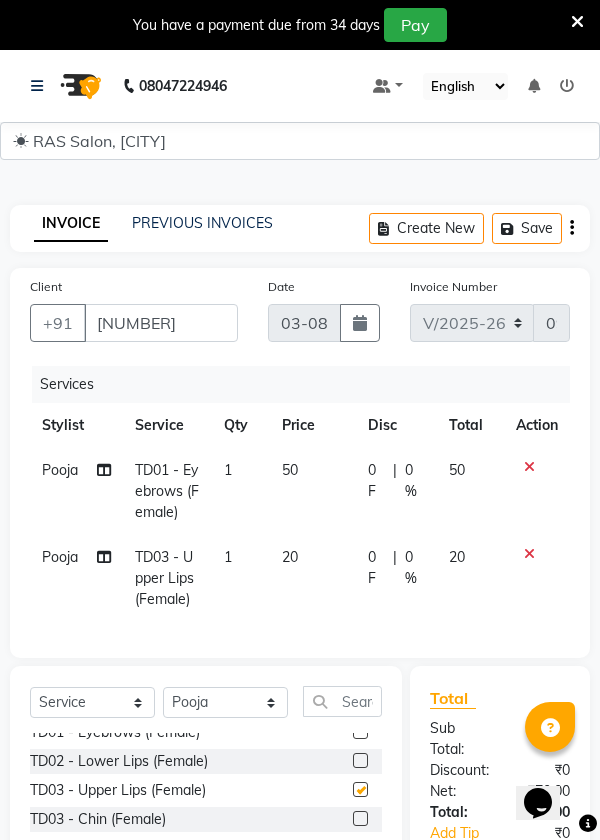 checkbox on "false" 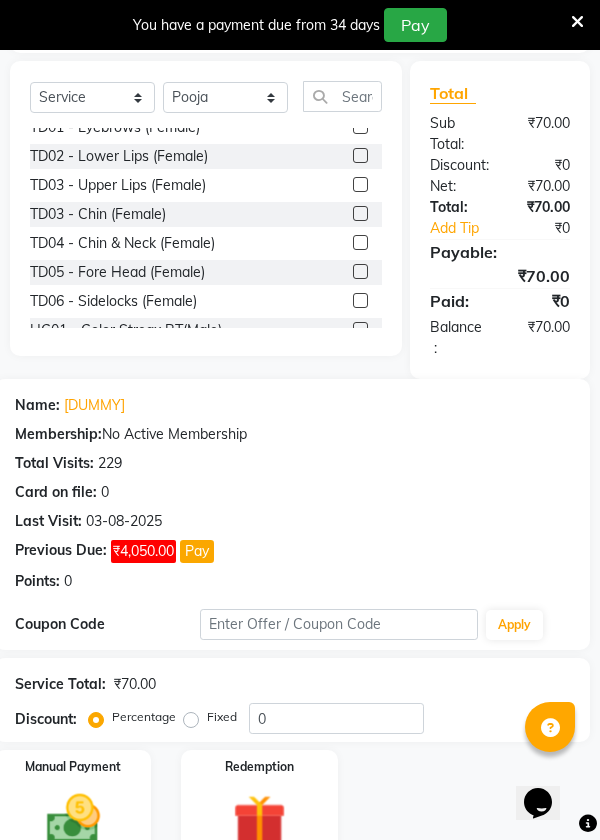 scroll, scrollTop: 606, scrollLeft: 0, axis: vertical 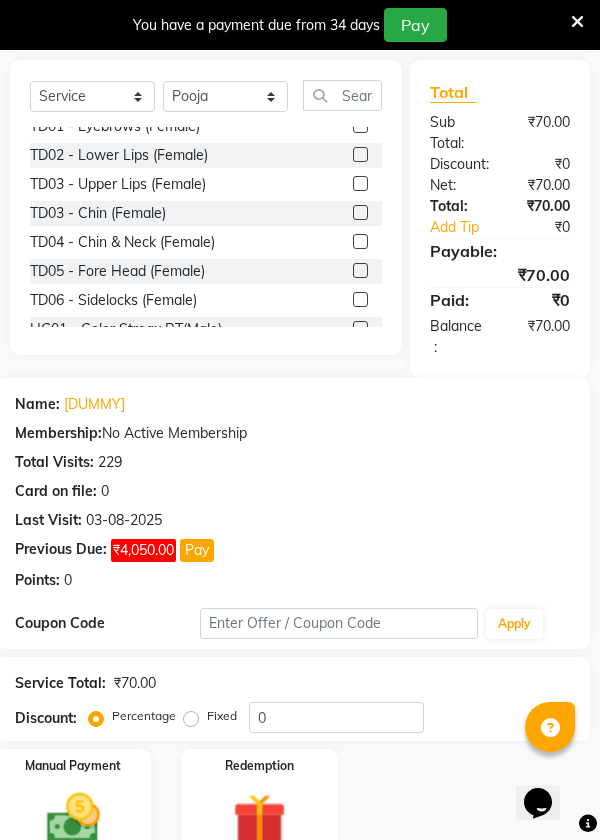 click 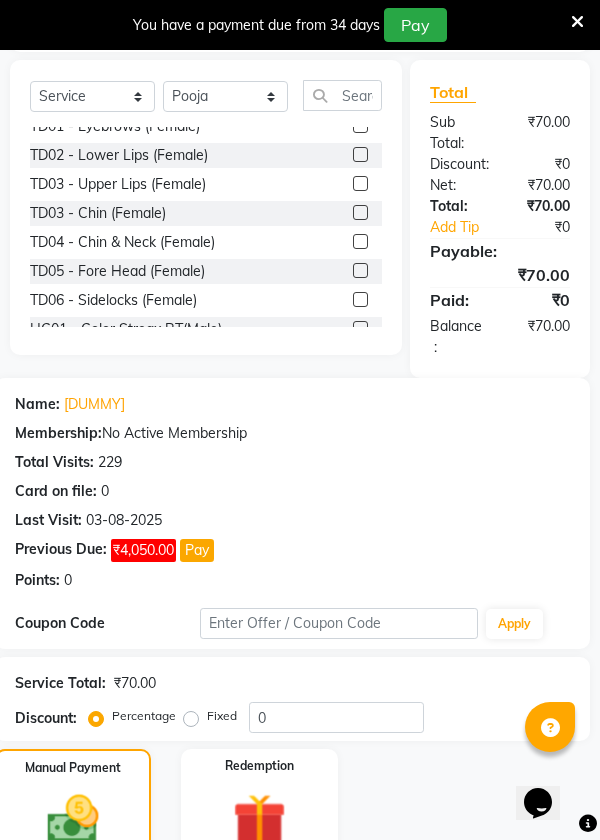 click on "CASH" 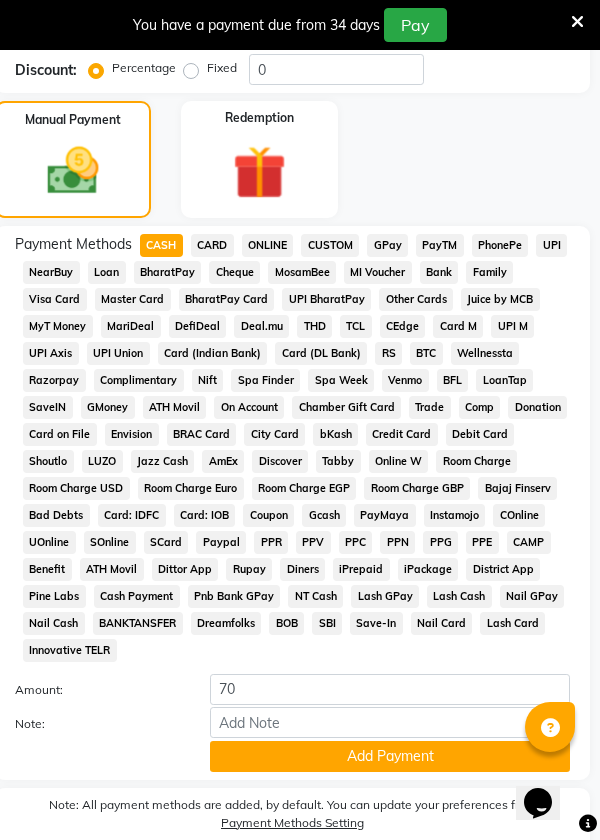 click on "Add Payment" 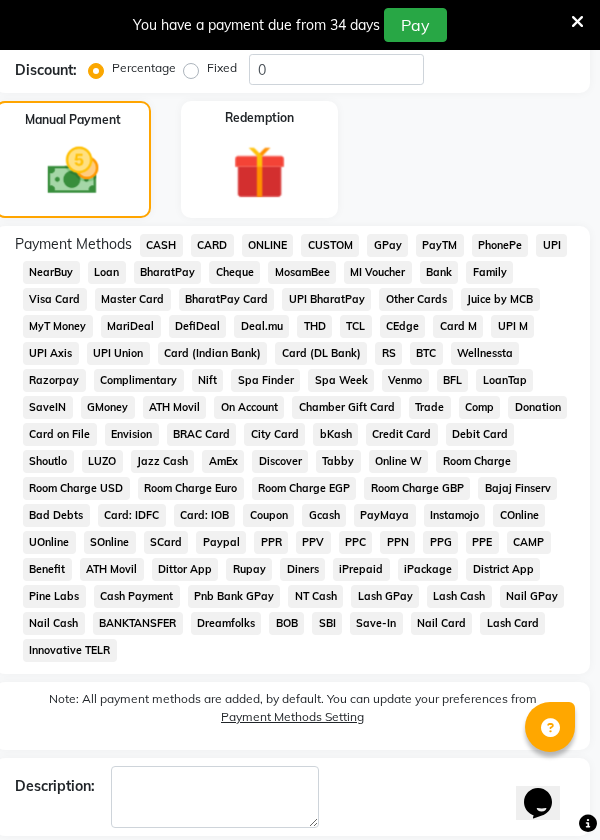 click on "Checkout" 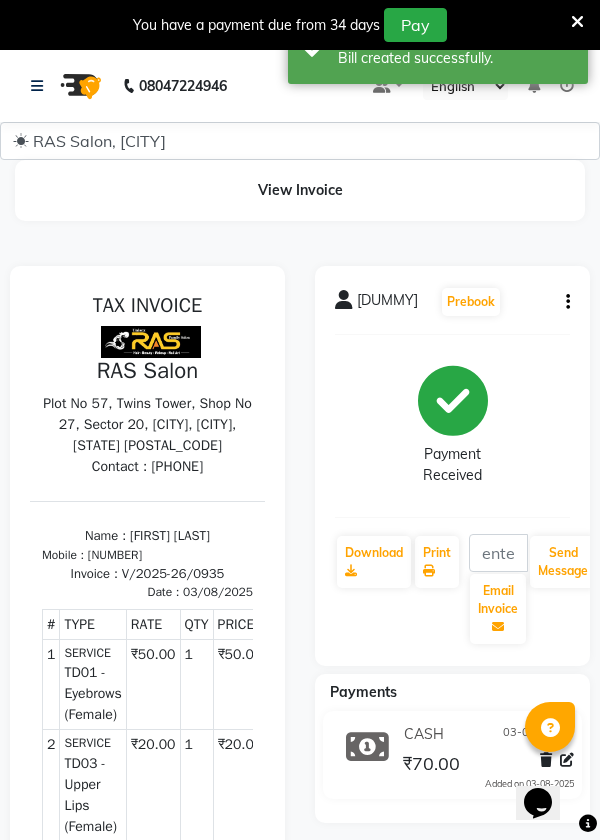 scroll, scrollTop: 0, scrollLeft: 0, axis: both 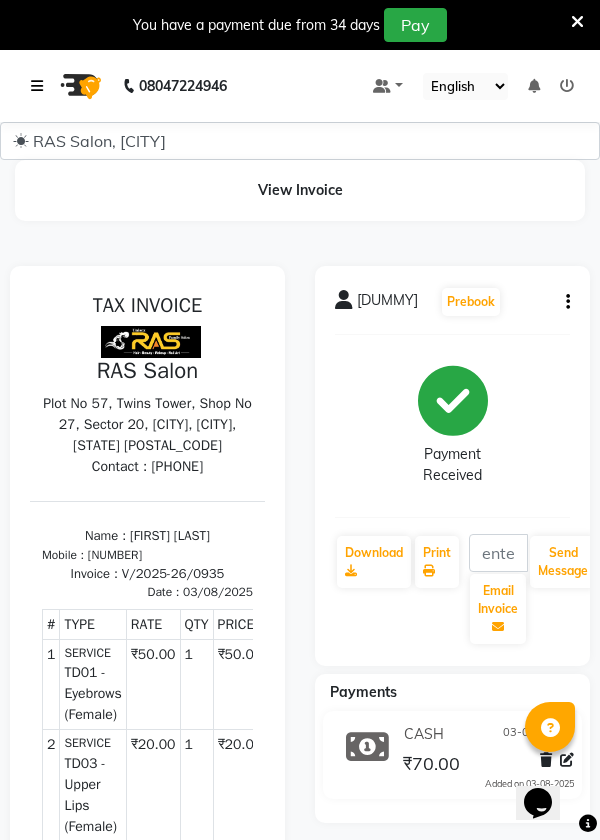 click at bounding box center [41, 86] 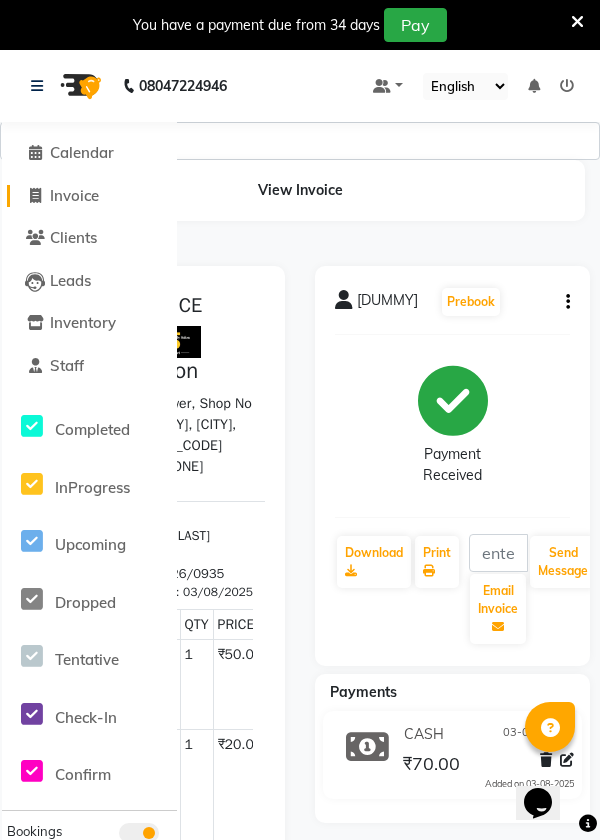 click on "Invoice" 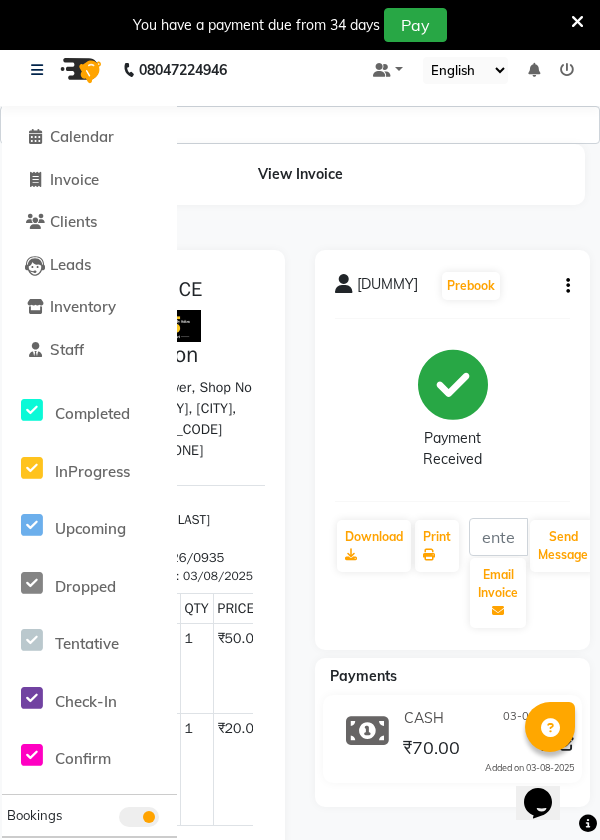 select on "service" 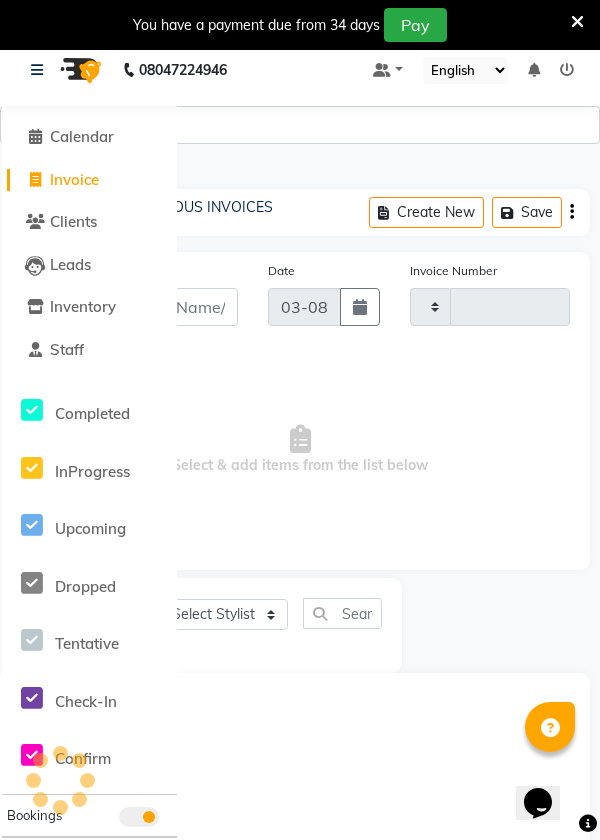 type on "0936" 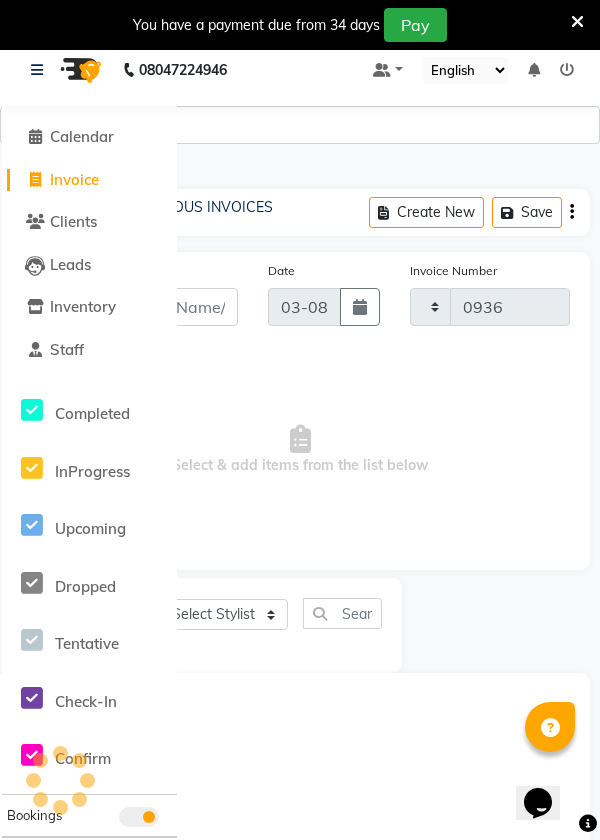 select on "5337" 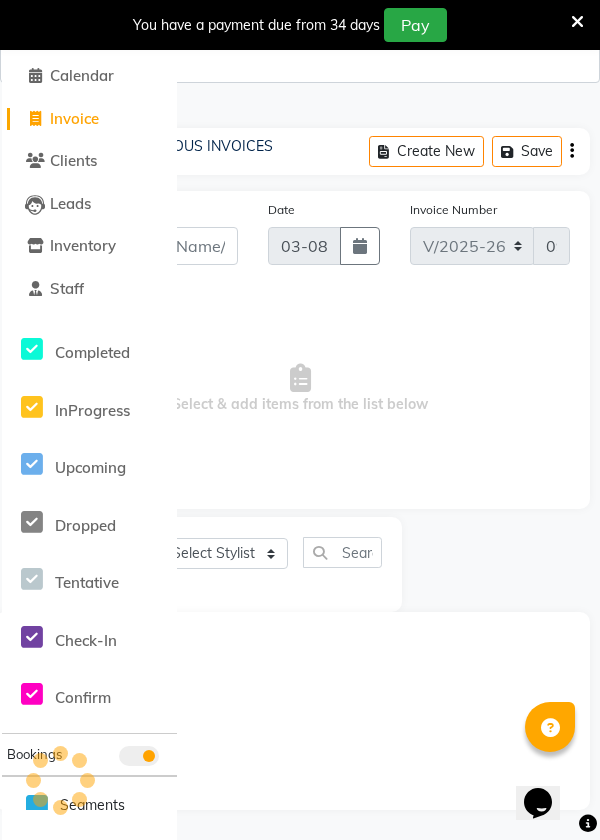 scroll, scrollTop: 0, scrollLeft: 0, axis: both 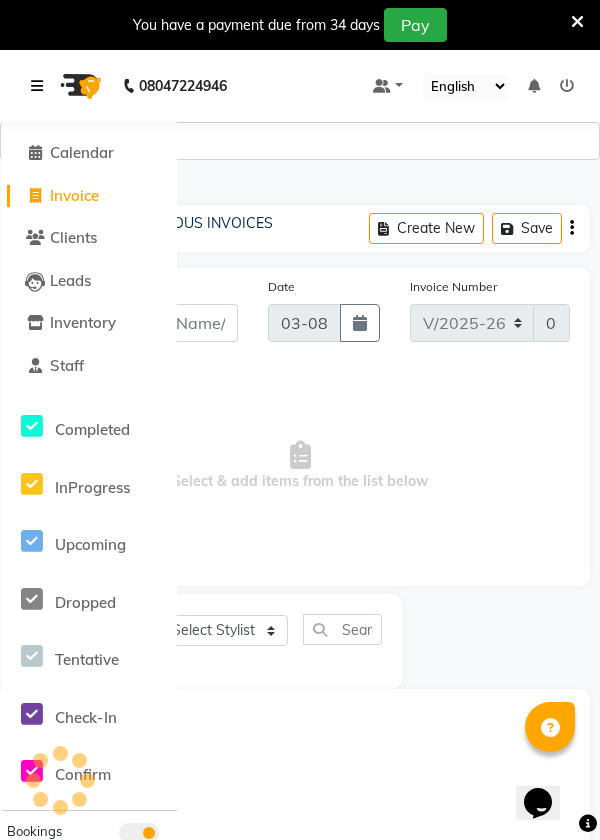 click at bounding box center [37, 86] 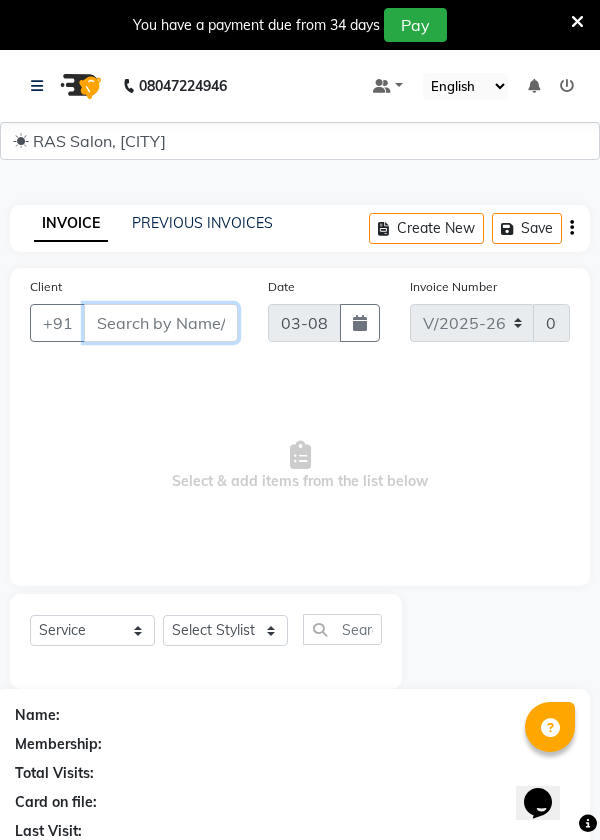 click on "Client" at bounding box center [161, 323] 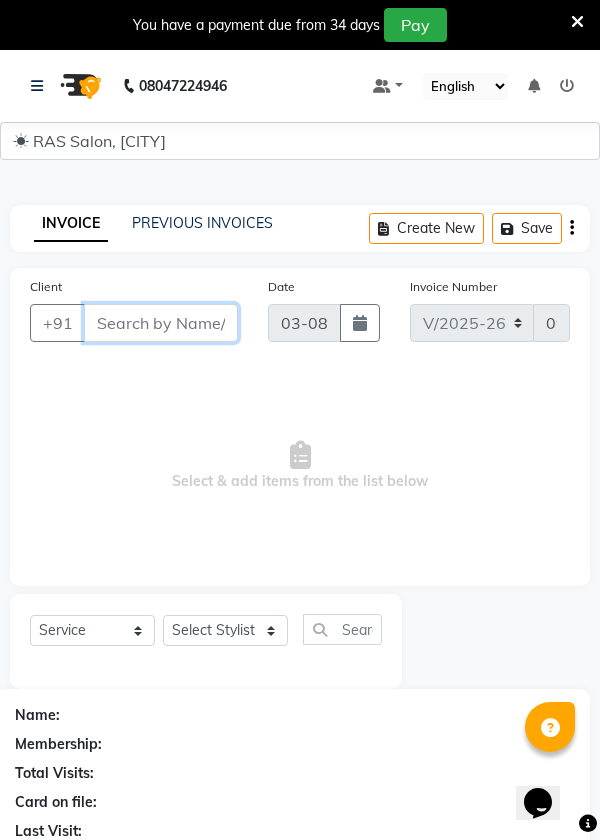 click on "Client" at bounding box center (161, 323) 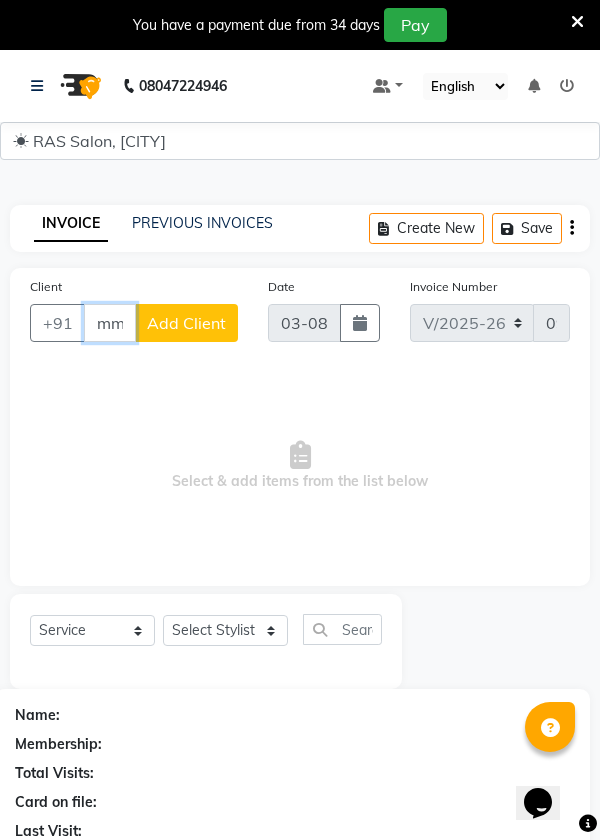 scroll, scrollTop: 0, scrollLeft: 29, axis: horizontal 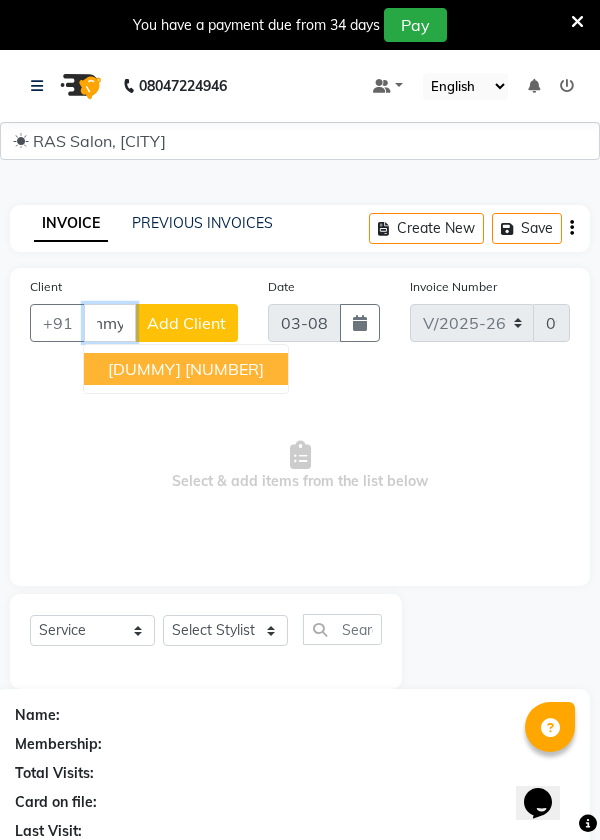 click on "[NUMBER]" at bounding box center [224, 369] 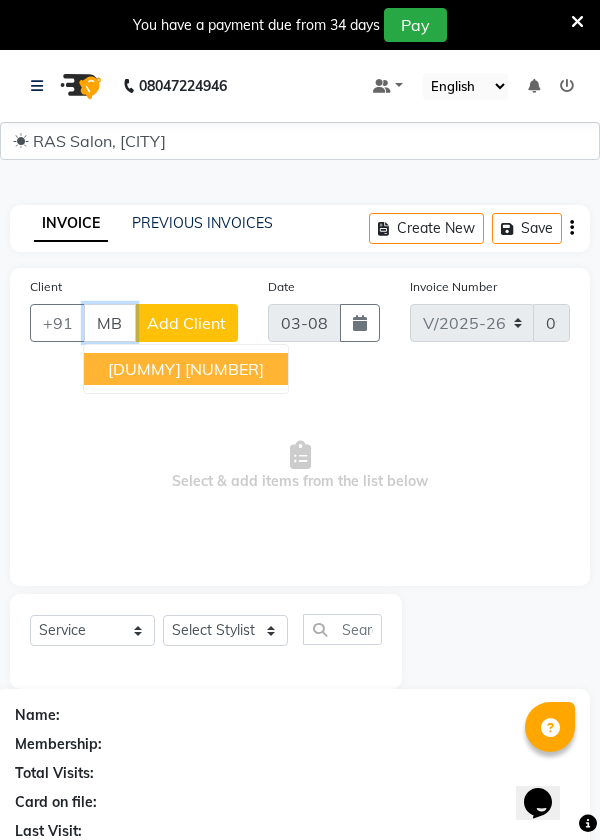 type on "[NUMBER]" 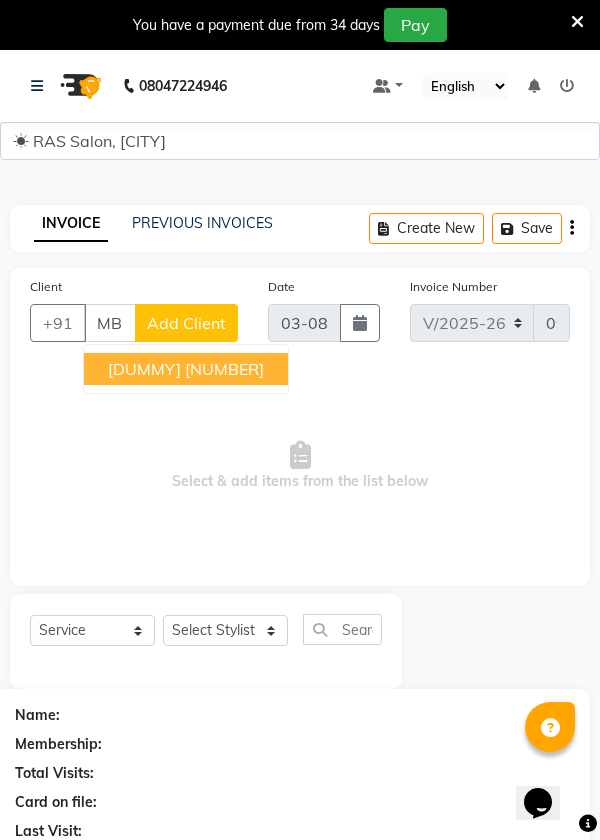 scroll, scrollTop: 0, scrollLeft: 0, axis: both 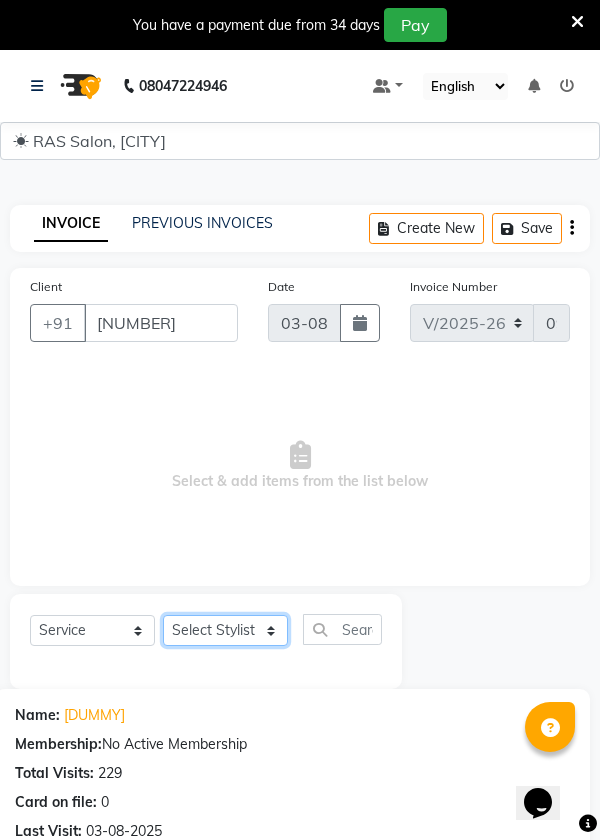 click on "Select Stylist Chhaya Danish Dolly Manish Megha Nisha Pooja Prince Raju Rohan Santosh Shailendra Sindar Sonali" 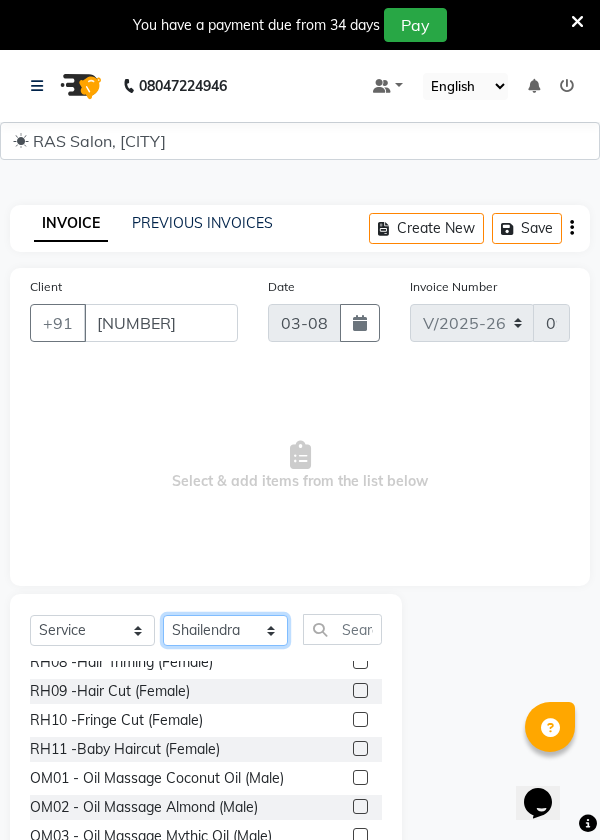 scroll, scrollTop: 234, scrollLeft: 0, axis: vertical 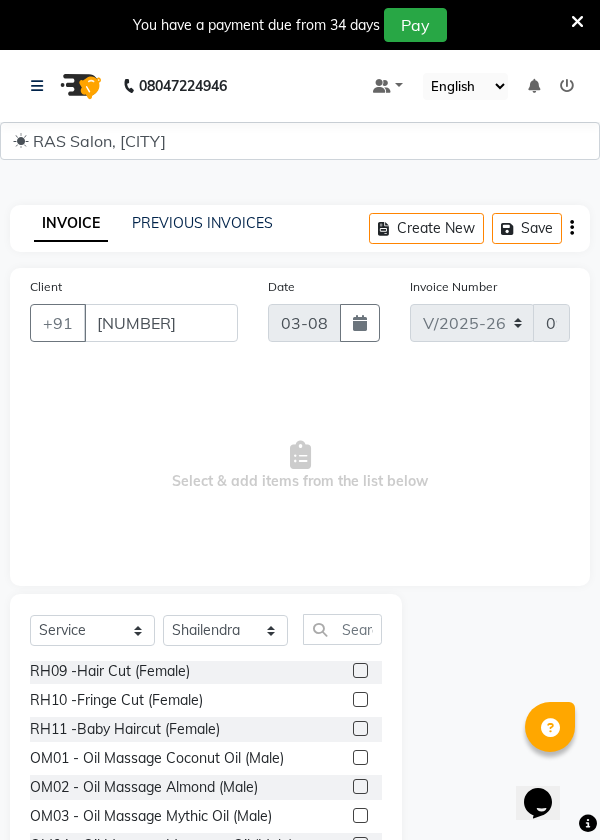 click 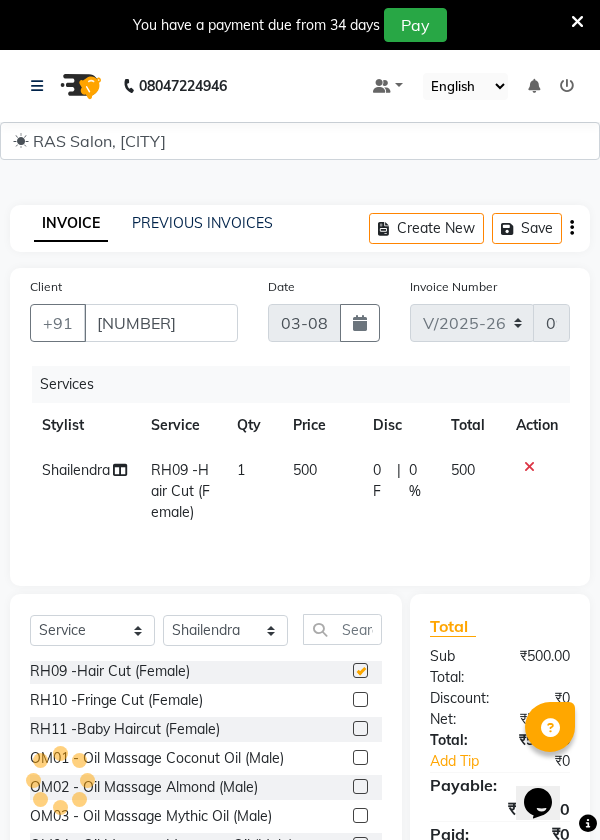checkbox on "false" 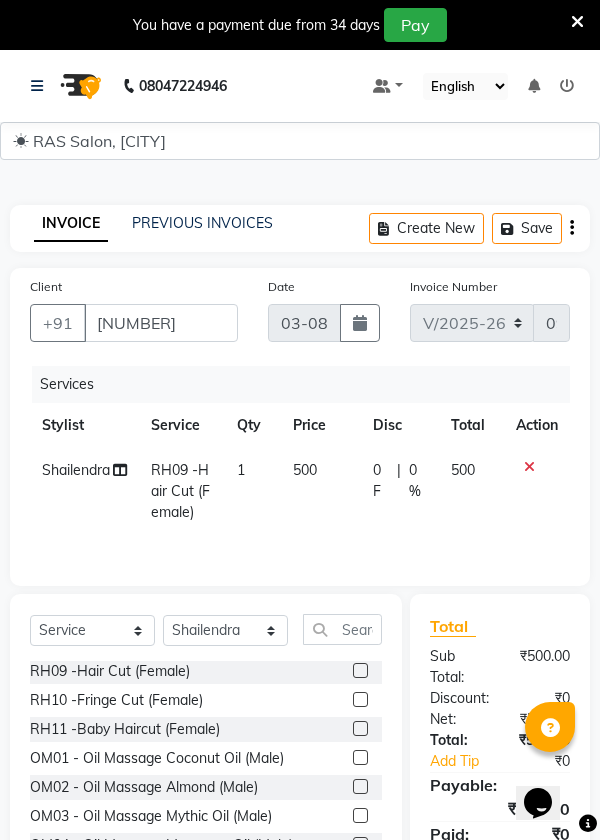 click on "0 F | 0 %" 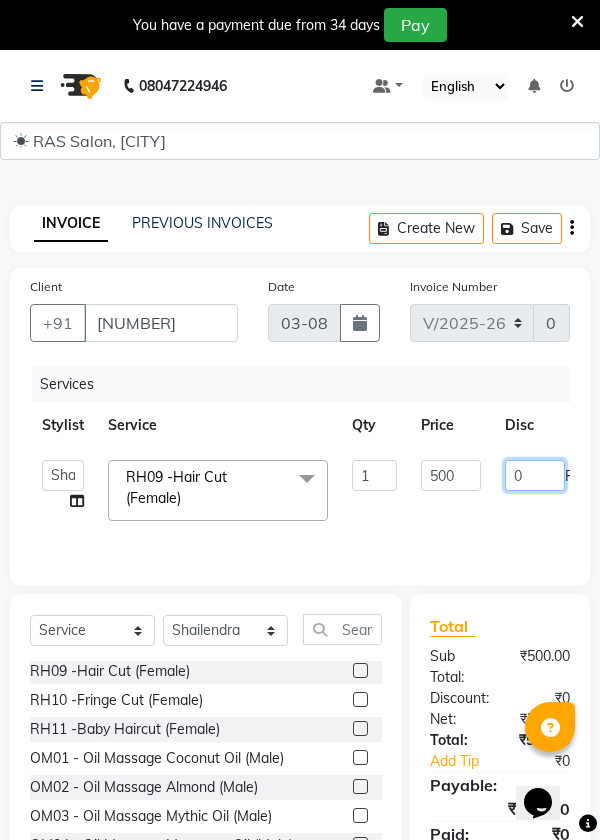 click on "0" 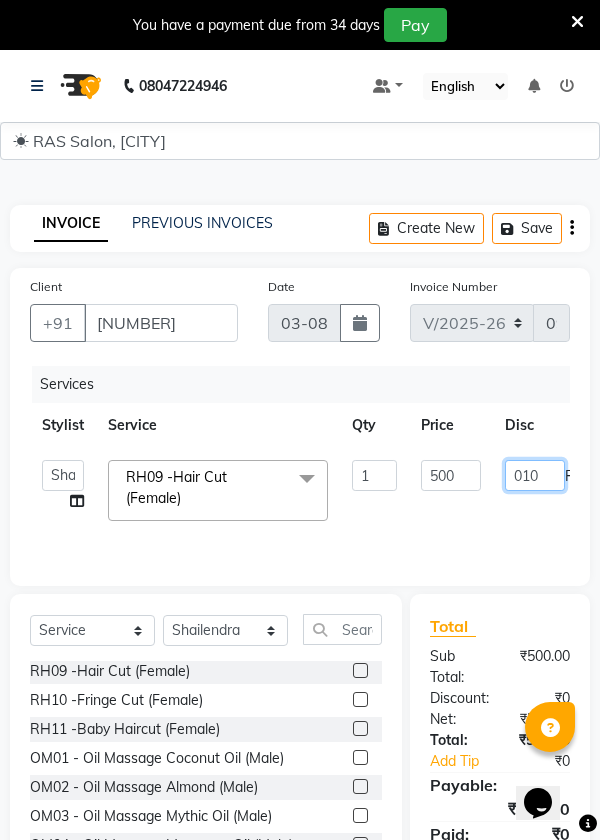 type on "0100" 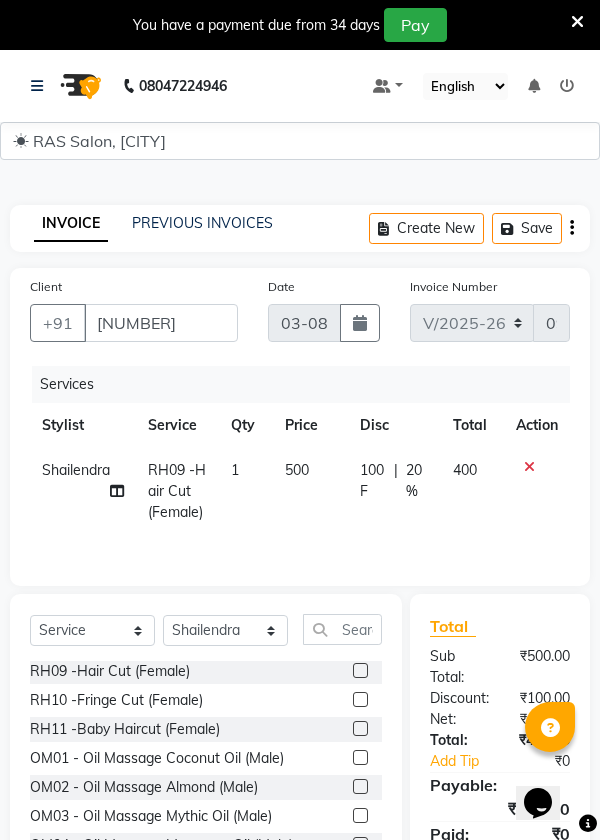 scroll, scrollTop: 0, scrollLeft: 15, axis: horizontal 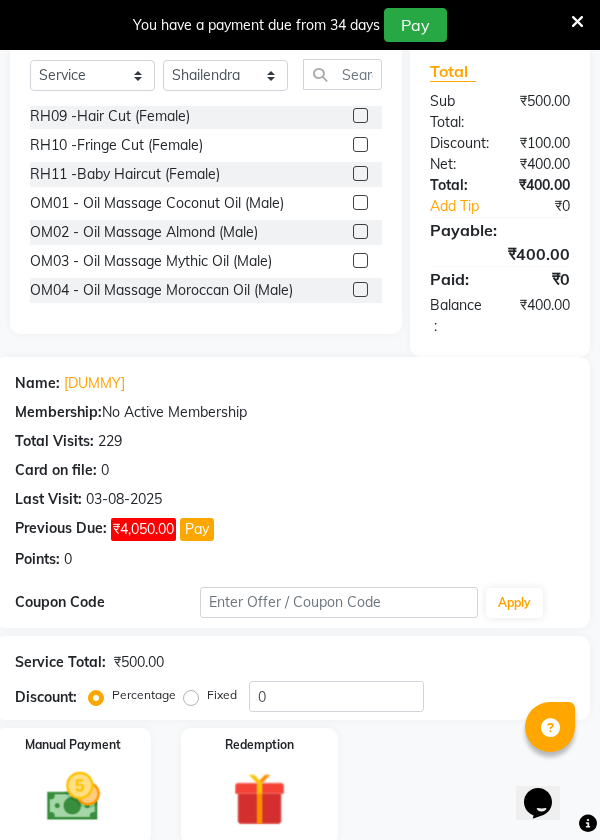 click 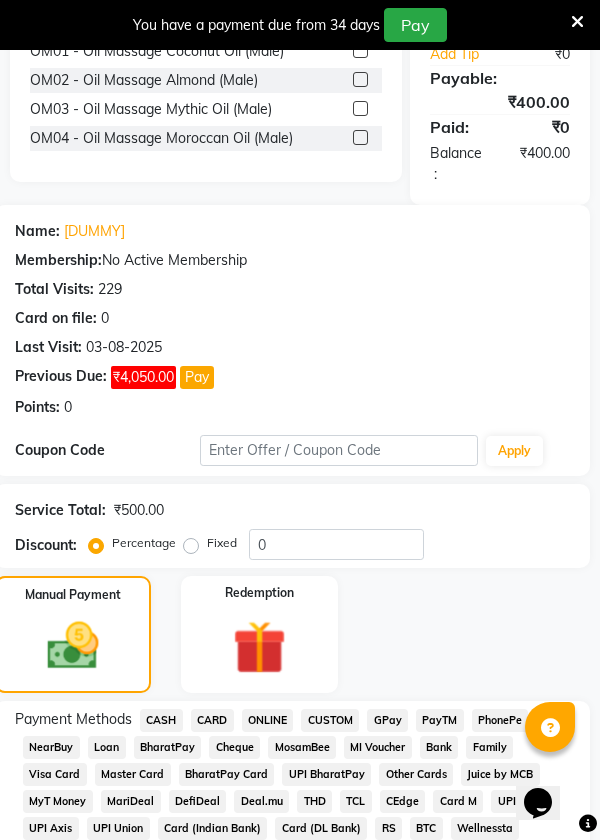 scroll, scrollTop: 708, scrollLeft: 0, axis: vertical 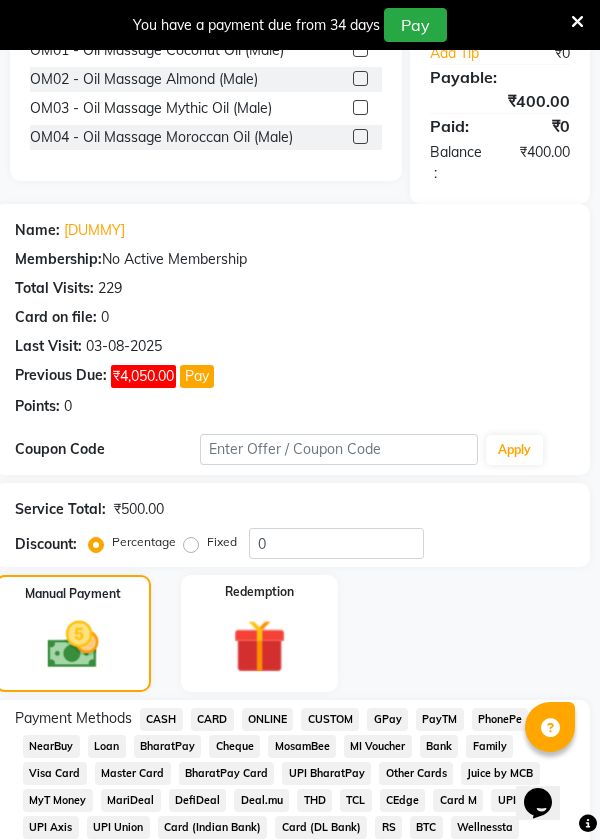 click on "ONLINE" 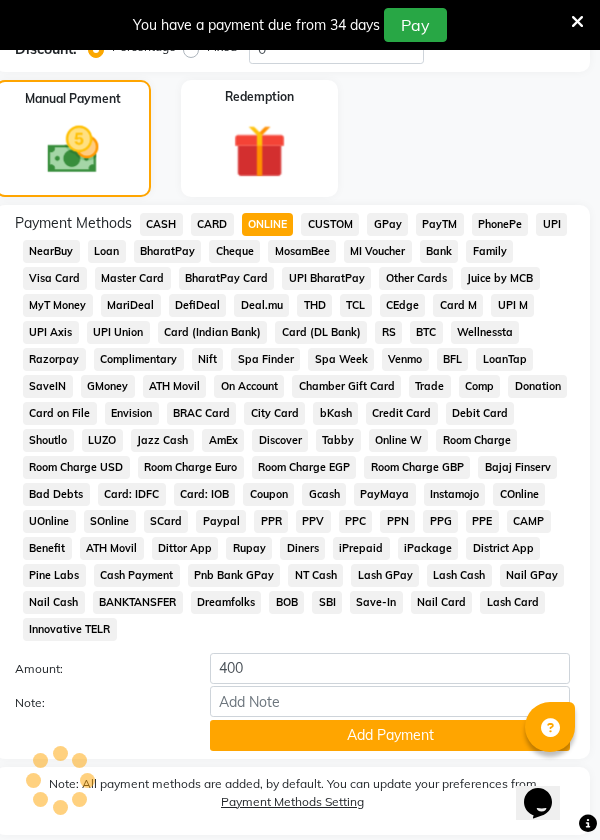 click on "Add Payment" 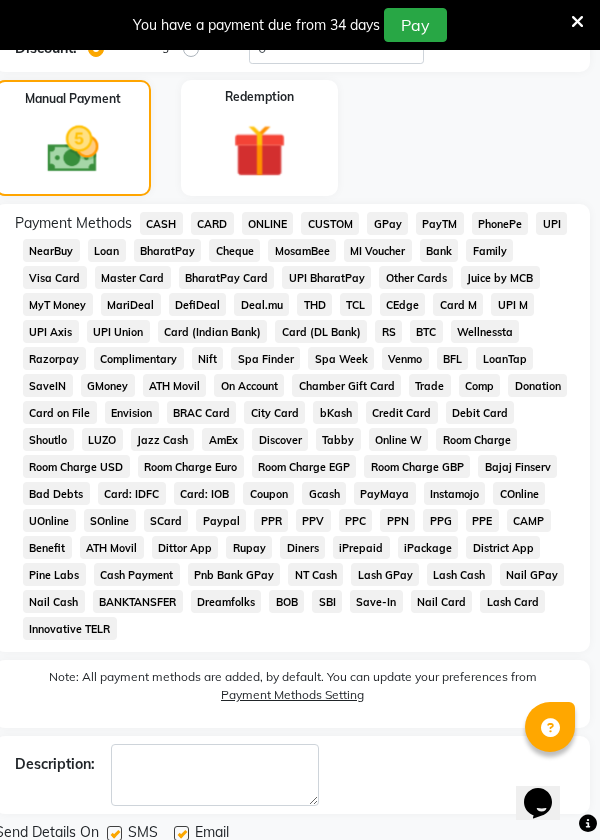 scroll, scrollTop: 1273, scrollLeft: 0, axis: vertical 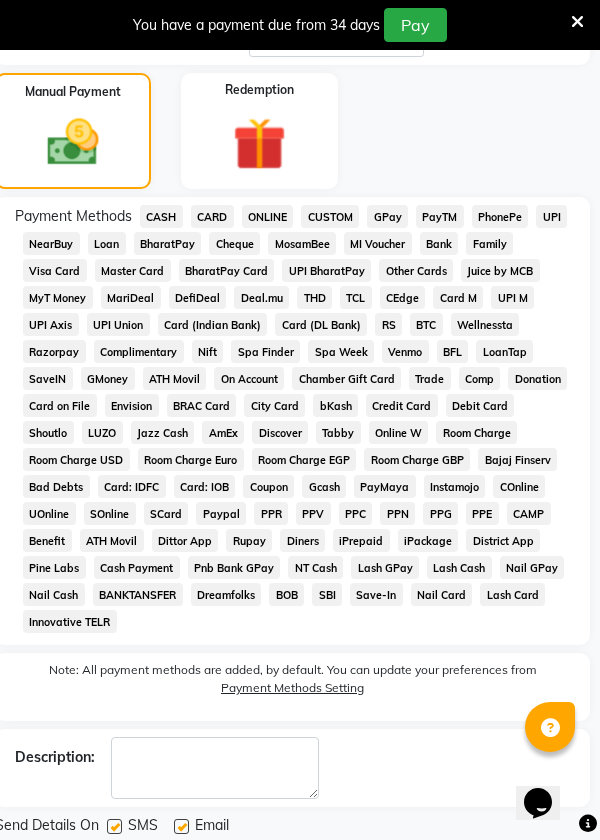click on "Checkout" 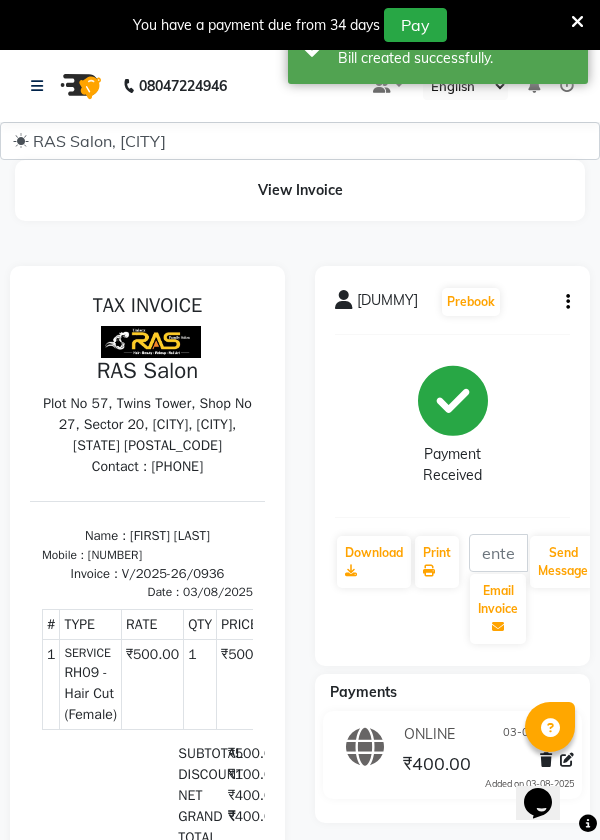 scroll, scrollTop: 0, scrollLeft: 0, axis: both 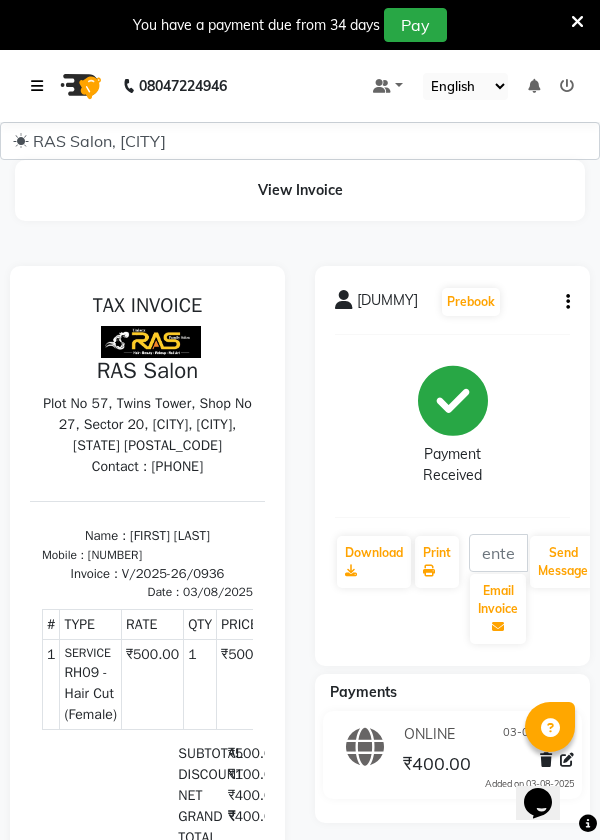 click at bounding box center [41, 86] 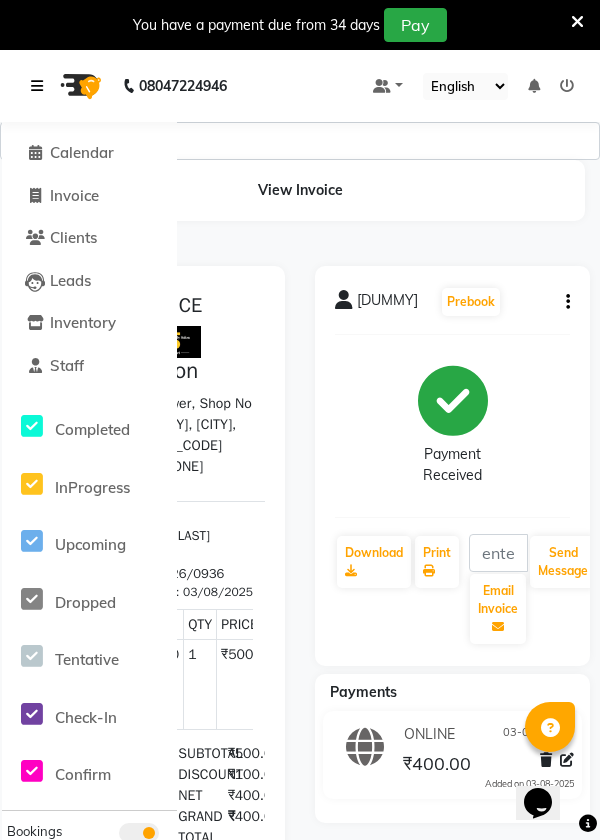 click at bounding box center [37, 86] 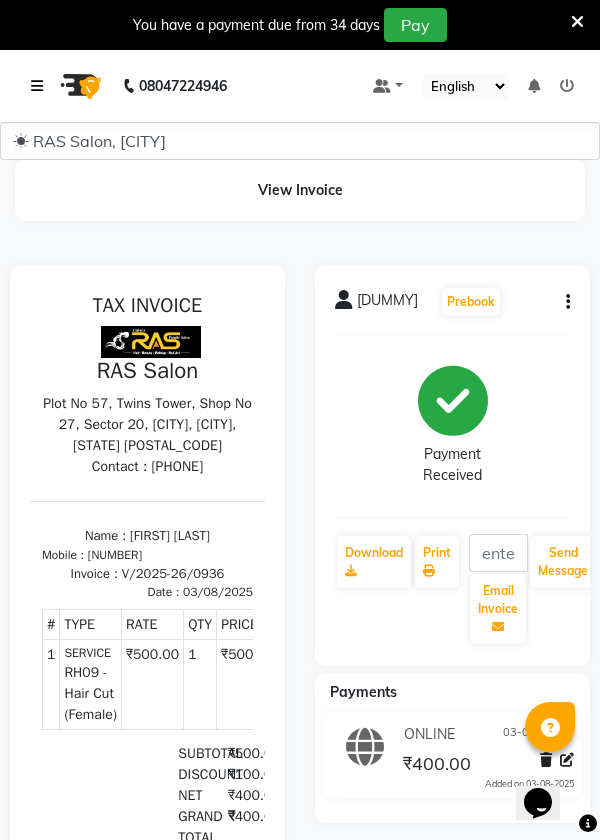 click at bounding box center [37, 86] 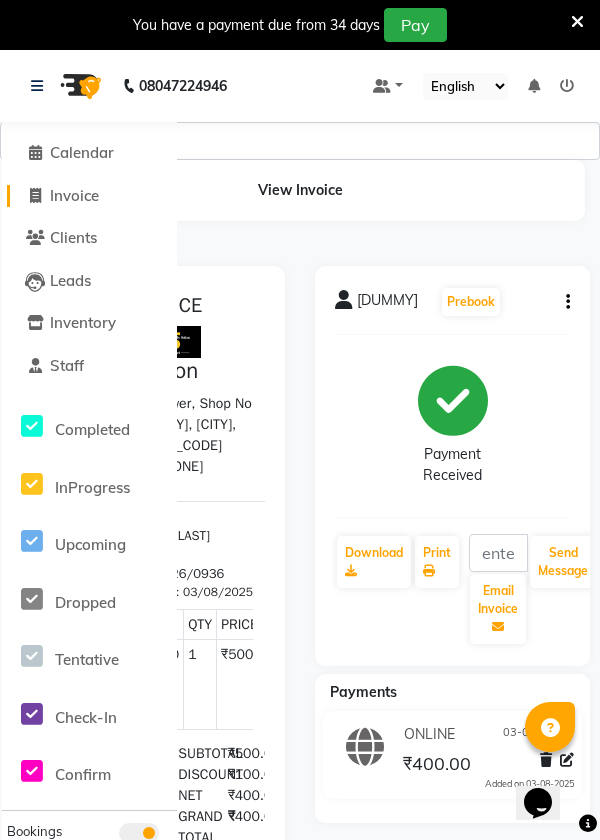 click on "Invoice" 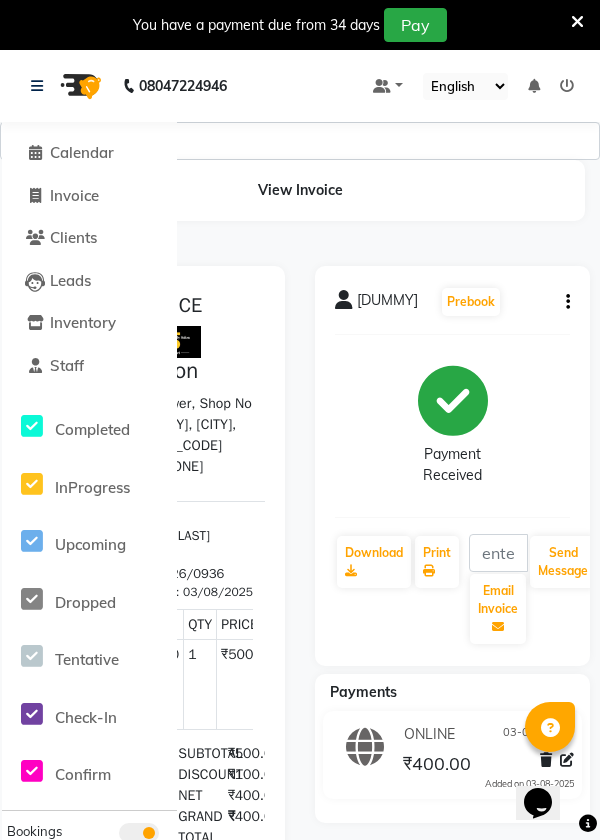 select on "service" 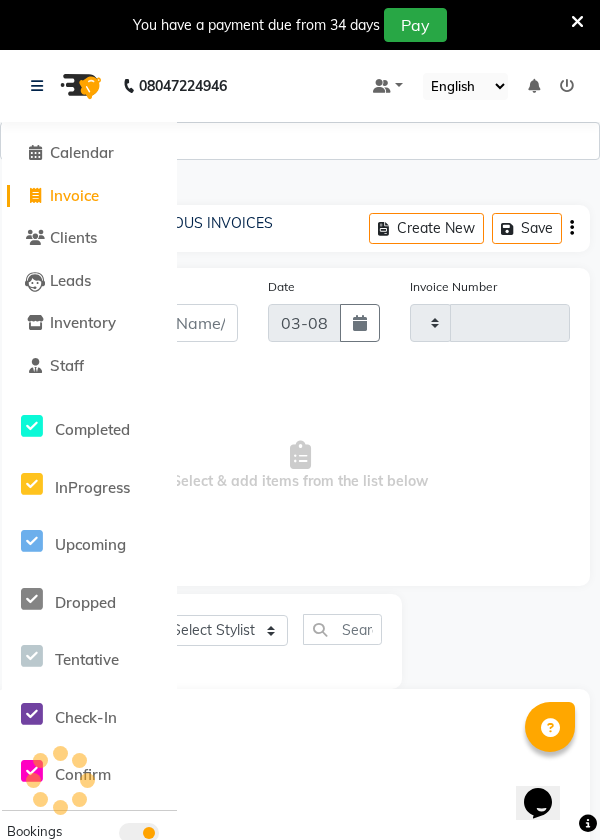 type on "0937" 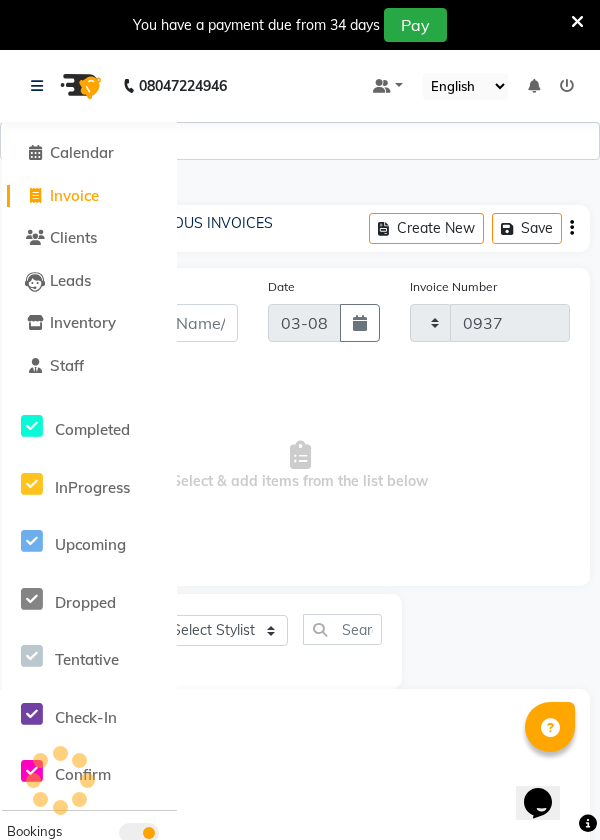 select on "5337" 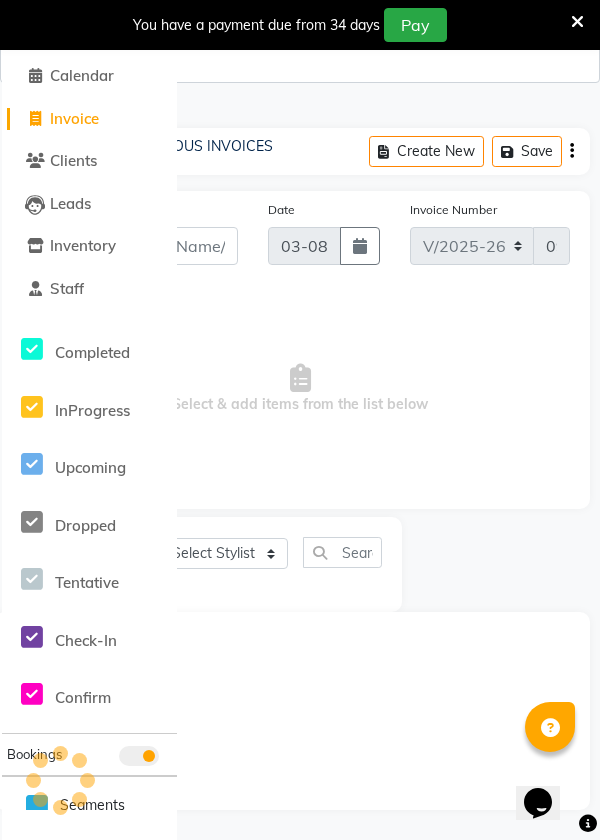 scroll, scrollTop: 0, scrollLeft: 0, axis: both 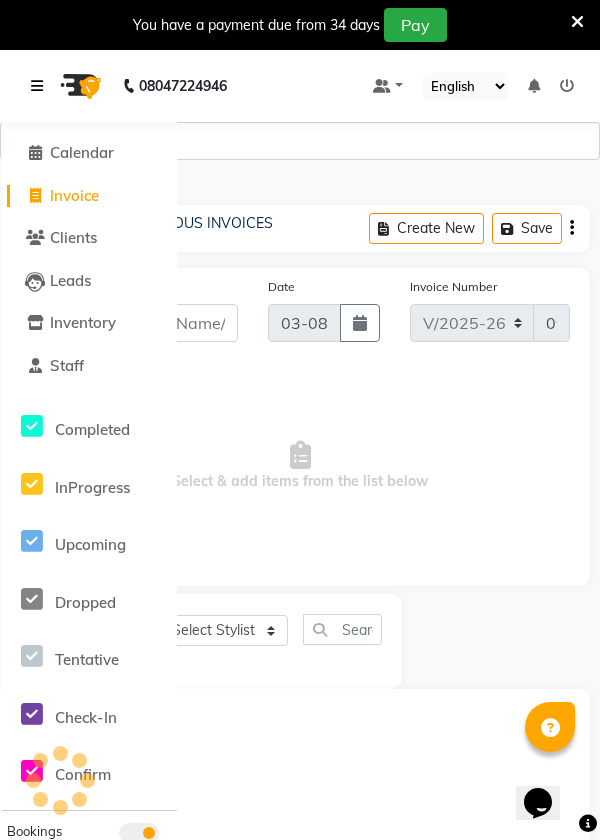 click at bounding box center (41, 86) 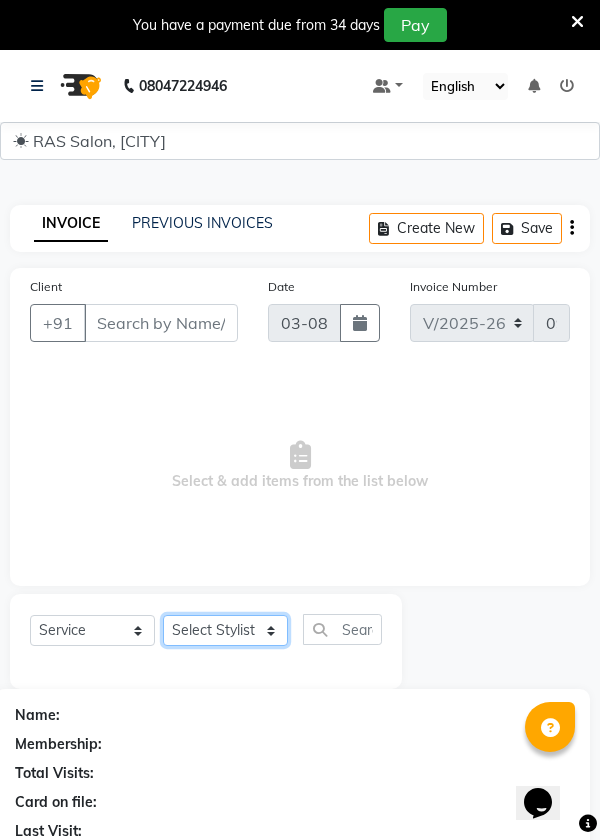 click on "Select Stylist Chhaya Danish Dolly Manish Megha Nisha Pooja Prince Raju Rohan Santosh Shailendra Sindar Sonali" 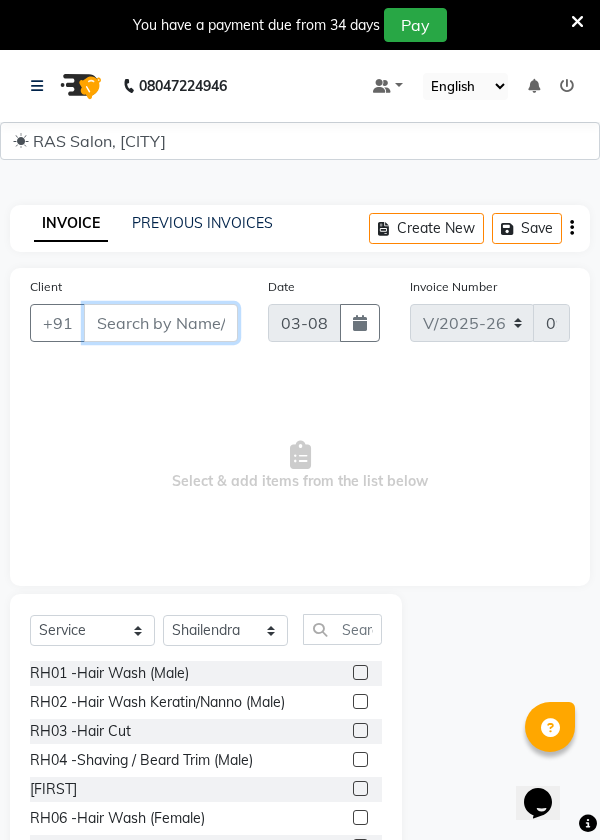 click on "Client" at bounding box center [161, 323] 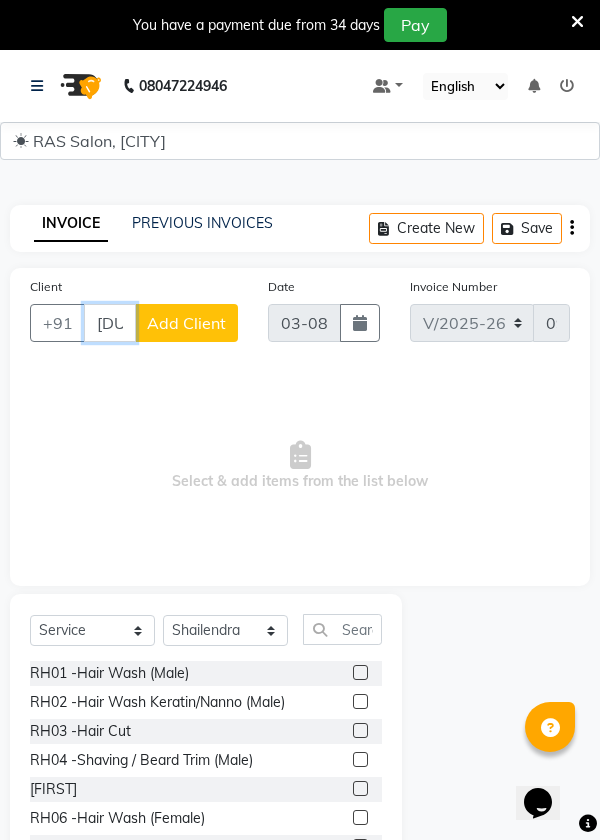 scroll, scrollTop: 0, scrollLeft: 21, axis: horizontal 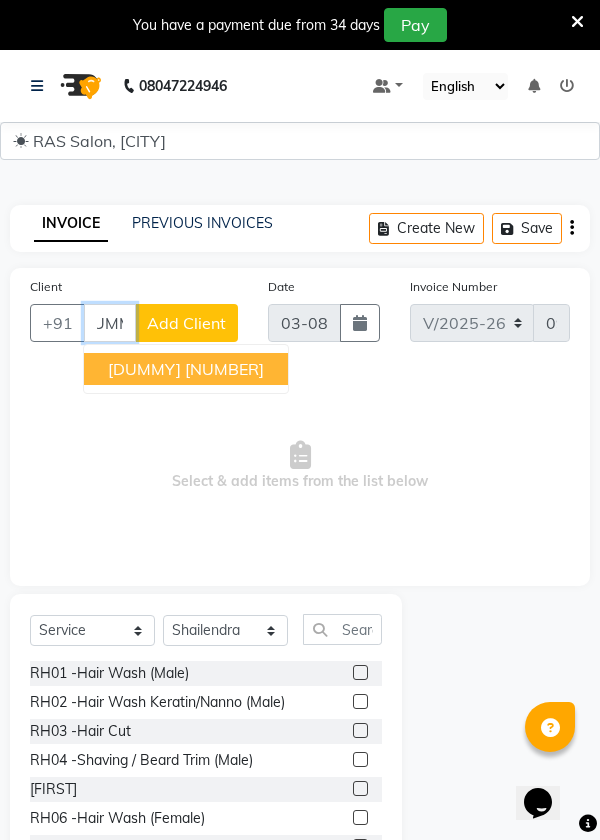 click on "[NUMBER]" at bounding box center (224, 369) 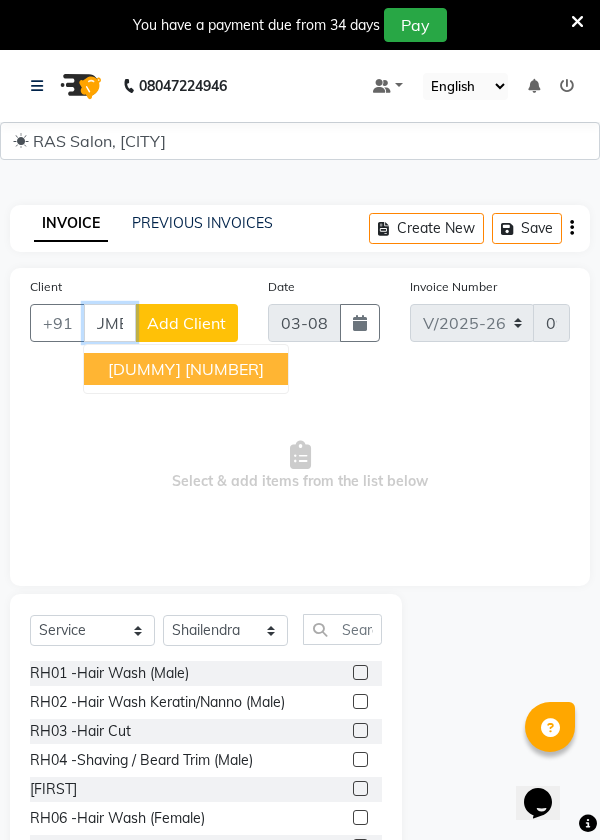 scroll, scrollTop: 0, scrollLeft: 0, axis: both 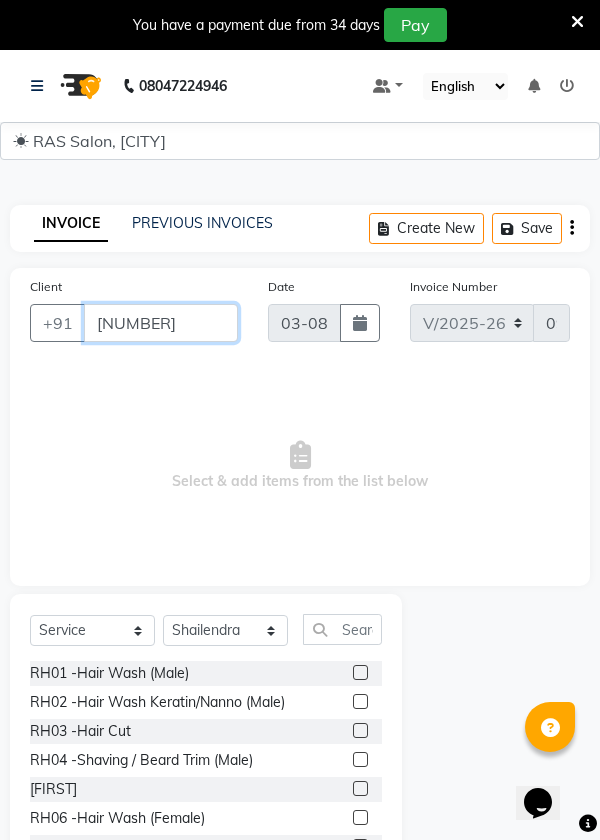 type on "[NUMBER]" 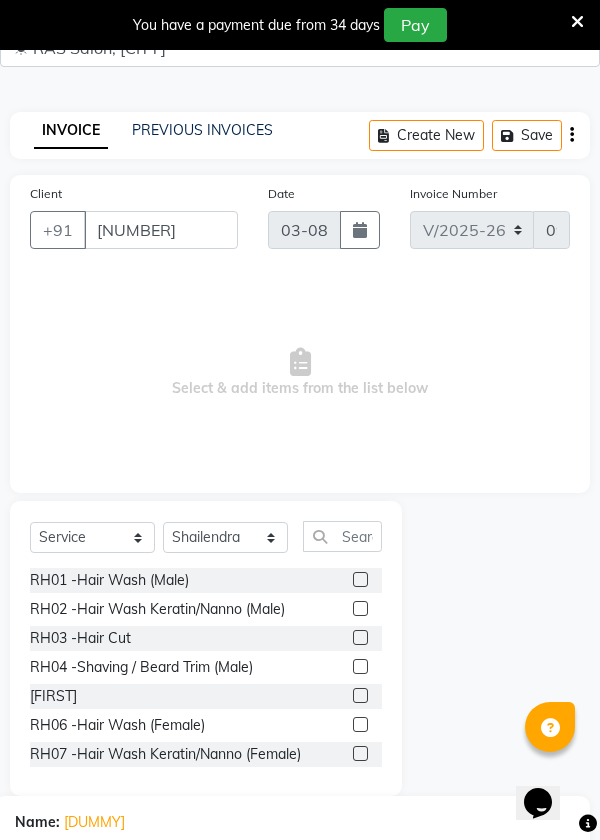 scroll, scrollTop: 95, scrollLeft: 0, axis: vertical 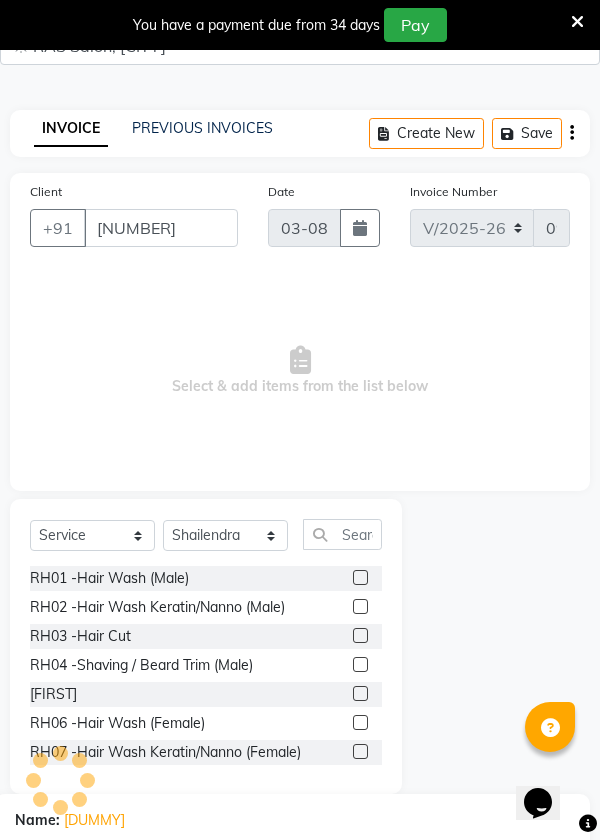 click 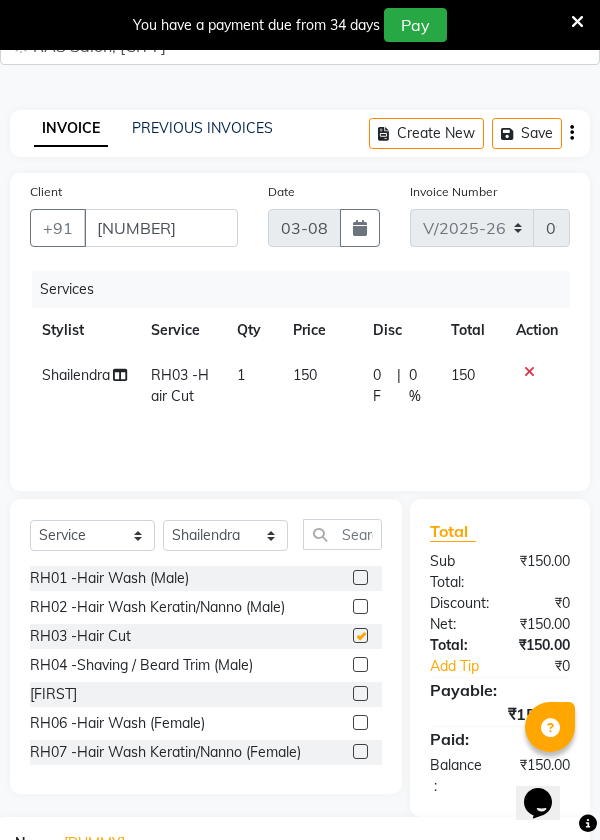 checkbox on "false" 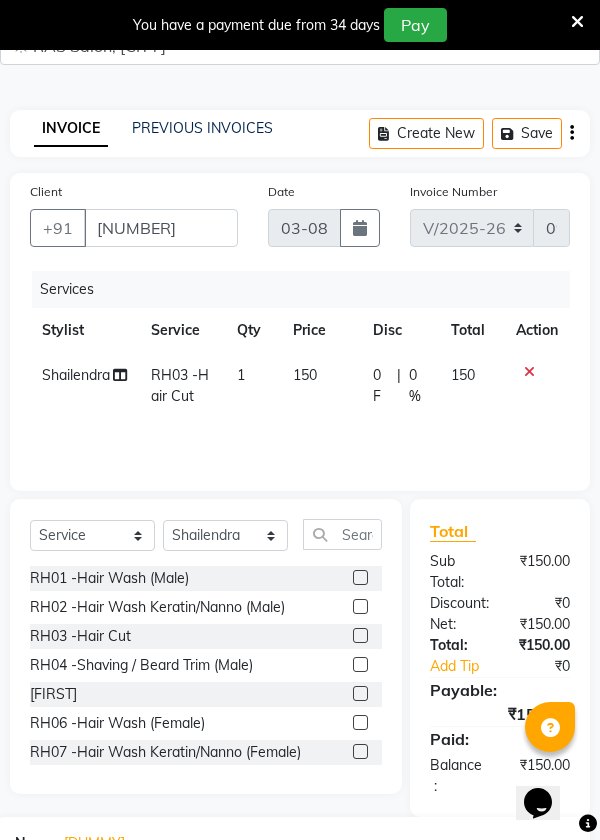 click 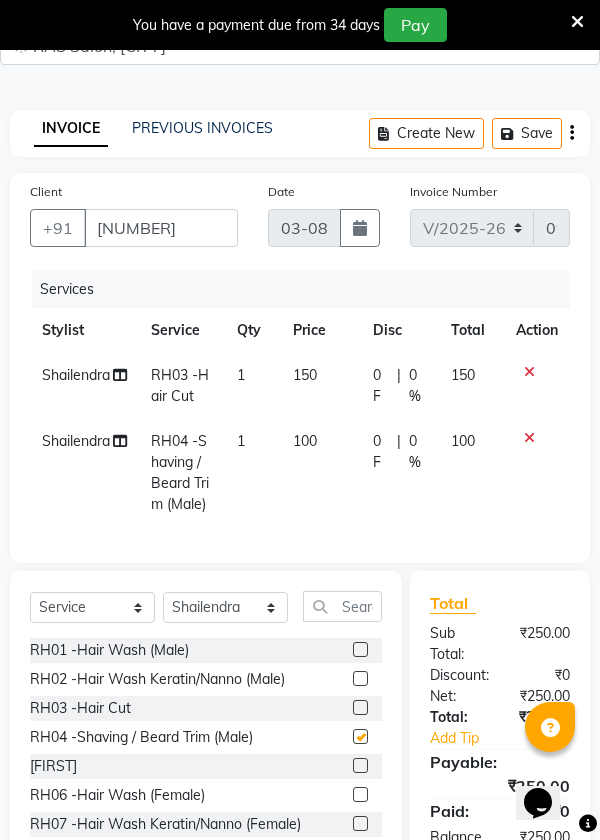 checkbox on "false" 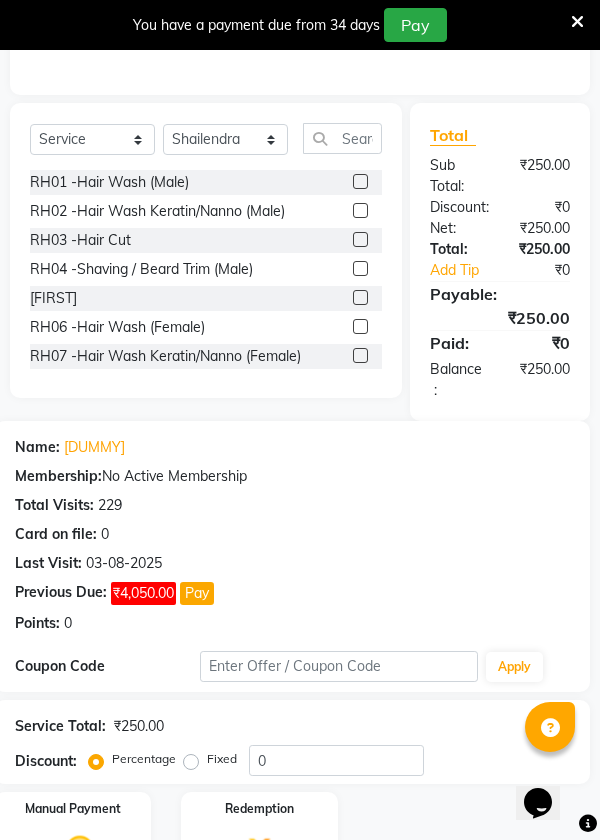 scroll, scrollTop: 606, scrollLeft: 0, axis: vertical 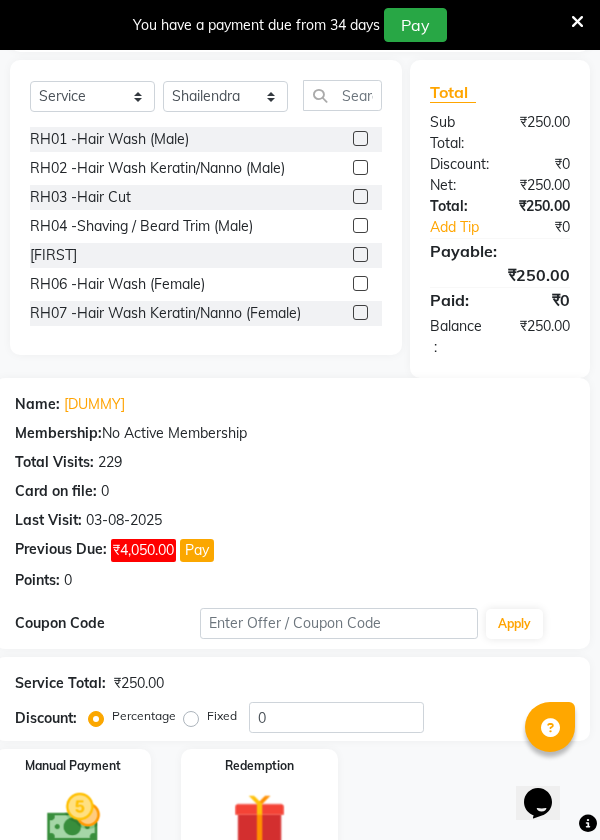 click 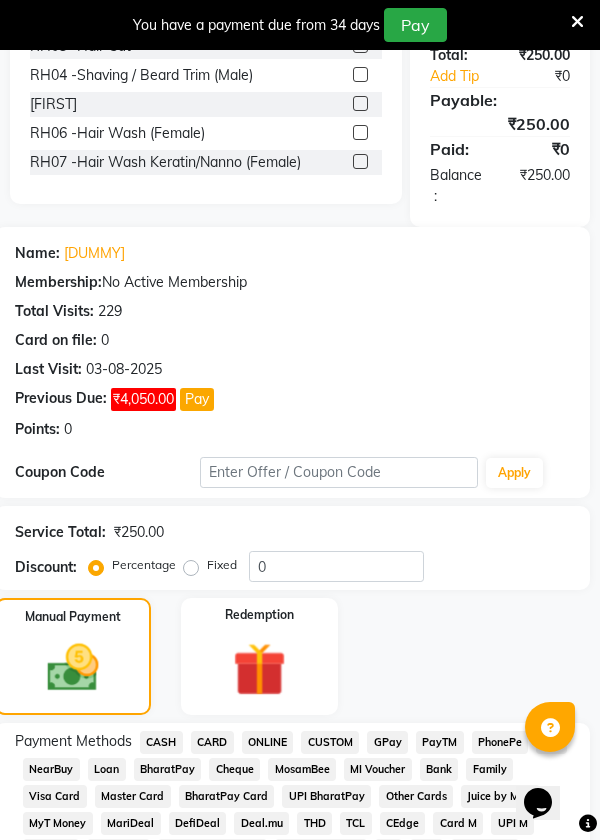 scroll, scrollTop: 757, scrollLeft: 0, axis: vertical 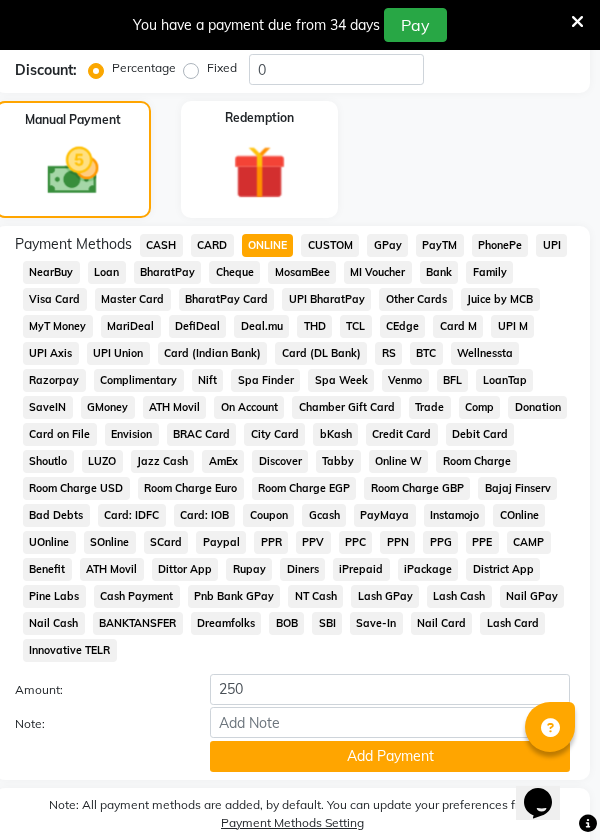 click on "Add Payment" 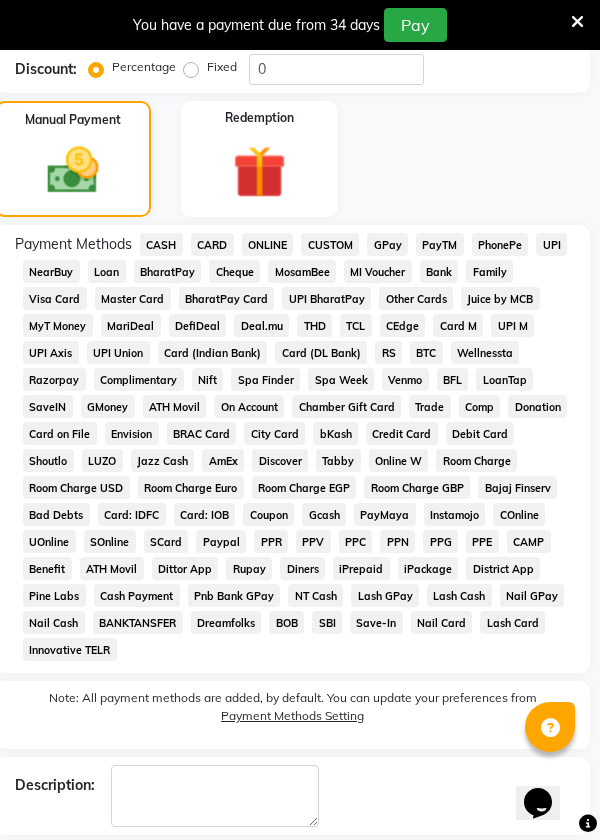 click on "Checkout" 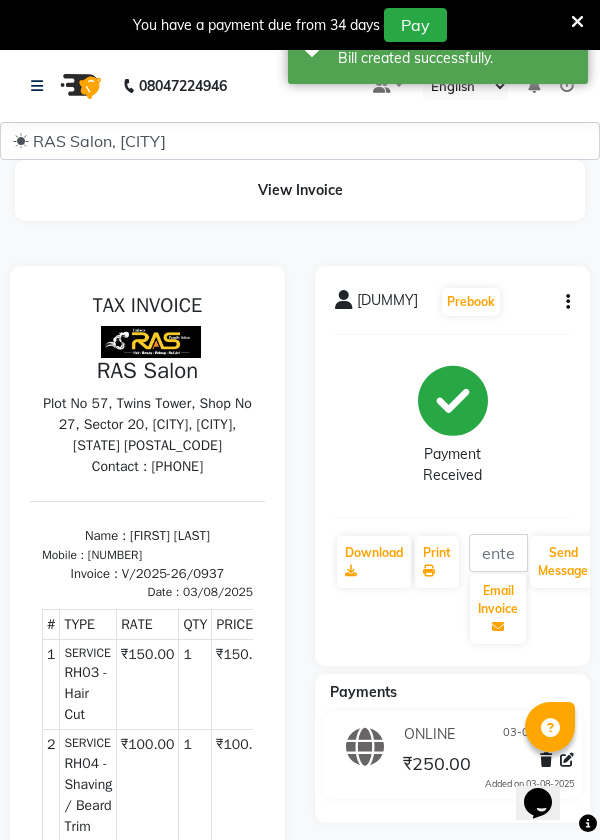 scroll, scrollTop: 0, scrollLeft: 0, axis: both 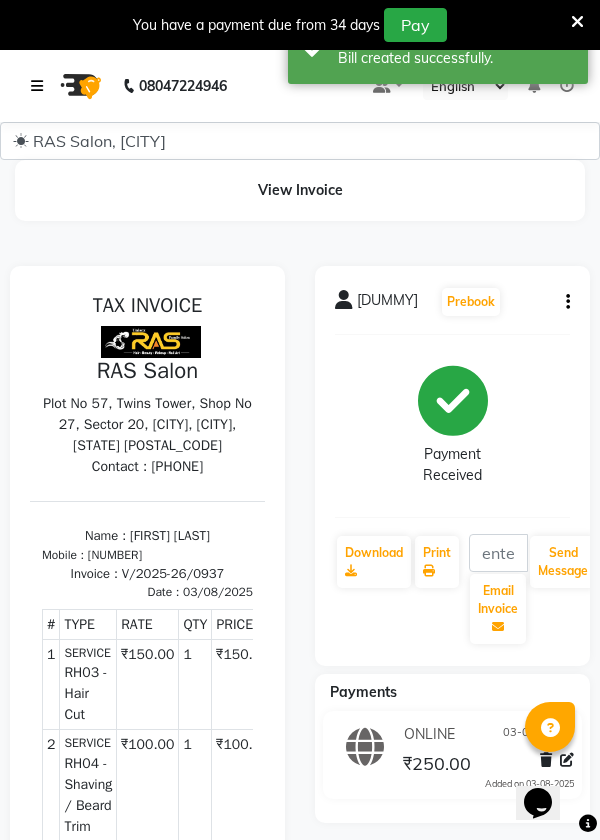 click at bounding box center [37, 86] 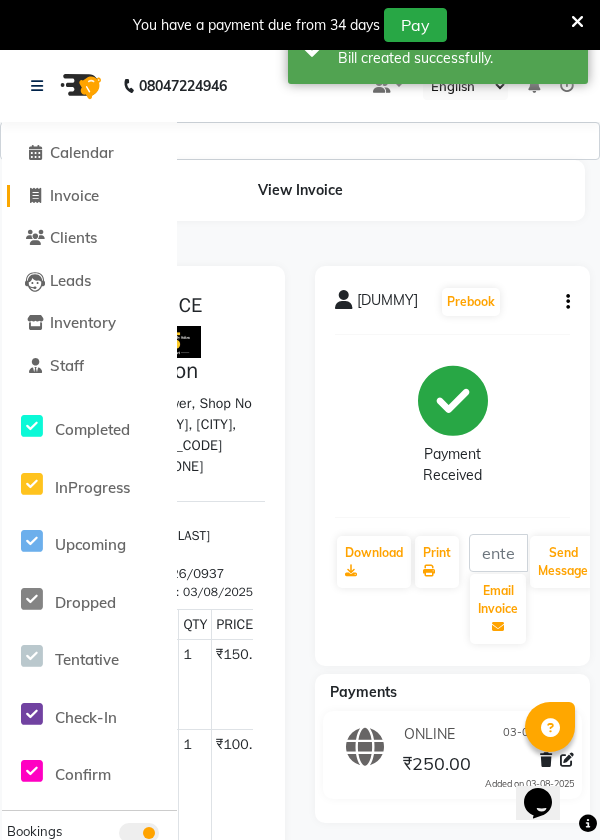click on "Invoice" 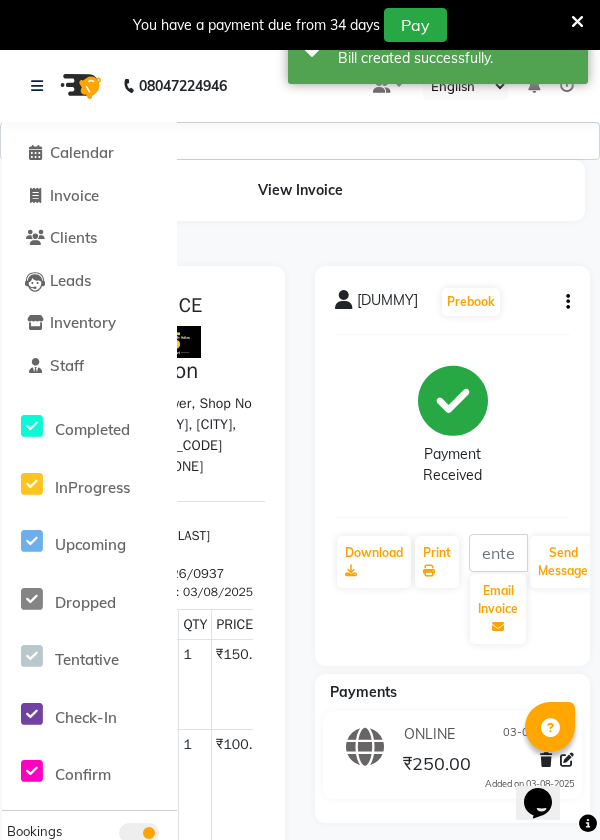 select on "service" 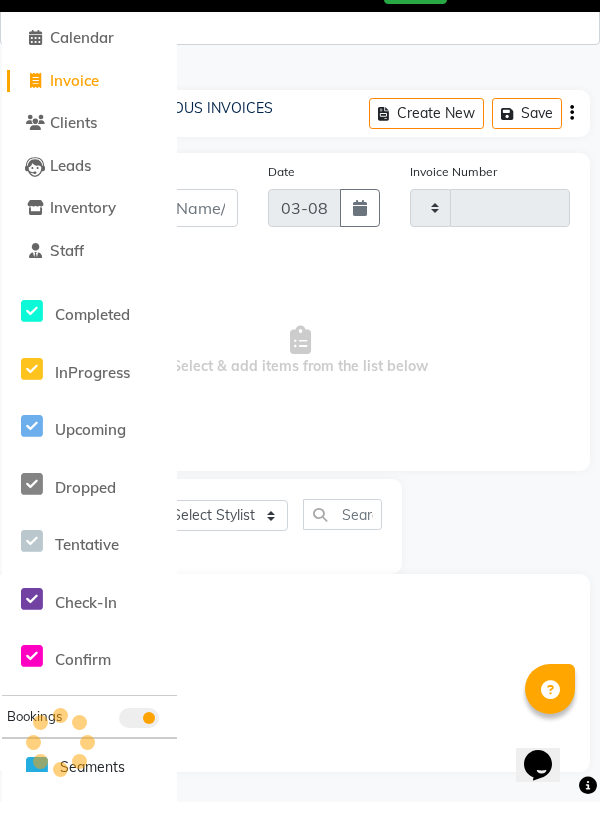 type on "0938" 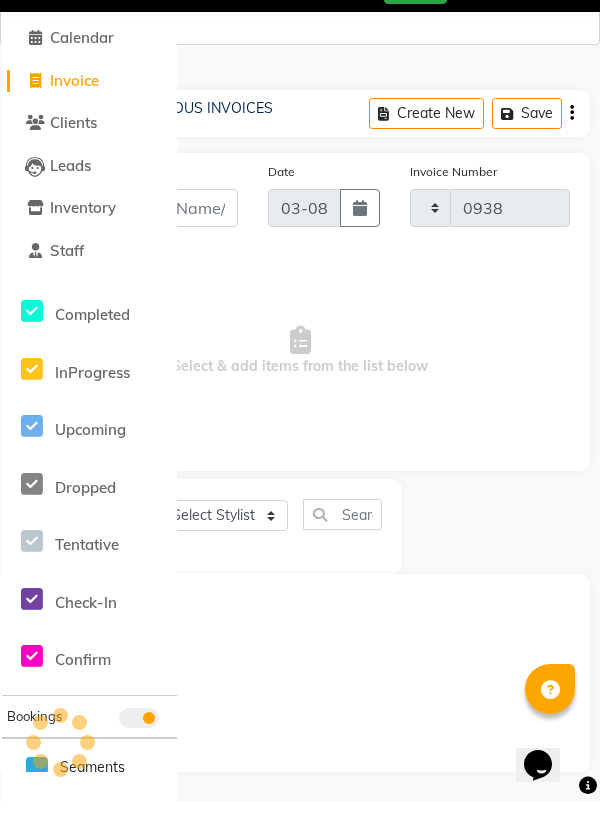 scroll, scrollTop: 58, scrollLeft: 0, axis: vertical 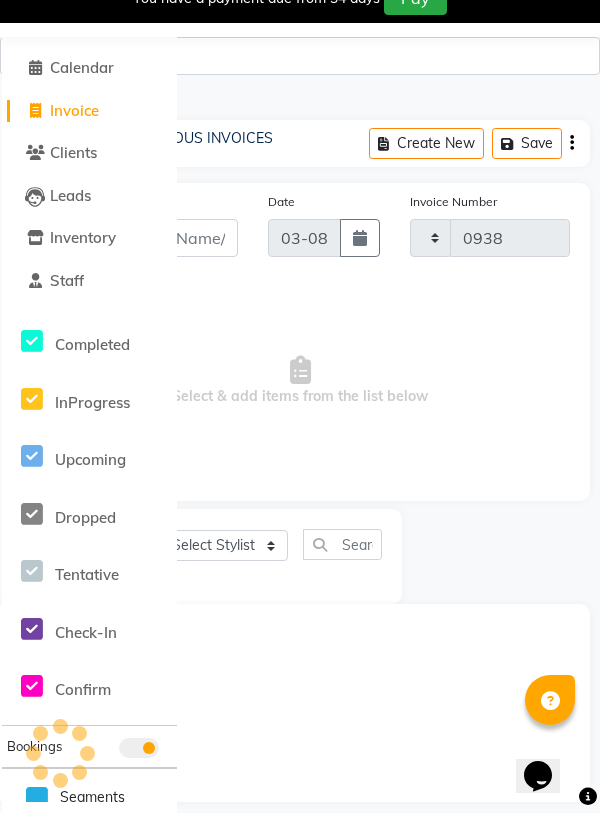 select on "5337" 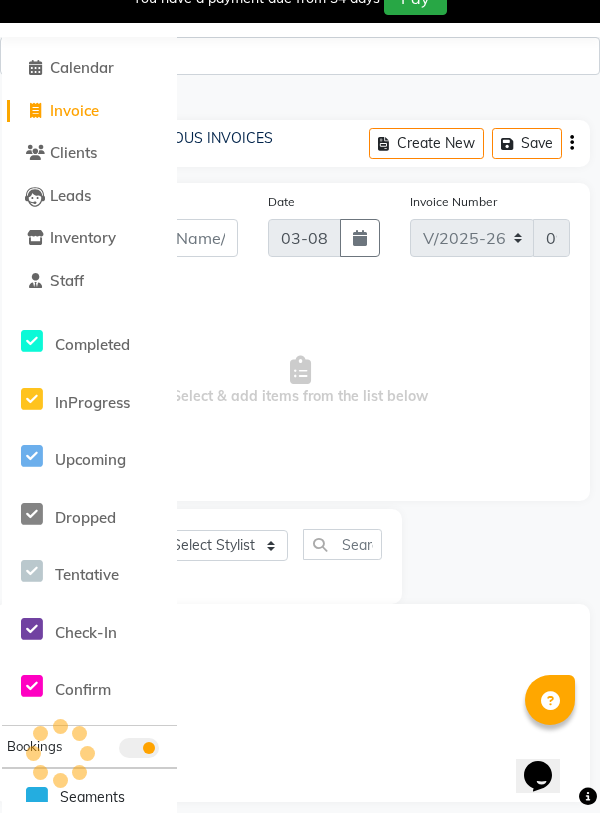 scroll, scrollTop: 0, scrollLeft: 0, axis: both 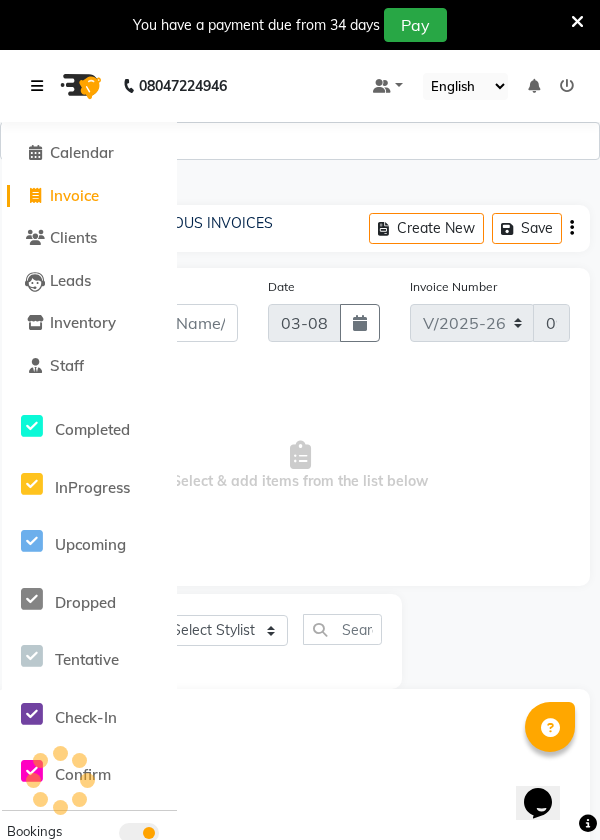 click at bounding box center [37, 86] 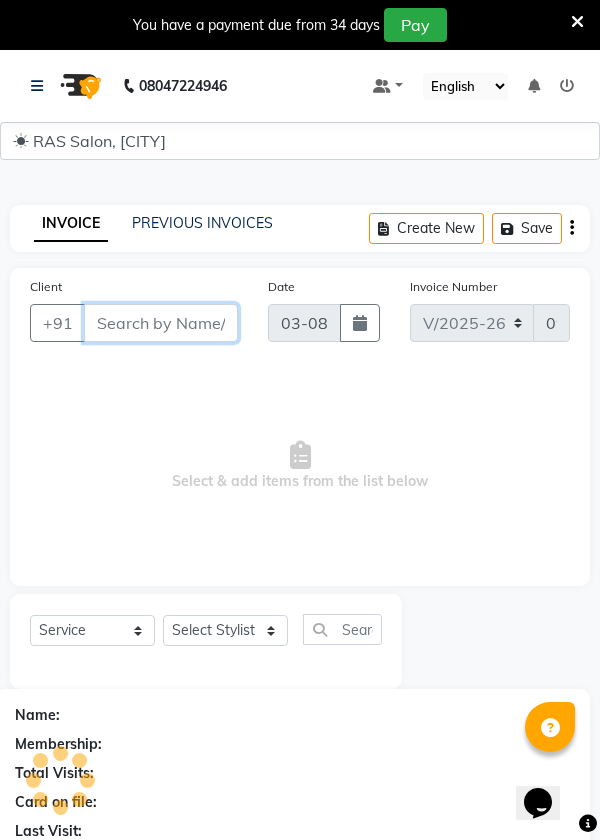 click on "Client" at bounding box center [161, 323] 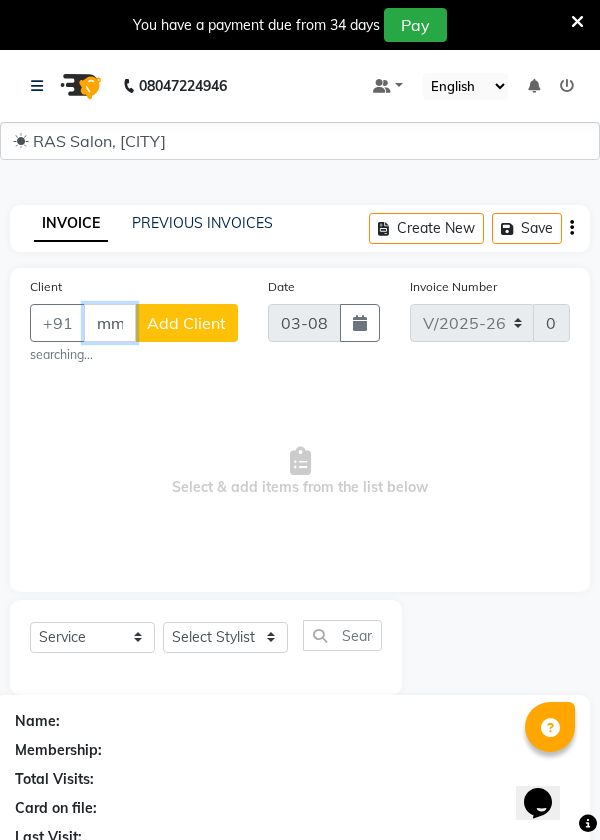 scroll, scrollTop: 0, scrollLeft: 29, axis: horizontal 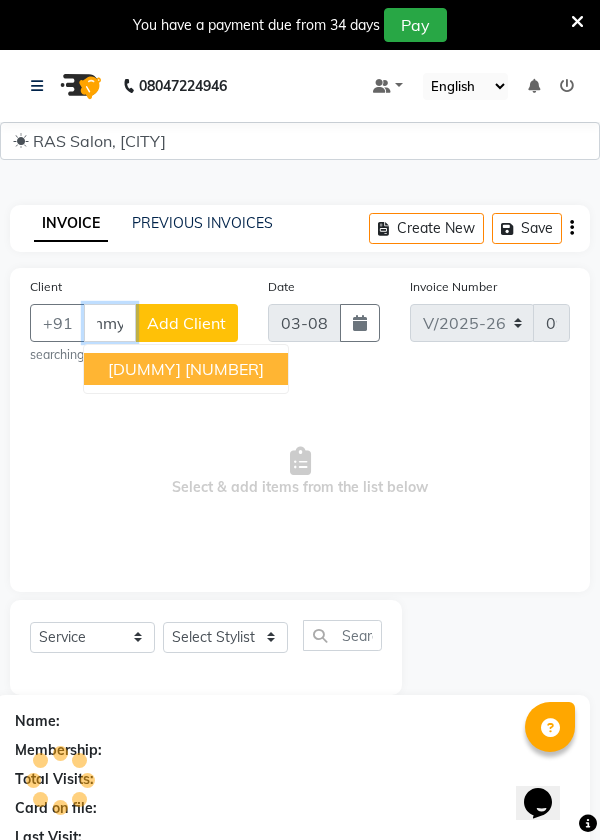 click on "[NUMBER]" at bounding box center (224, 369) 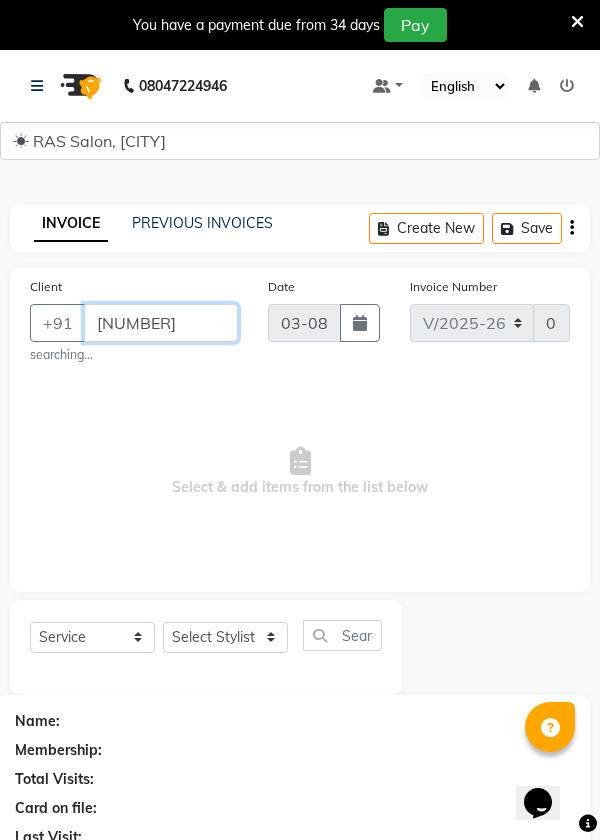 scroll, scrollTop: 0, scrollLeft: 0, axis: both 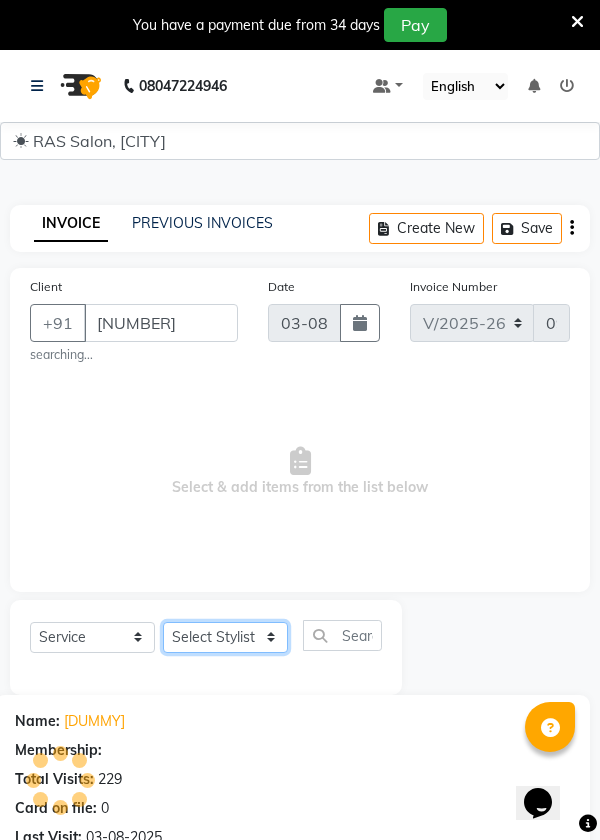 click on "Select Stylist Chhaya Danish Dolly Manish Megha Nisha Pooja Prince Raju Rohan Santosh Shailendra Sindar Sonali" 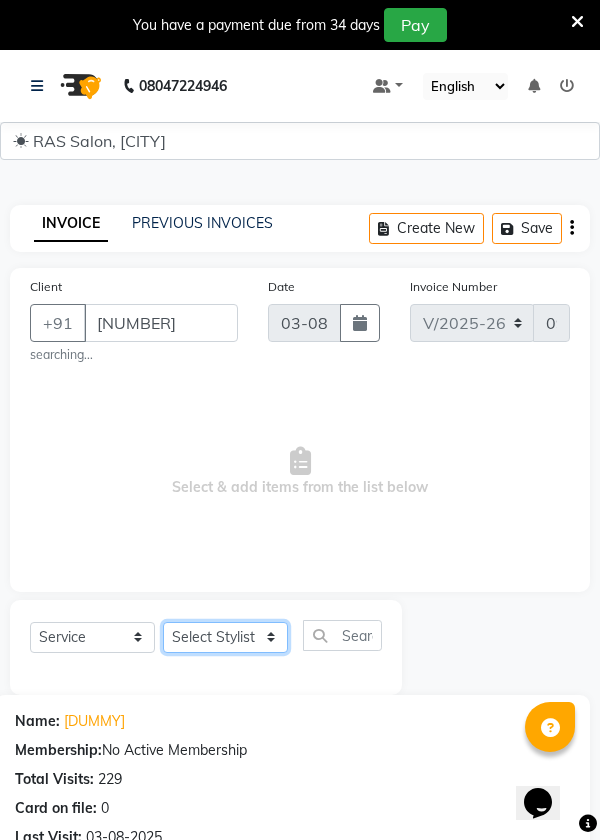 select on "[NUMBER]" 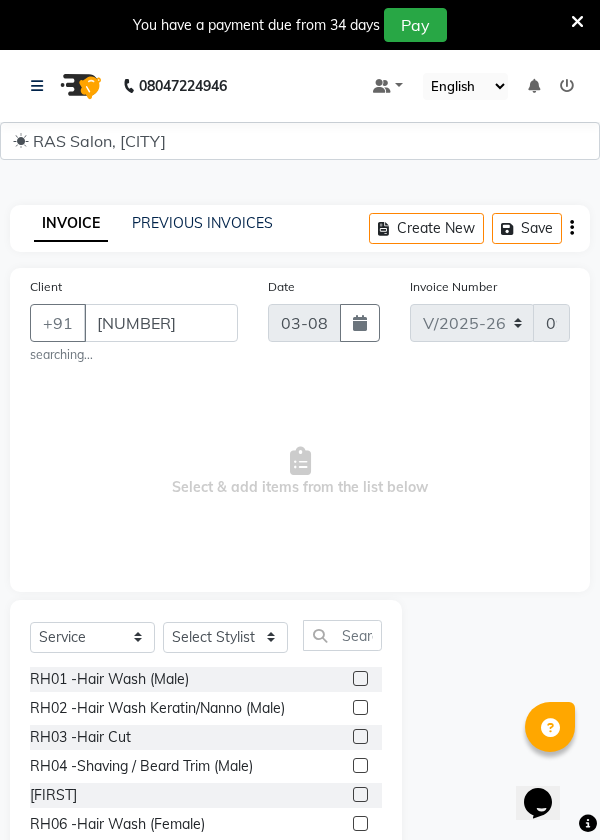 click 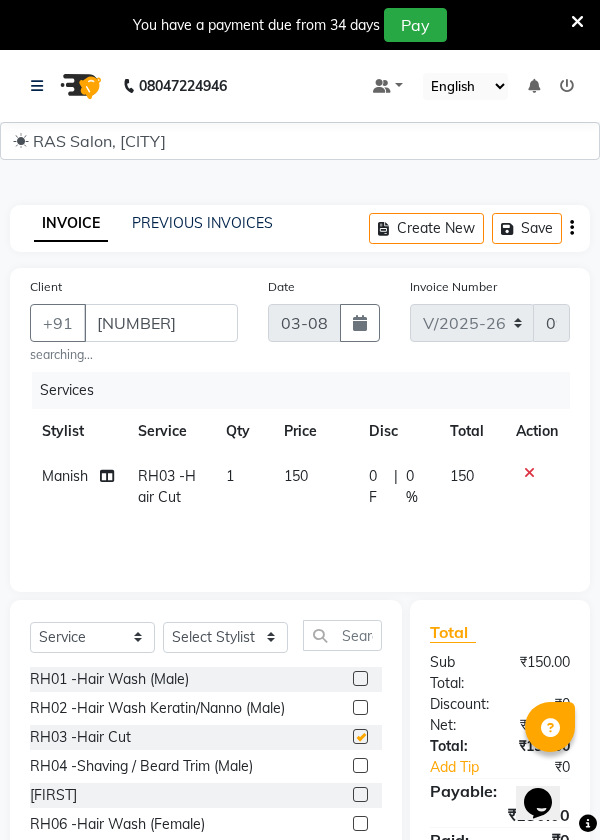 checkbox on "false" 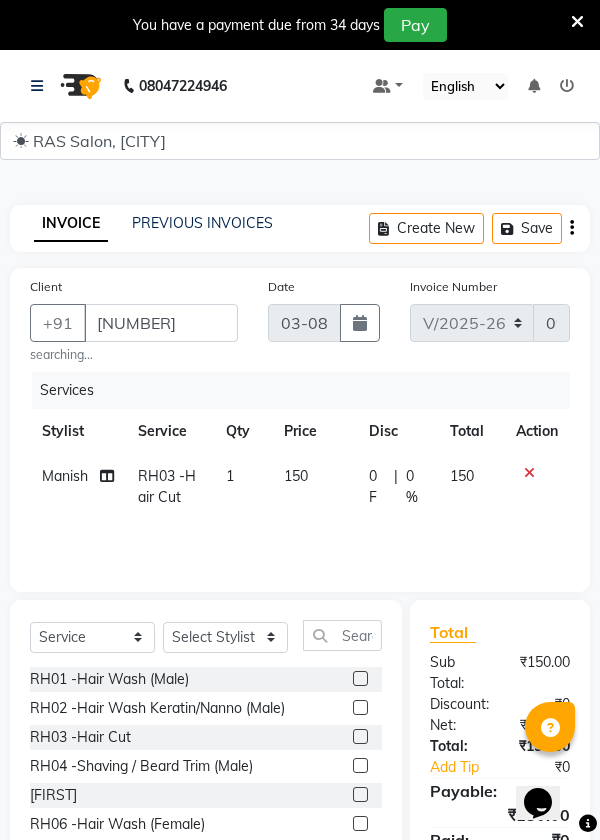 click 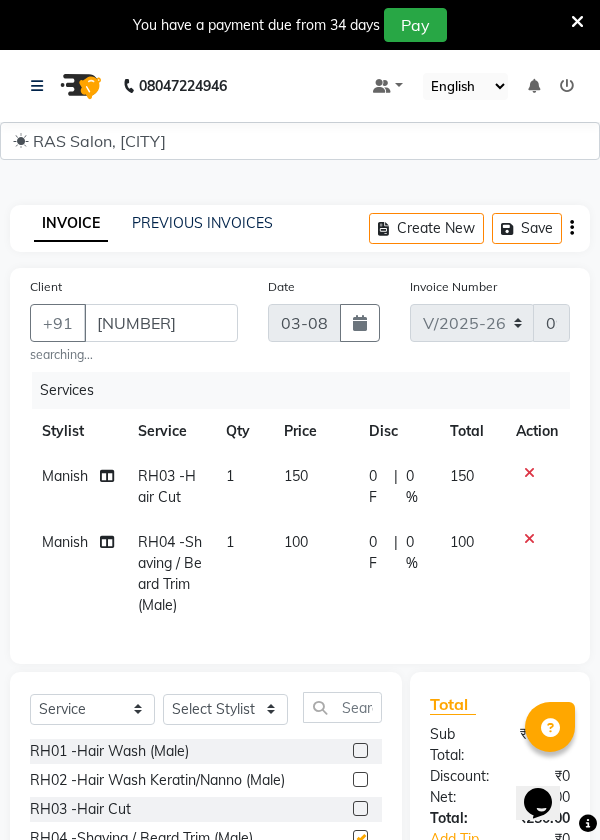 checkbox on "false" 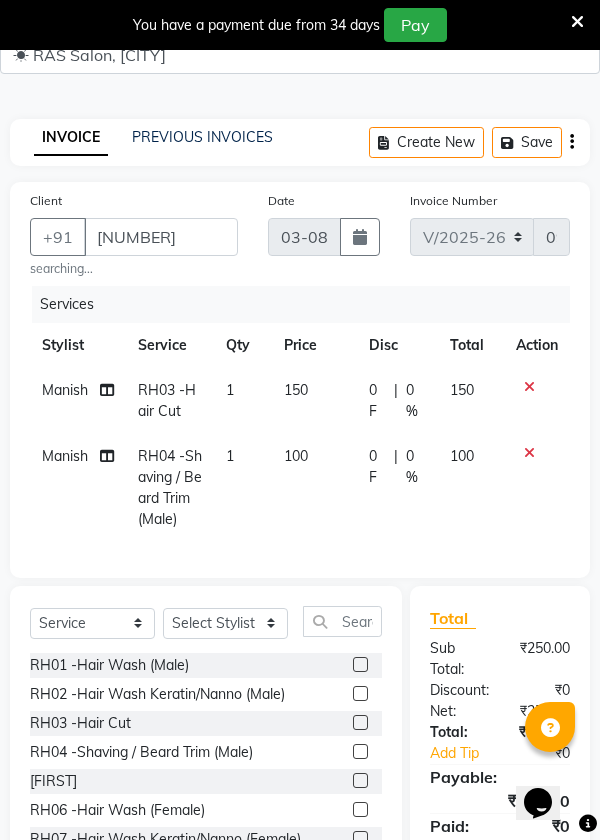 scroll, scrollTop: 108, scrollLeft: 0, axis: vertical 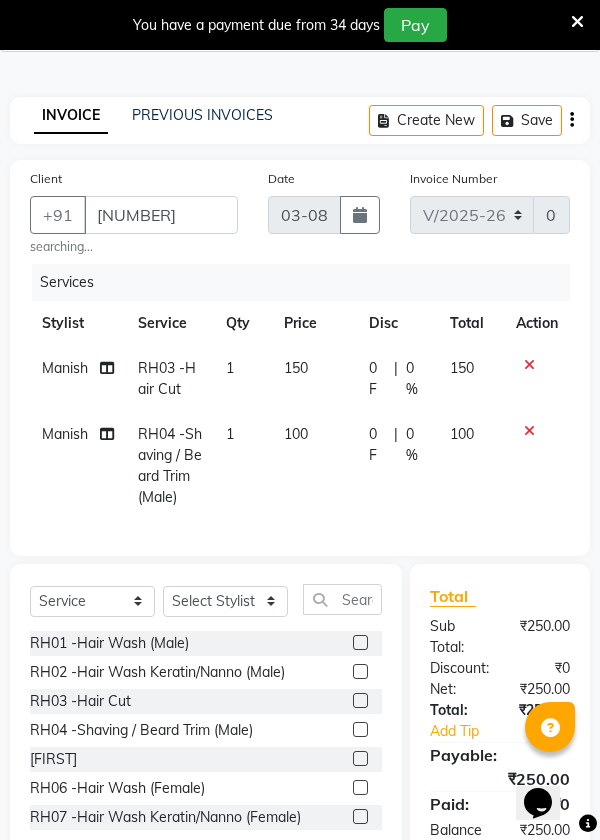 click 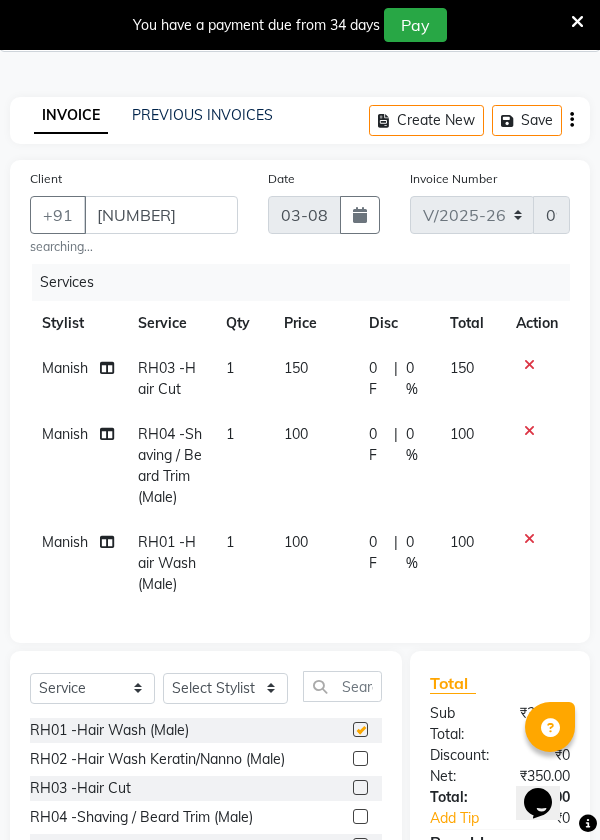 checkbox on "false" 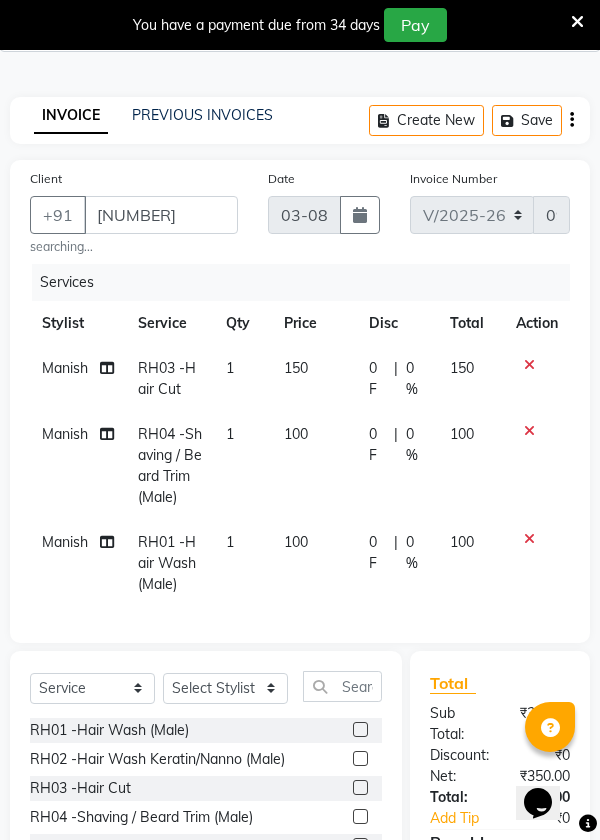 click on "0 F | 0 %" 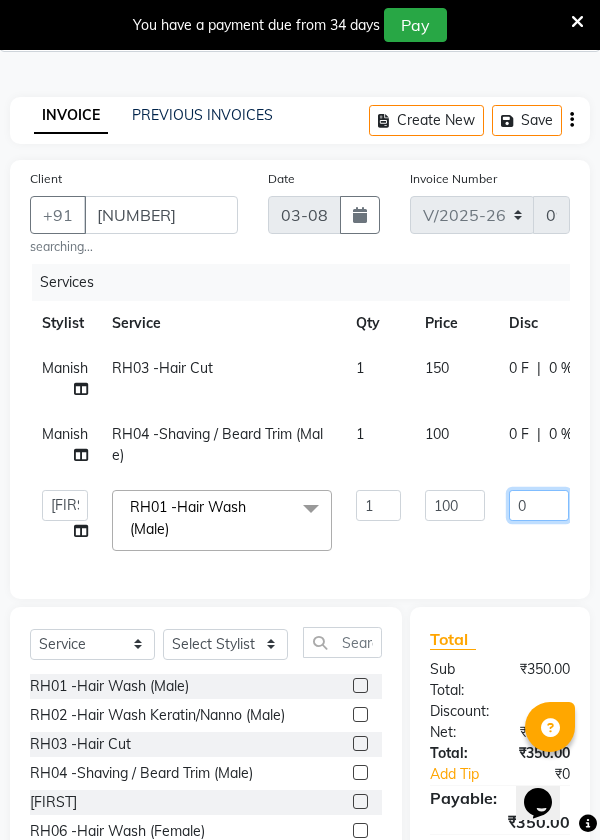 click on "0" 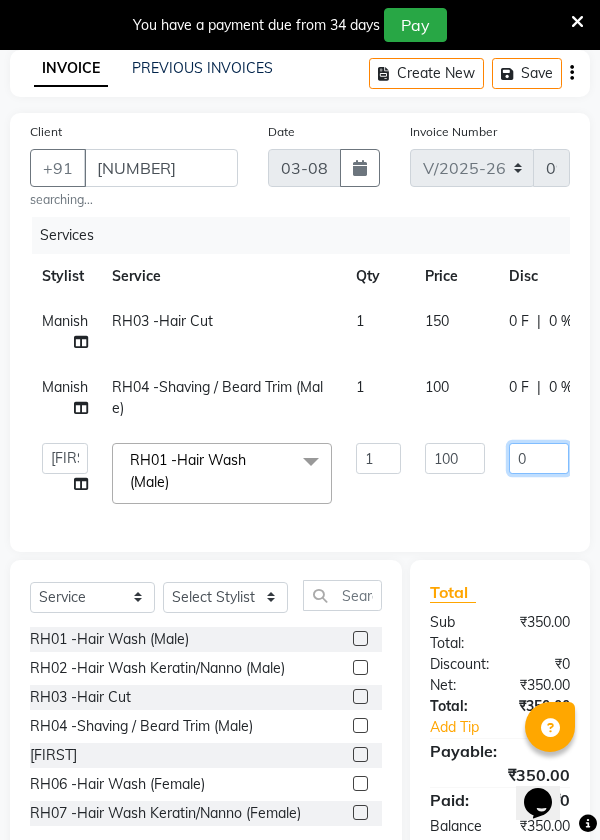 scroll, scrollTop: 203, scrollLeft: 0, axis: vertical 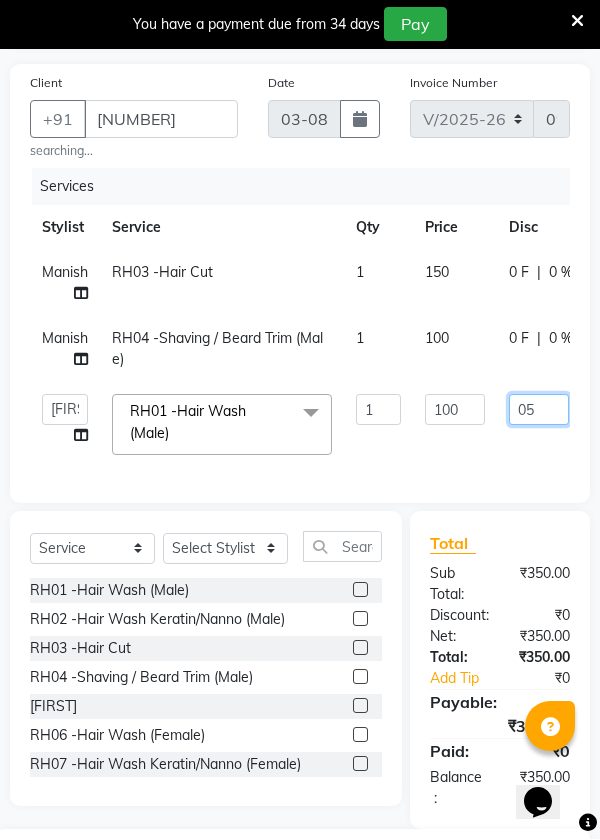 type on "050" 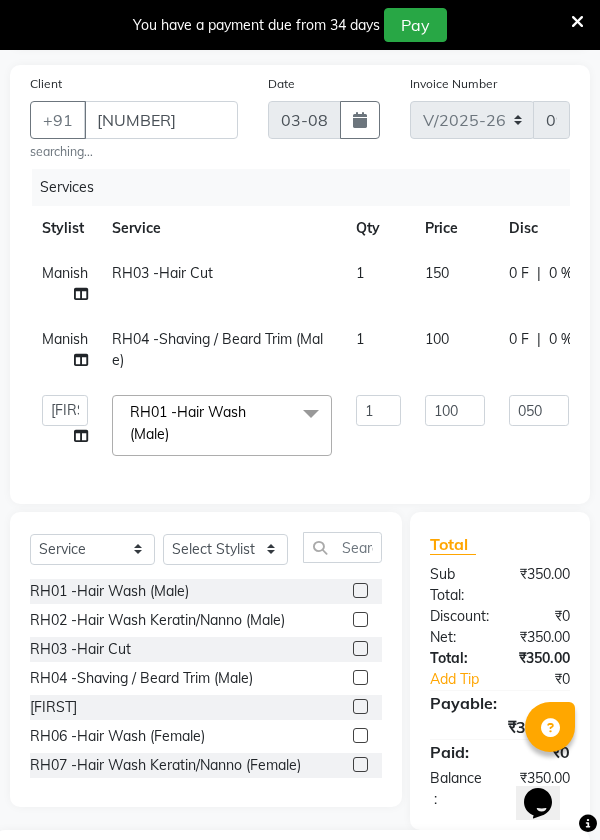 scroll, scrollTop: 0, scrollLeft: 15, axis: horizontal 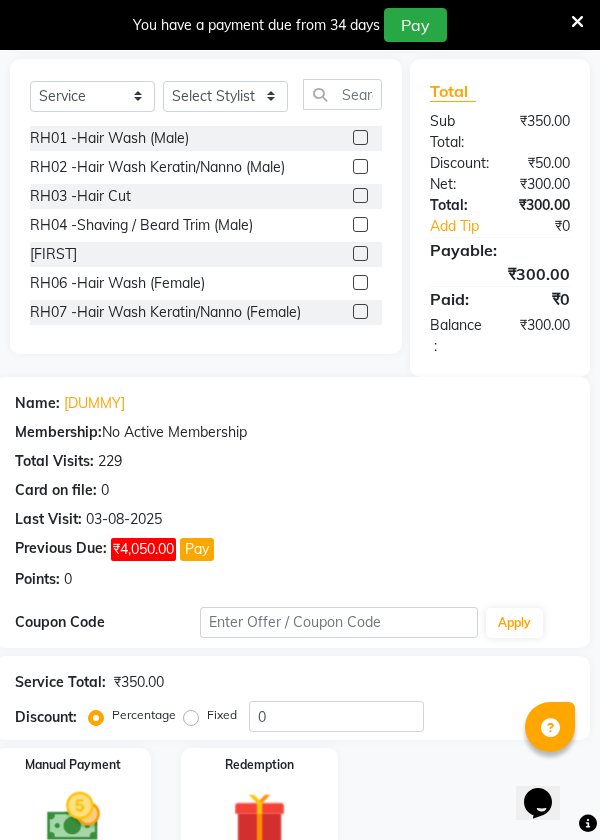 click 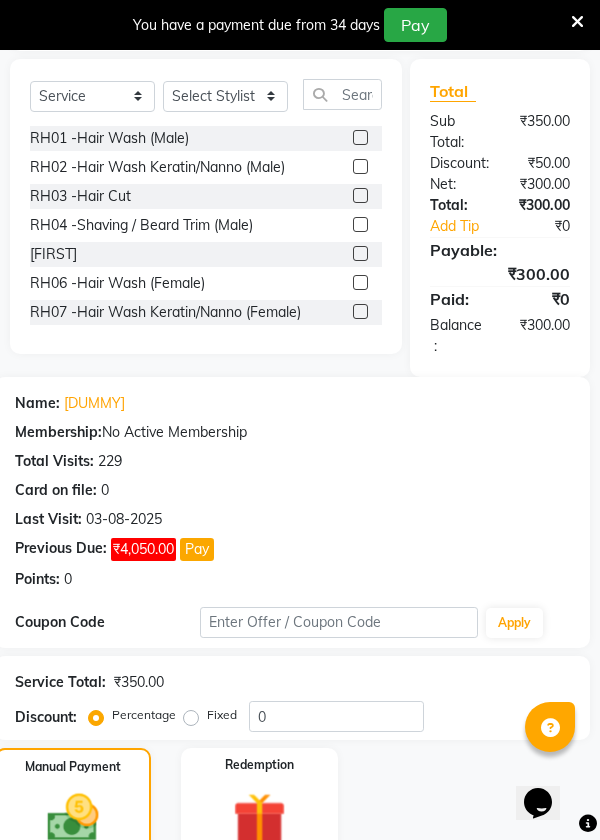 click on "ONLINE" 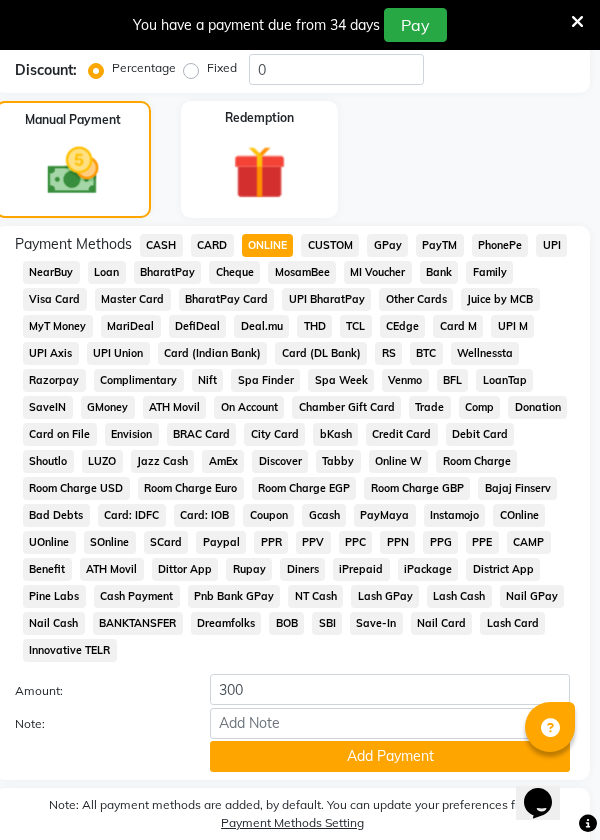 click on "Add Payment" 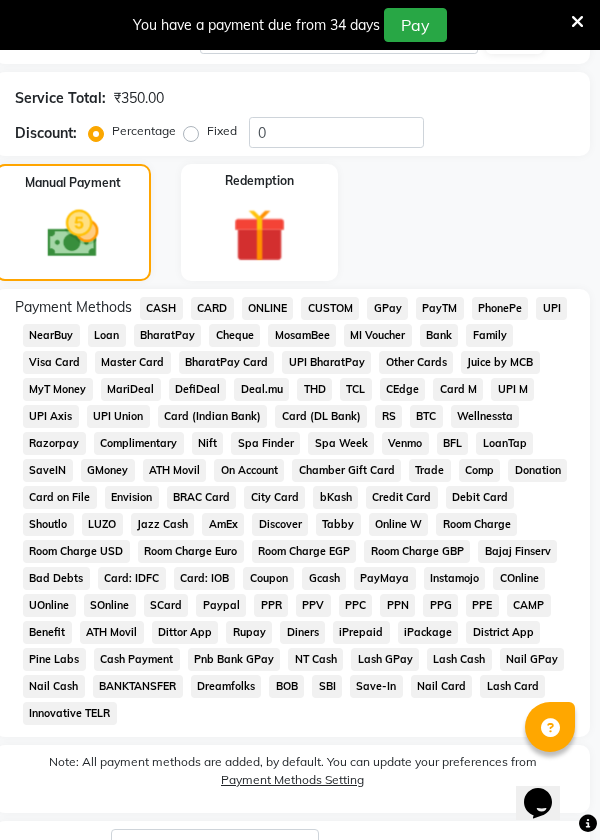 scroll, scrollTop: 1409, scrollLeft: 0, axis: vertical 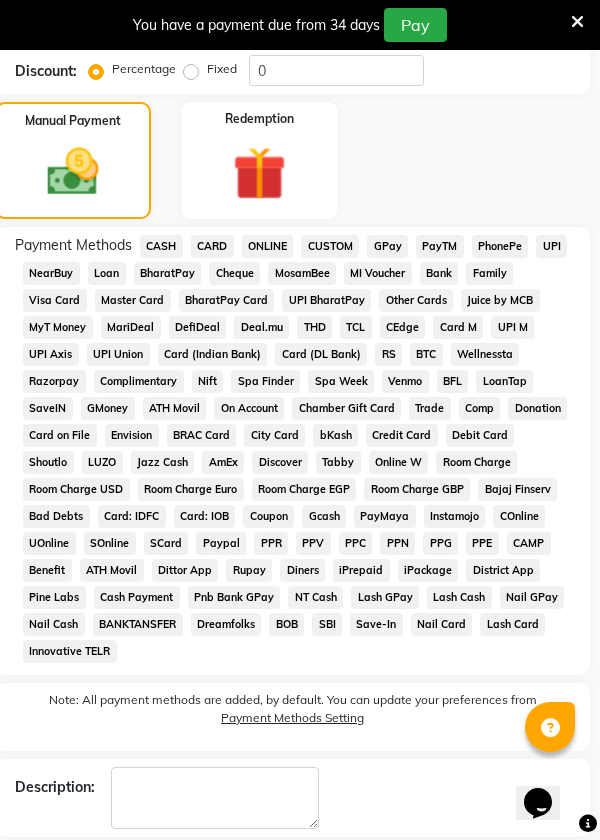 click on "Checkout" 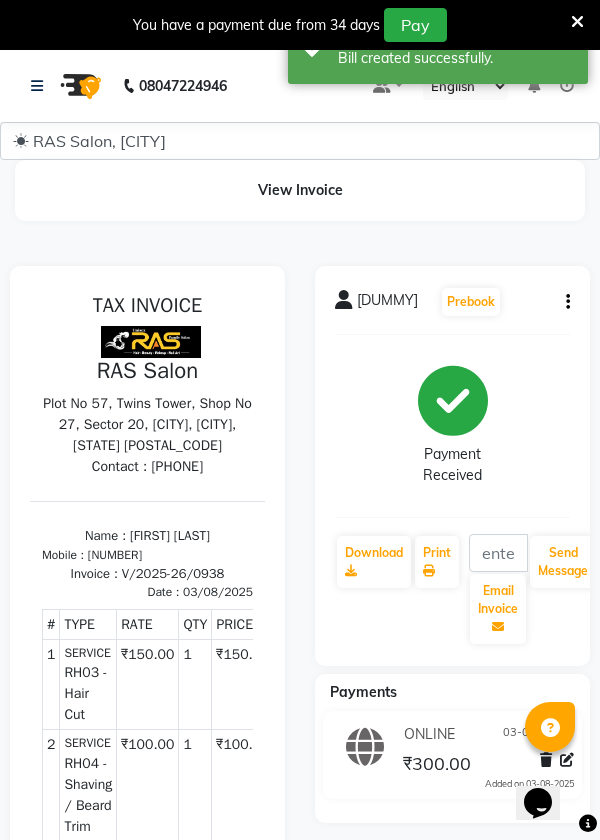 scroll, scrollTop: 0, scrollLeft: 0, axis: both 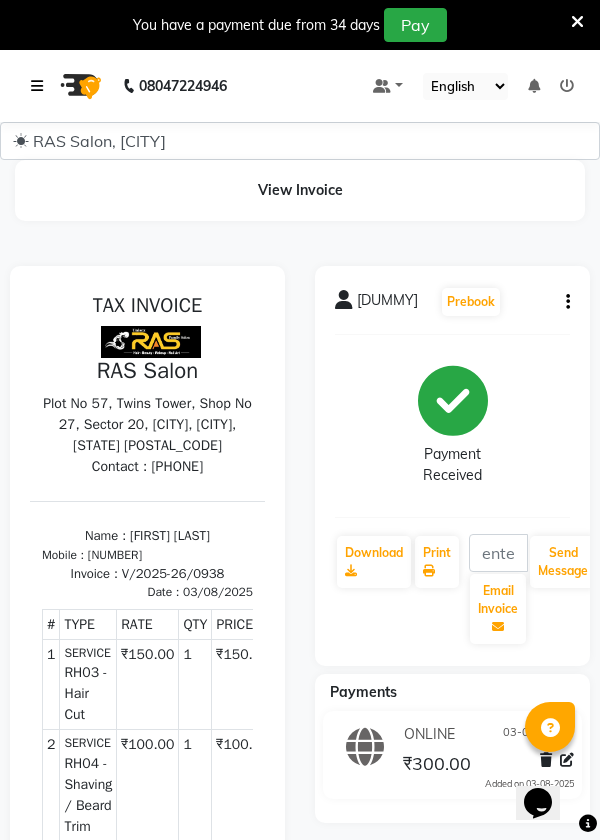 click at bounding box center (37, 86) 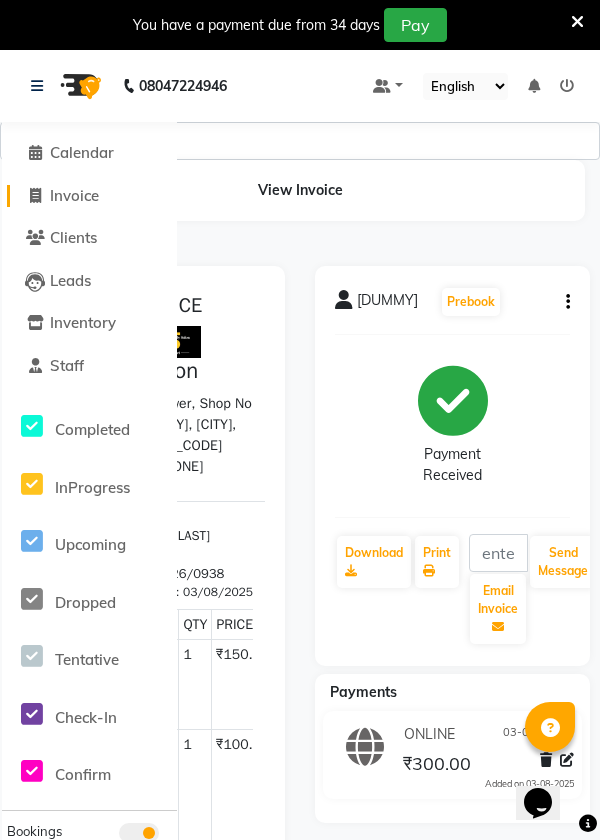 click 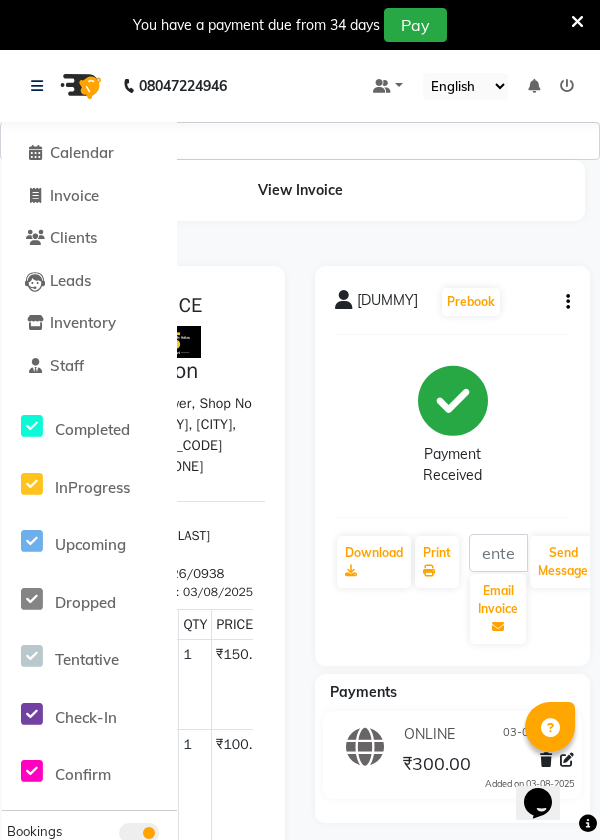 select on "service" 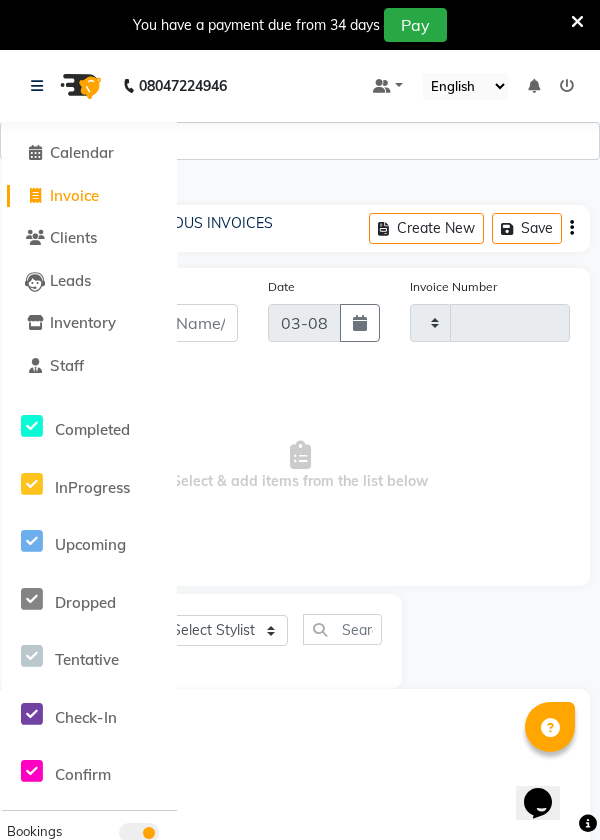 type on "0939" 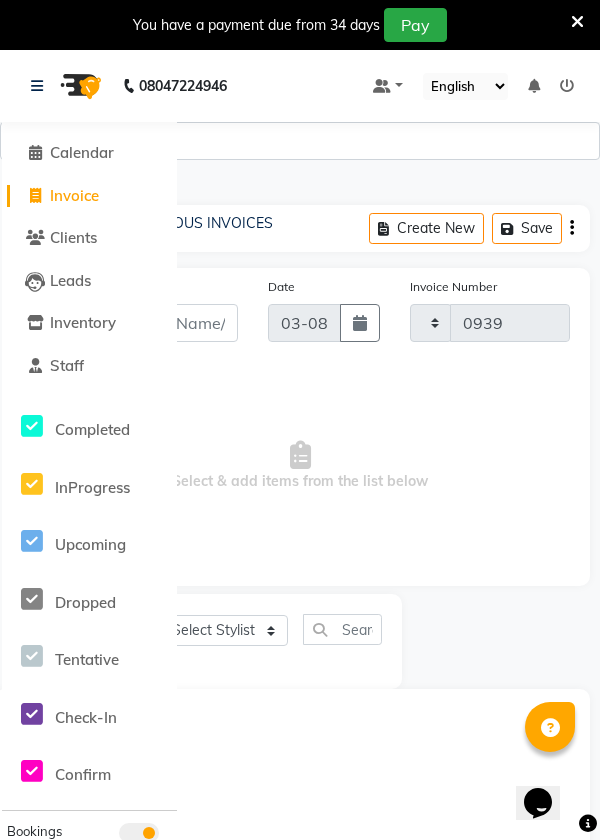 select on "5337" 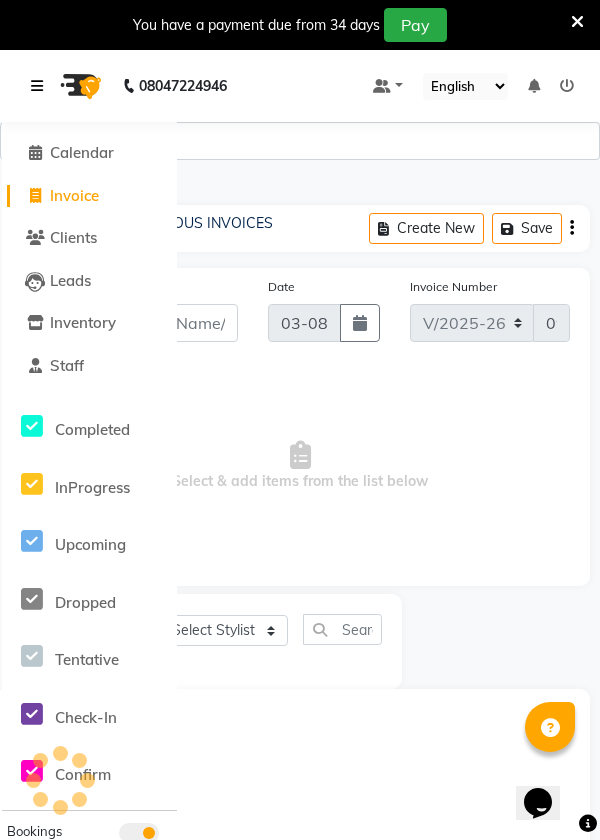 click at bounding box center (37, 86) 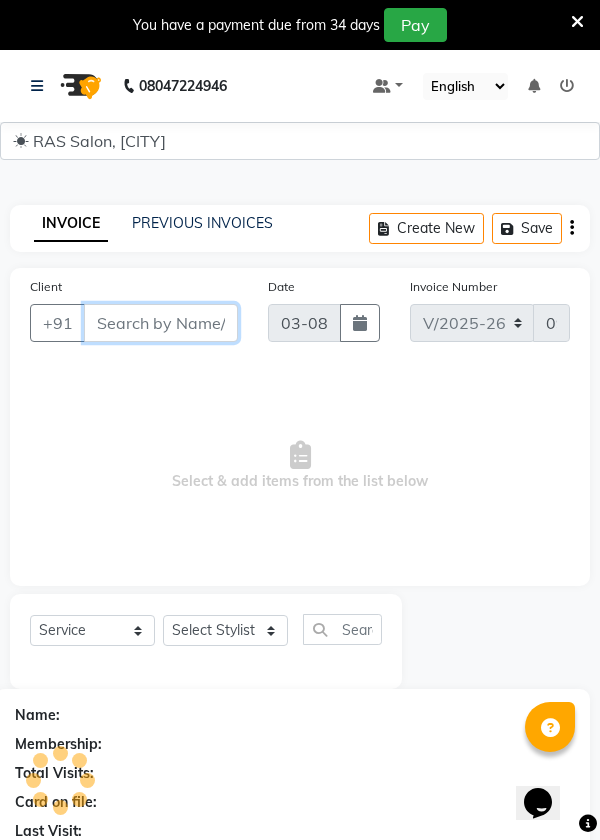 click on "Client" at bounding box center [161, 323] 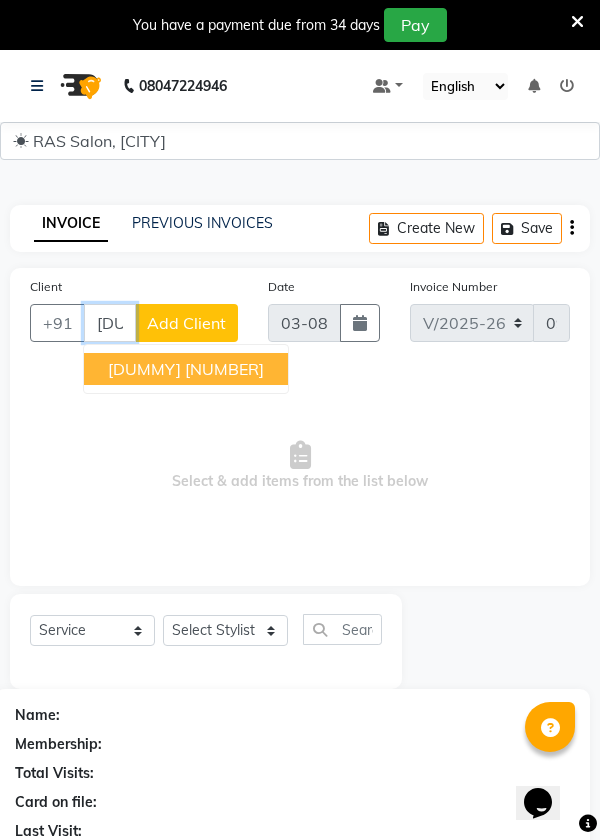 click on "[NUMBER]" at bounding box center (224, 369) 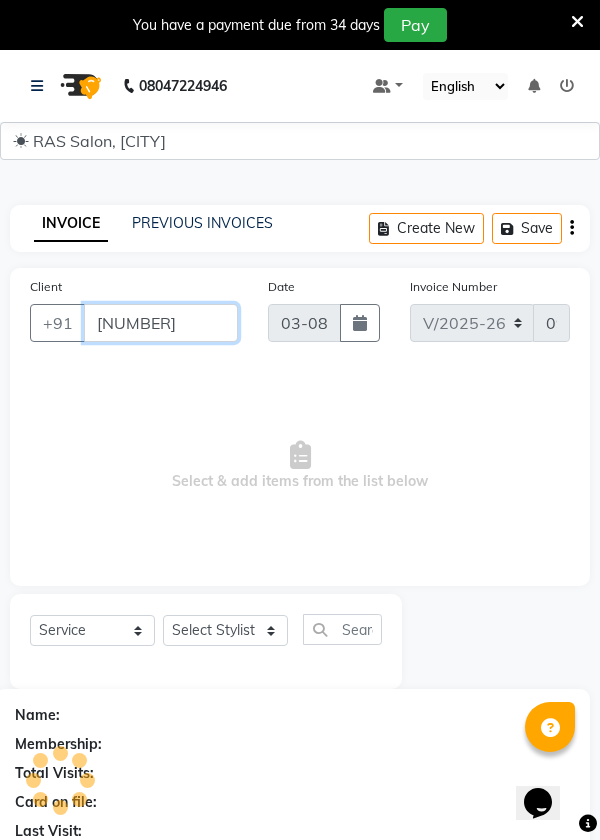 type on "[NUMBER]" 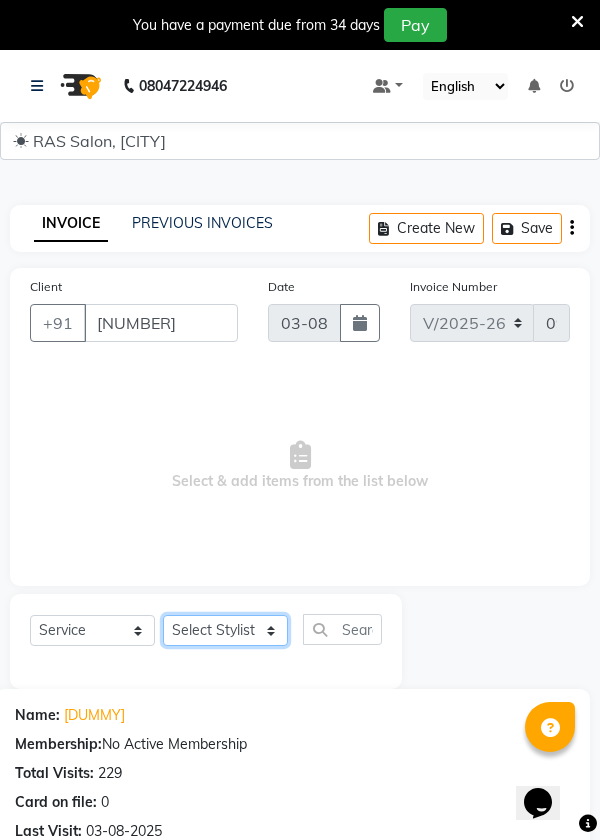 click on "Select Stylist Chhaya Danish Dolly Manish Megha Nisha Pooja Prince Raju Rohan Santosh Shailendra Sindar Sonali" 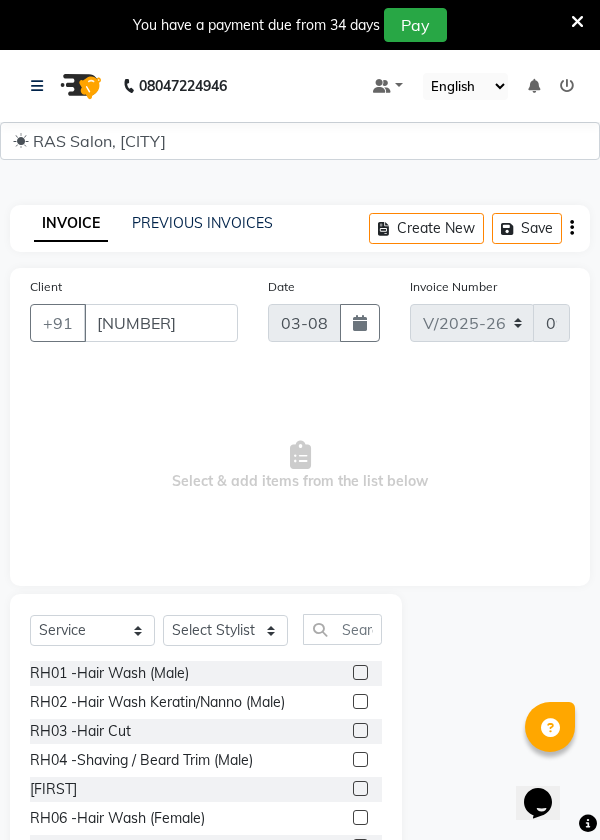 click 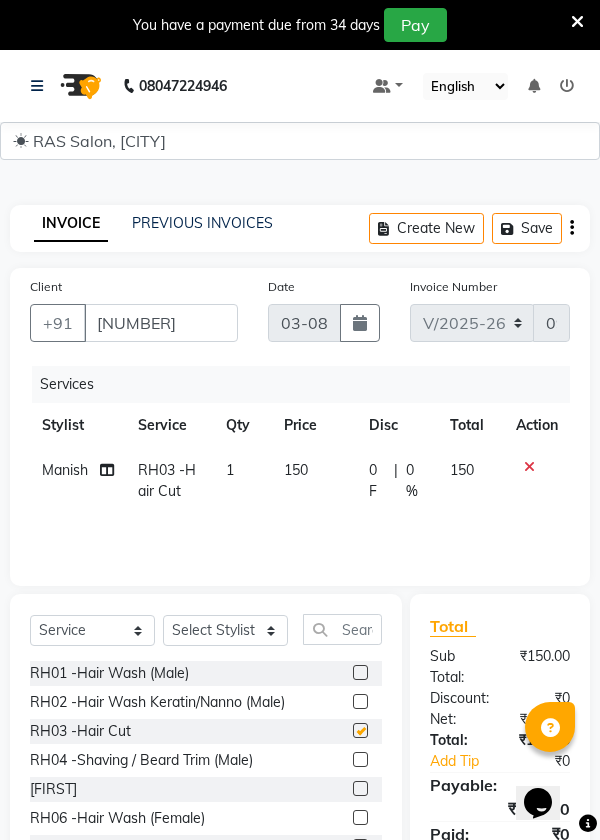 checkbox on "false" 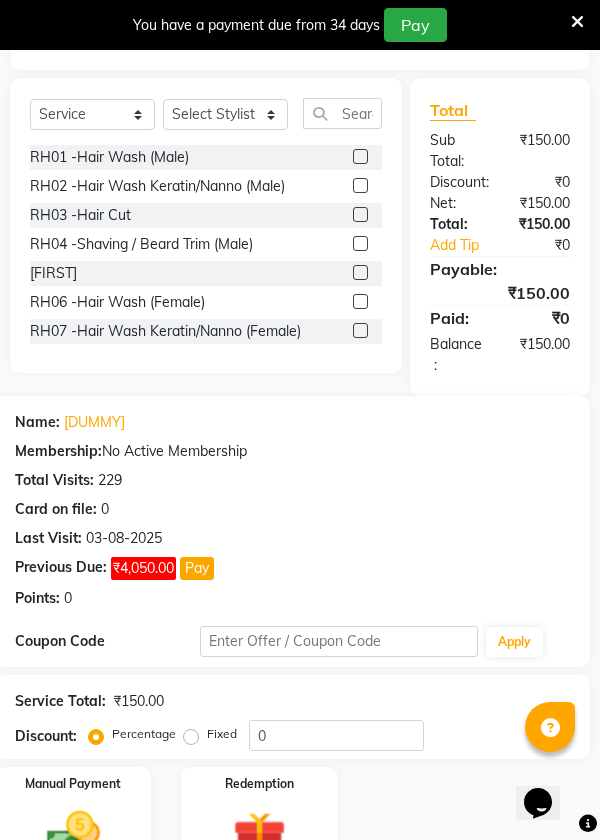 scroll, scrollTop: 534, scrollLeft: 0, axis: vertical 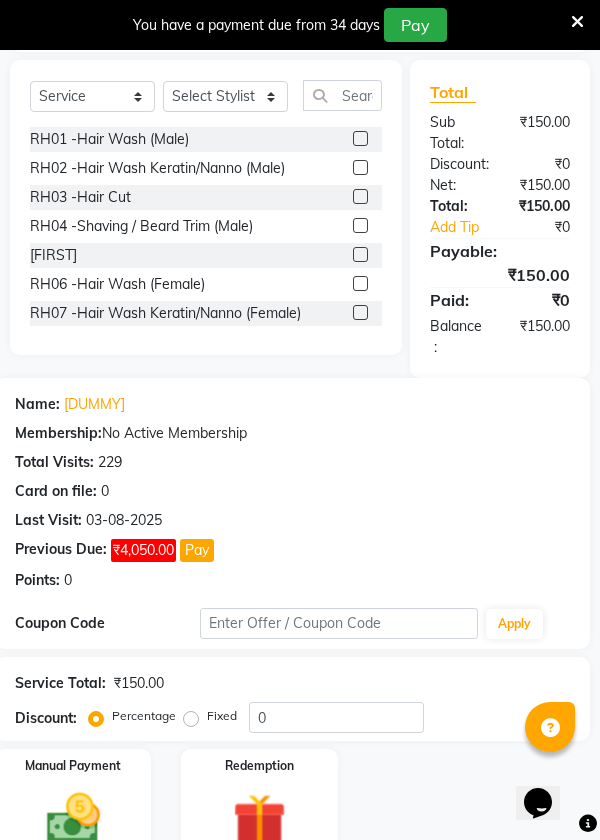 click 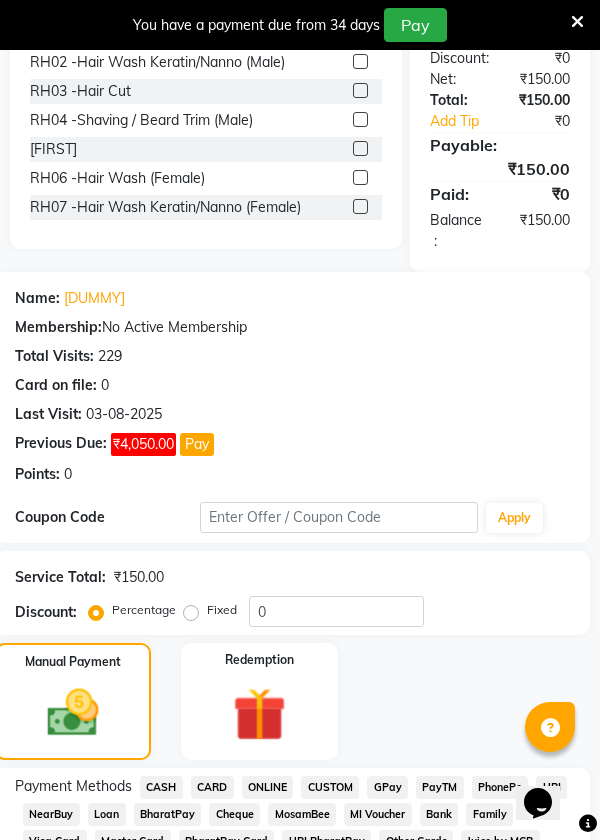 scroll, scrollTop: 643, scrollLeft: 0, axis: vertical 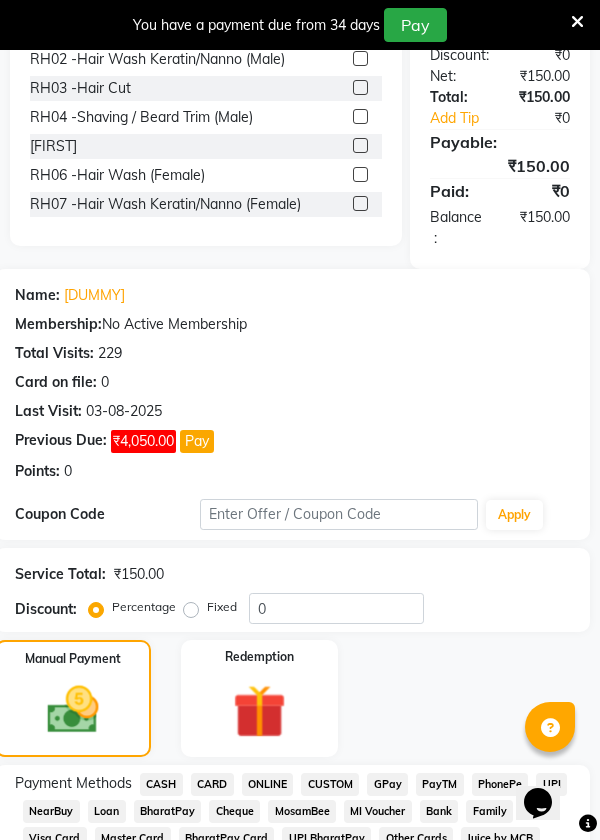 click on "ONLINE" 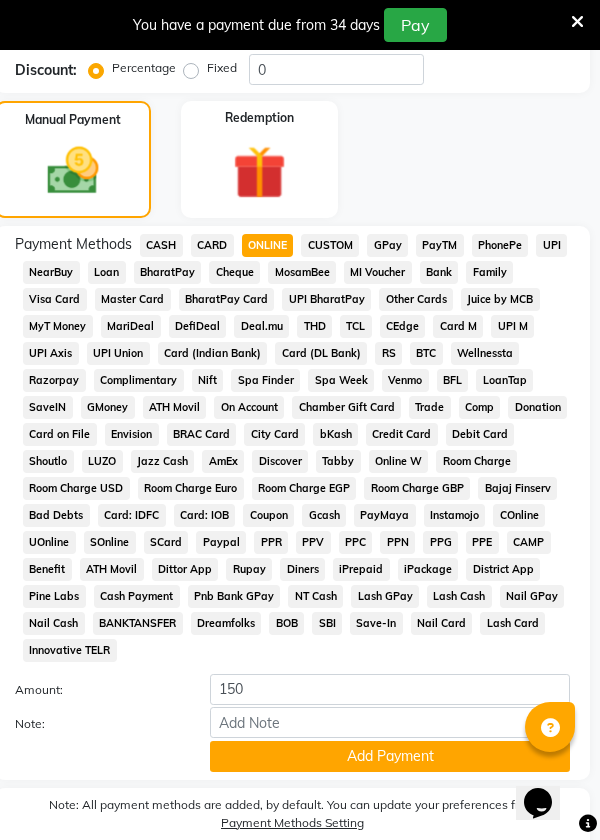 click on "Add Payment" 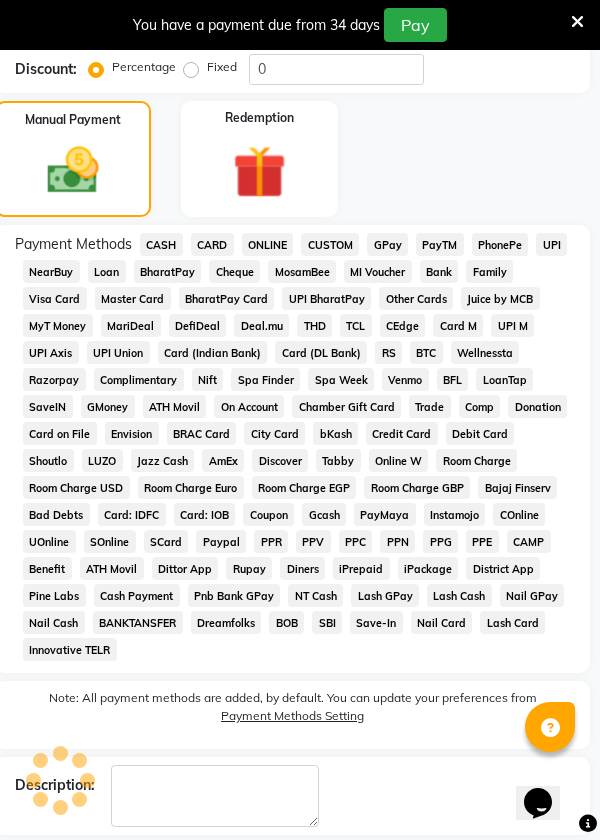 click on "Checkout" 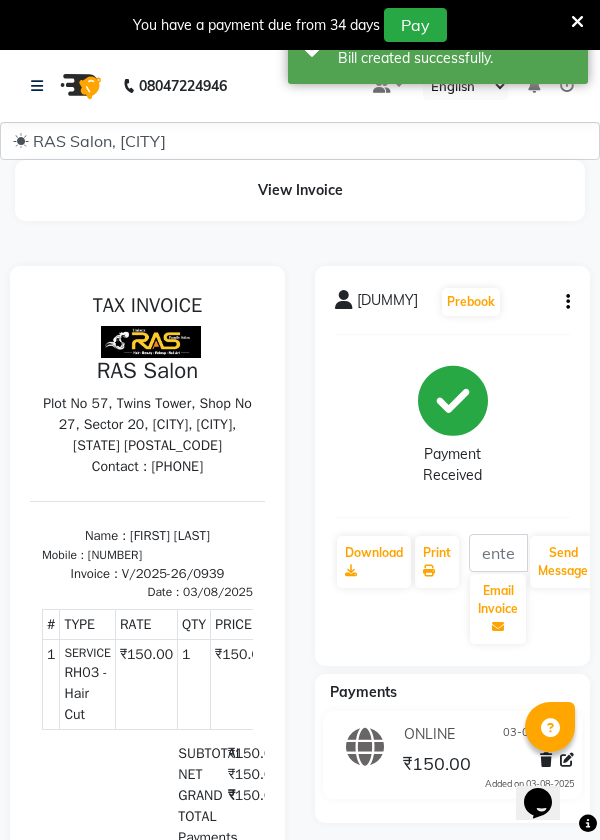 scroll, scrollTop: 0, scrollLeft: 0, axis: both 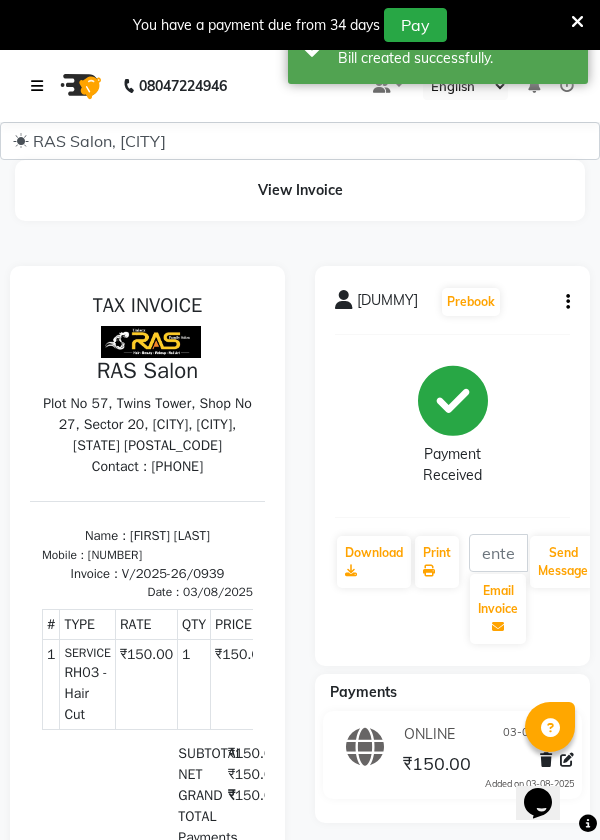 click at bounding box center (41, 86) 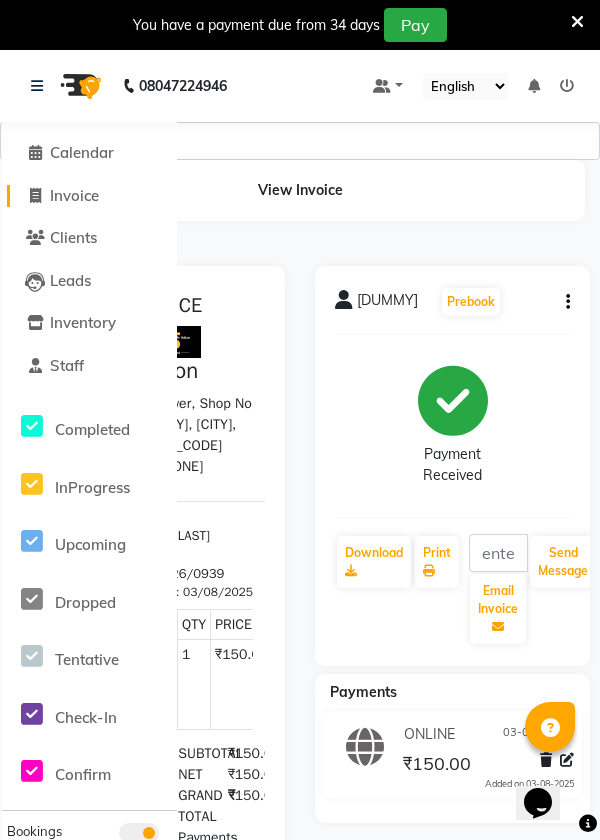 click 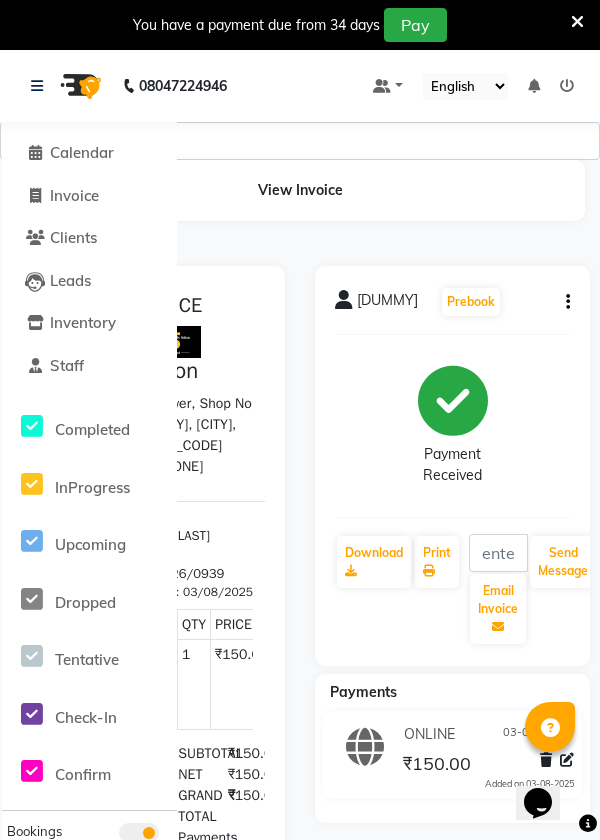 select on "service" 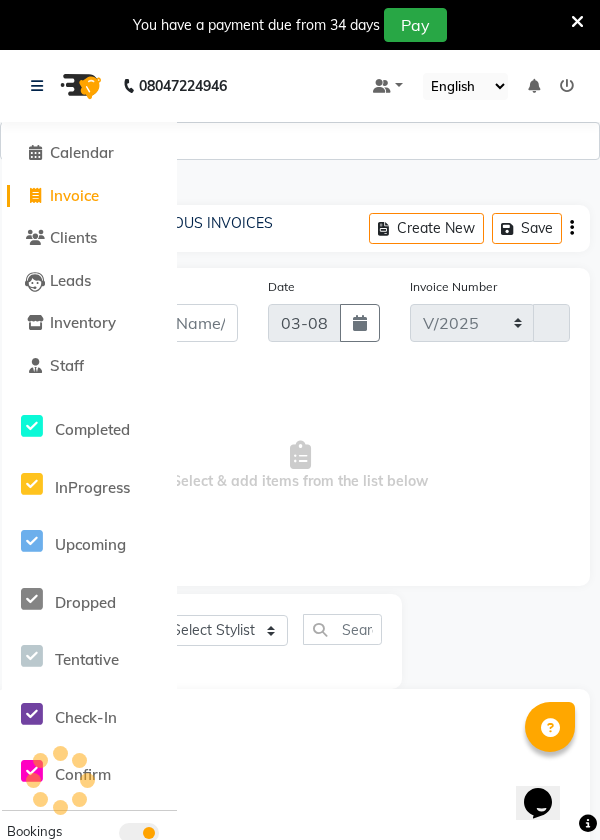select on "5337" 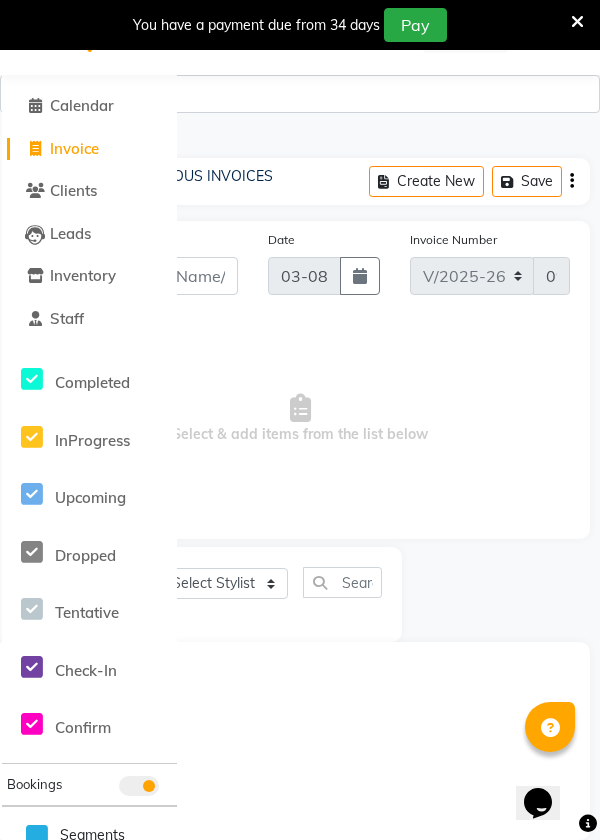 scroll, scrollTop: 0, scrollLeft: 0, axis: both 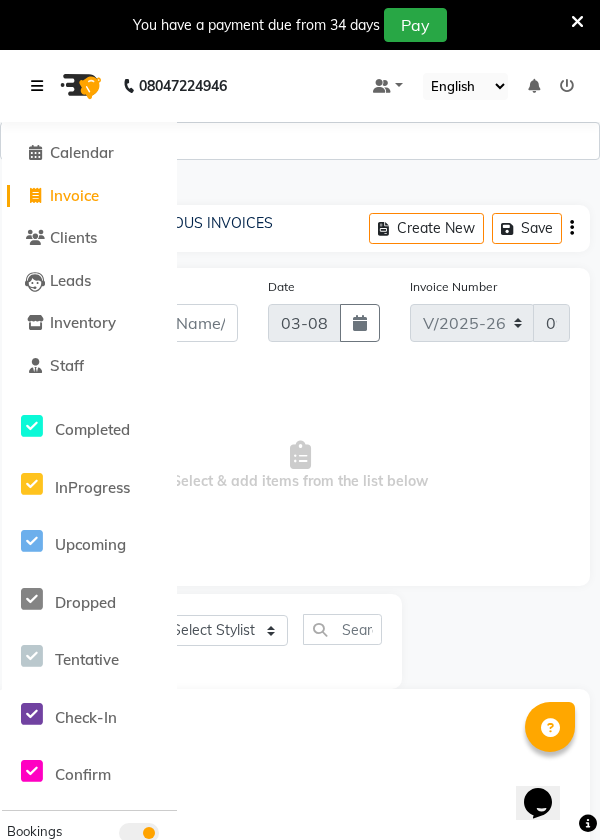 click at bounding box center [37, 86] 